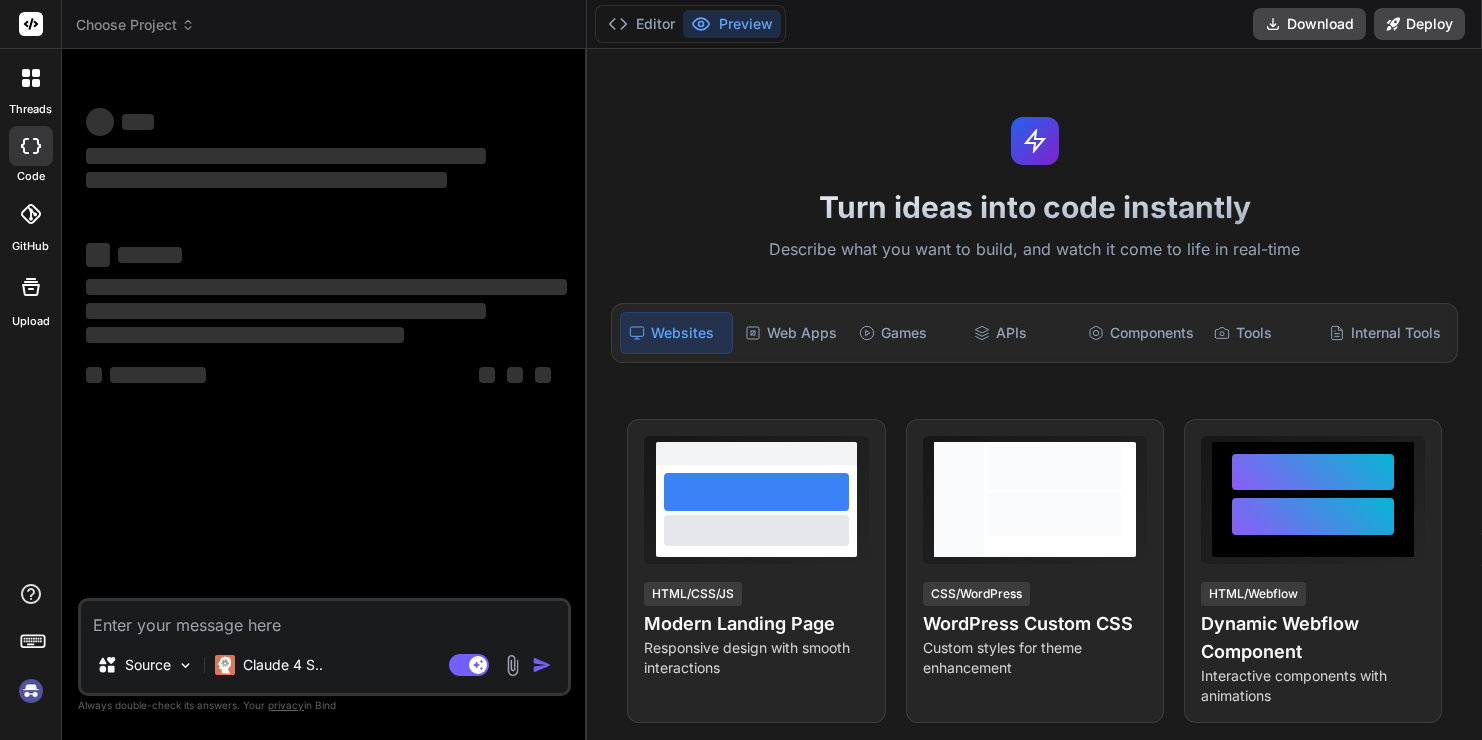 scroll, scrollTop: 0, scrollLeft: 0, axis: both 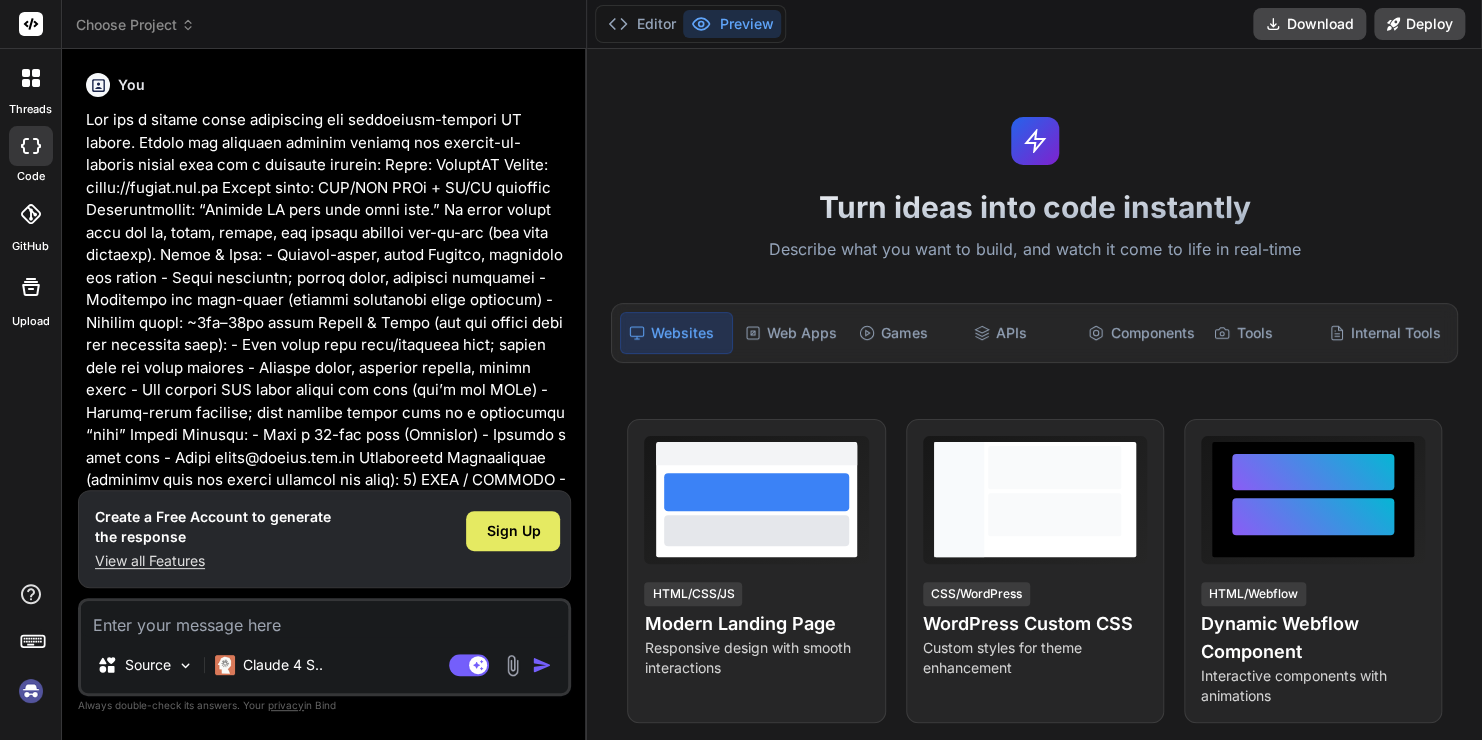 click on "Sign Up" at bounding box center [513, 531] 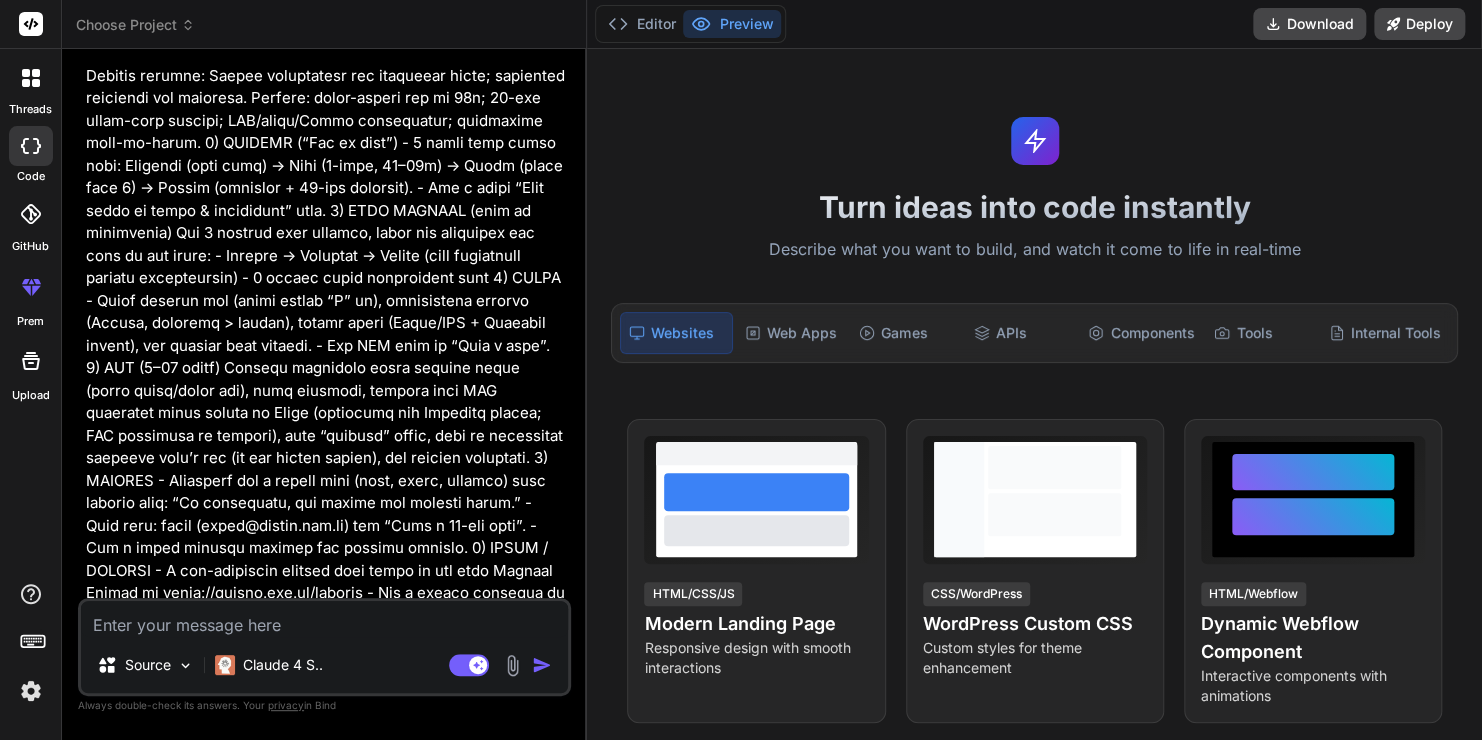 scroll, scrollTop: 1585, scrollLeft: 0, axis: vertical 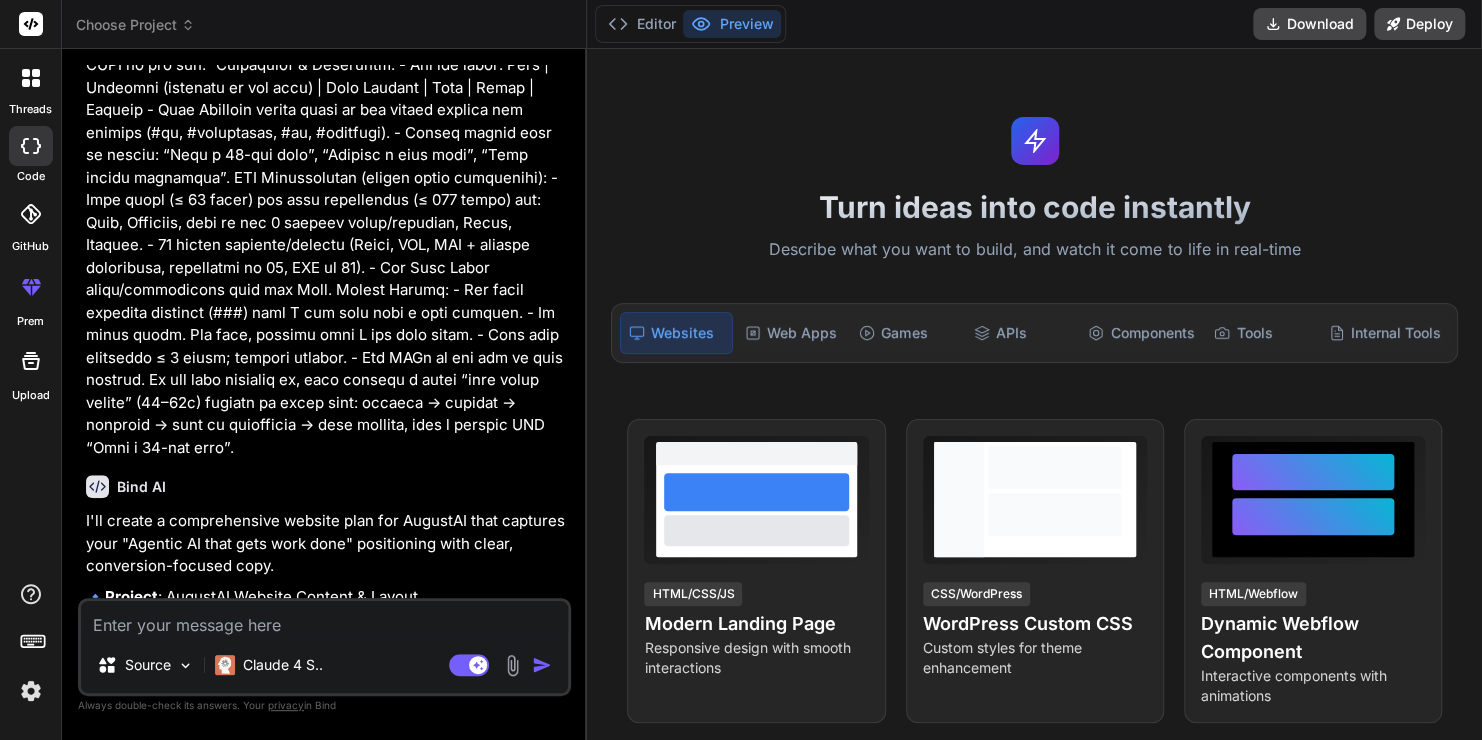 type on "x" 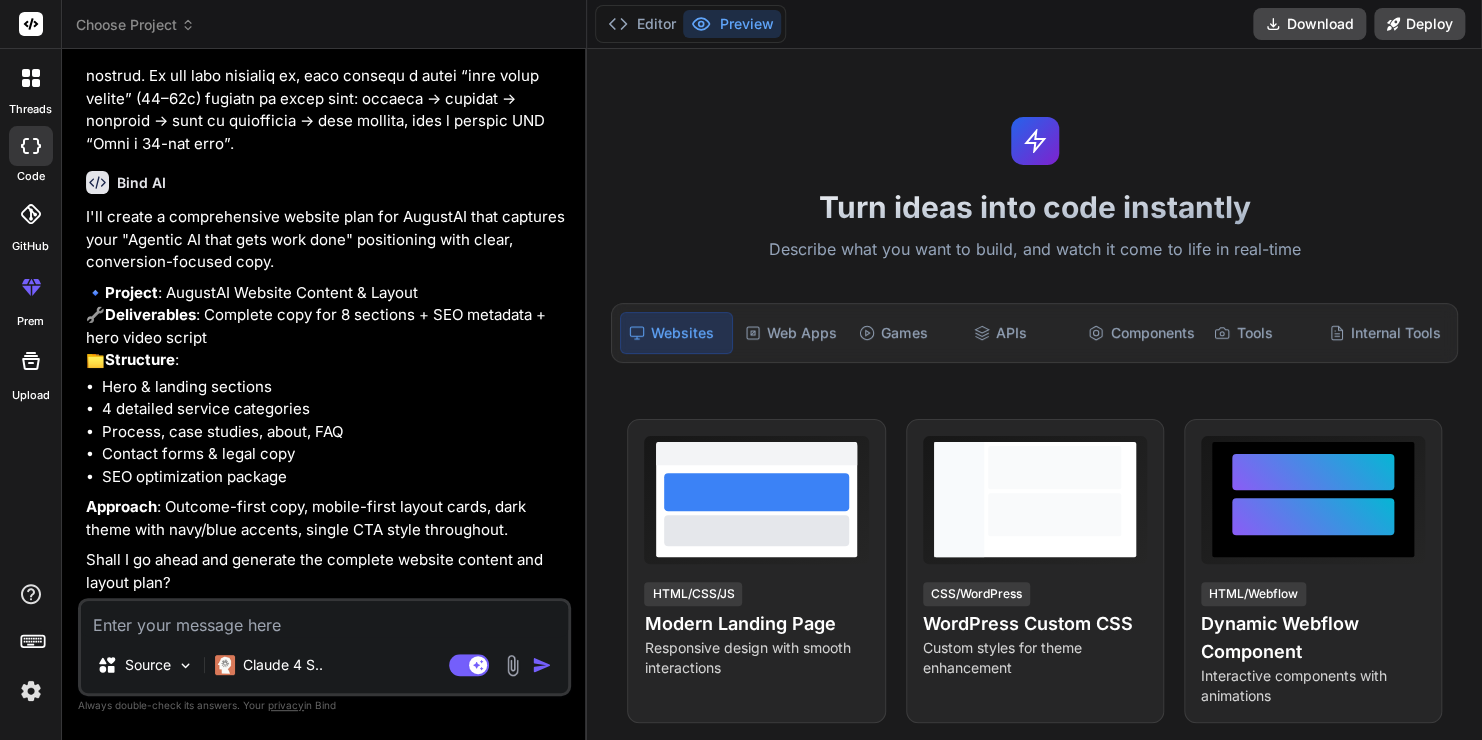 click at bounding box center (324, 619) 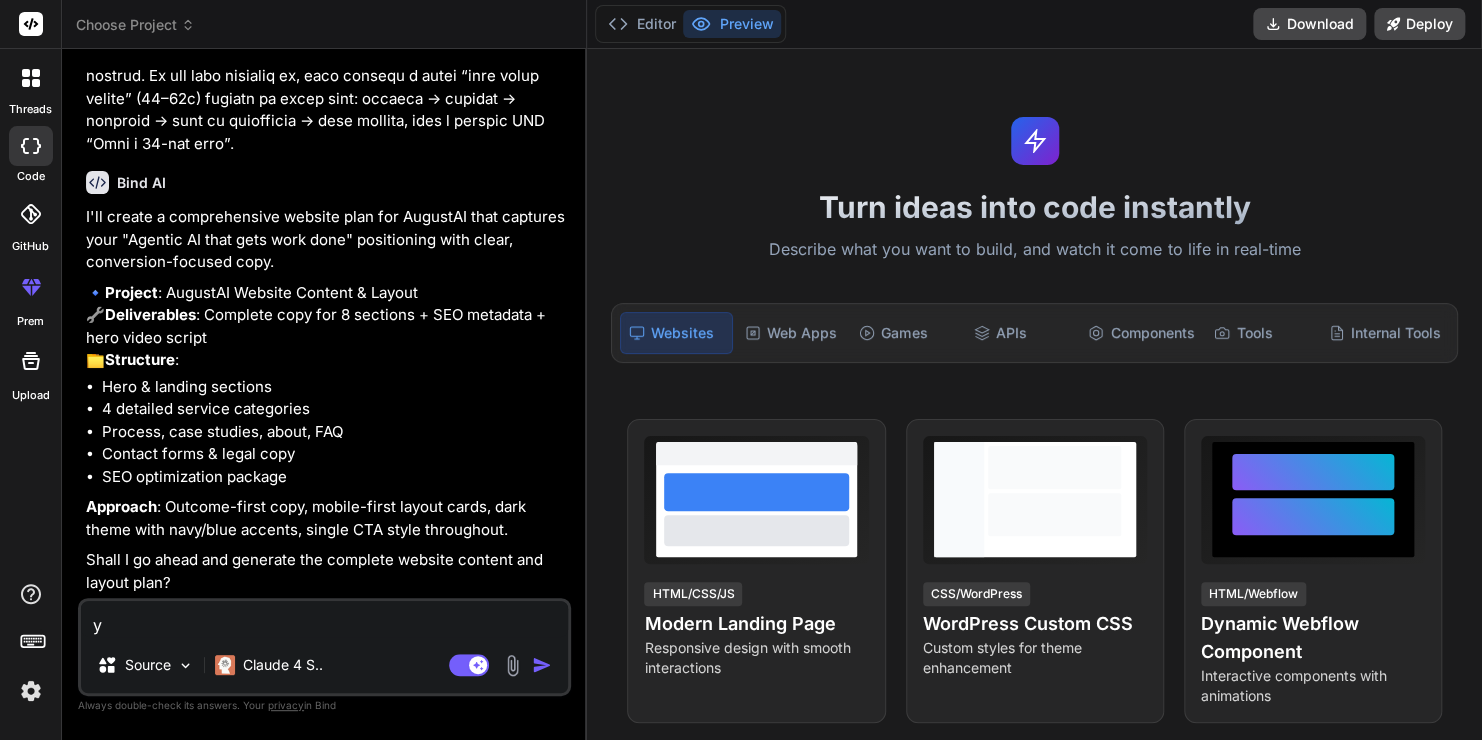 type on "ye" 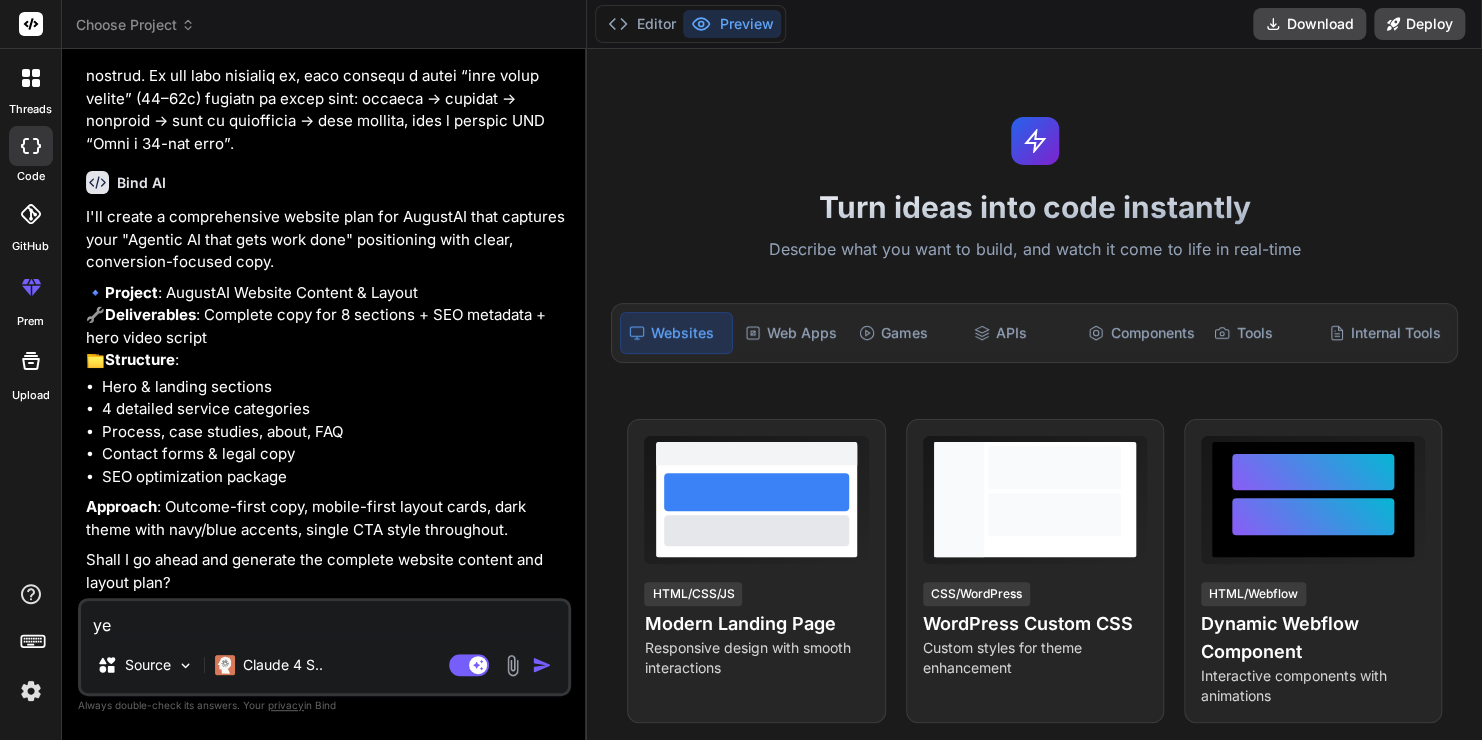 type on "yes" 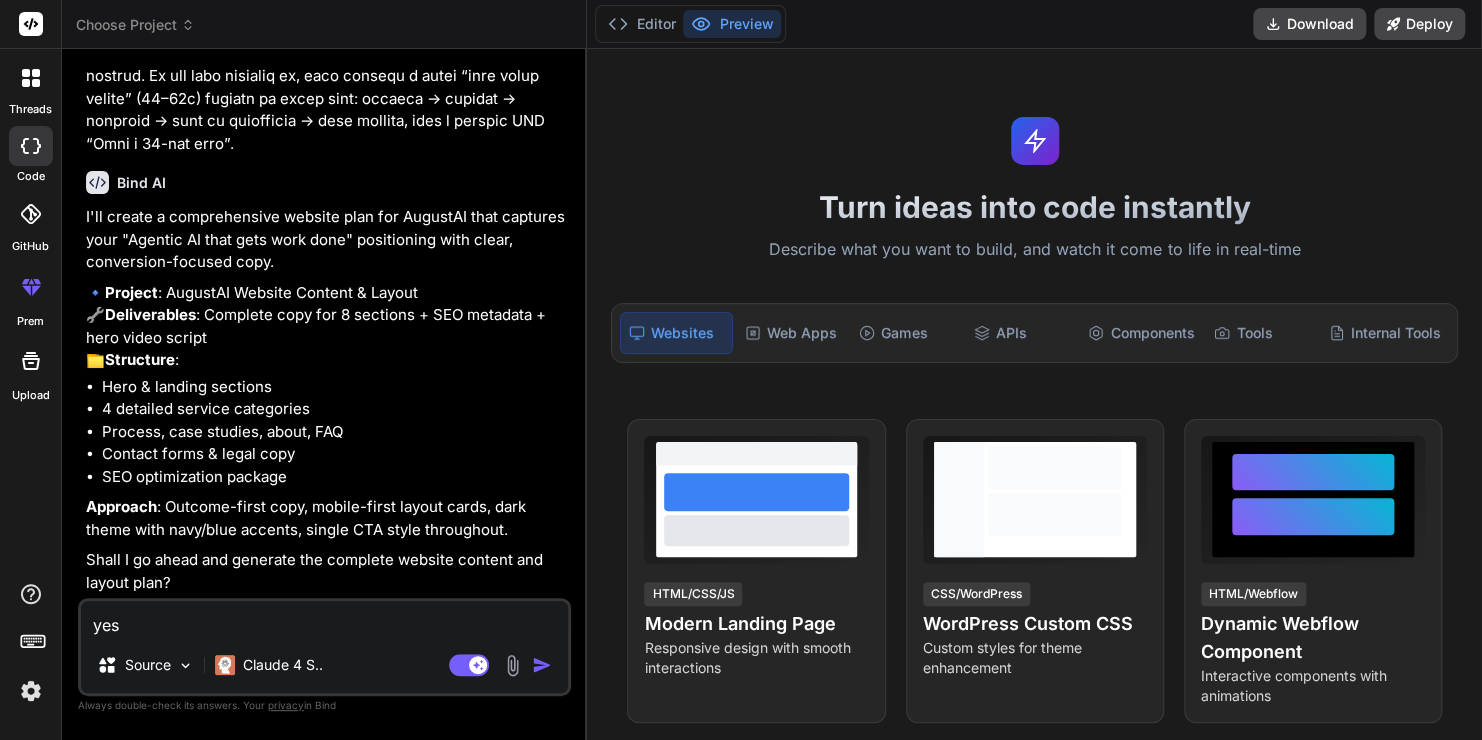type on "yes." 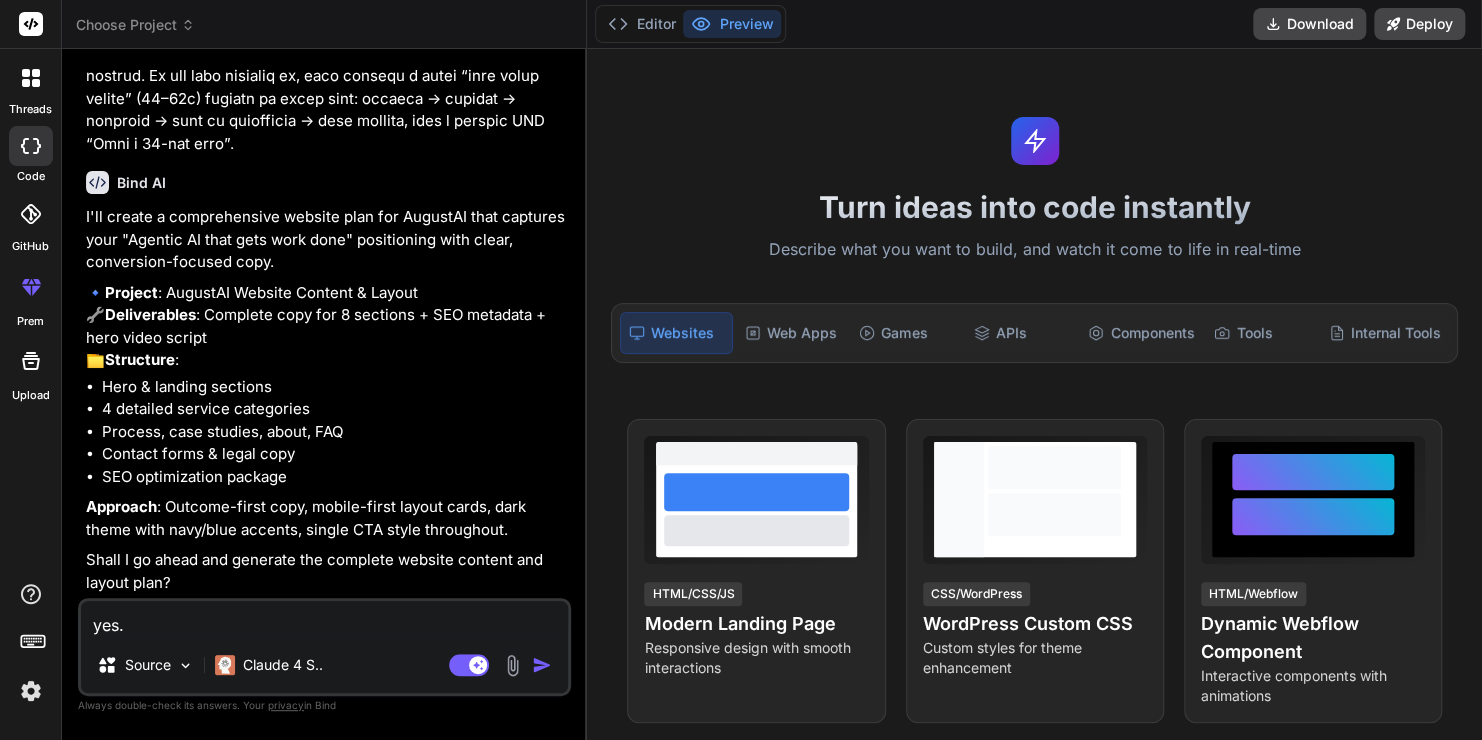 type on "yes." 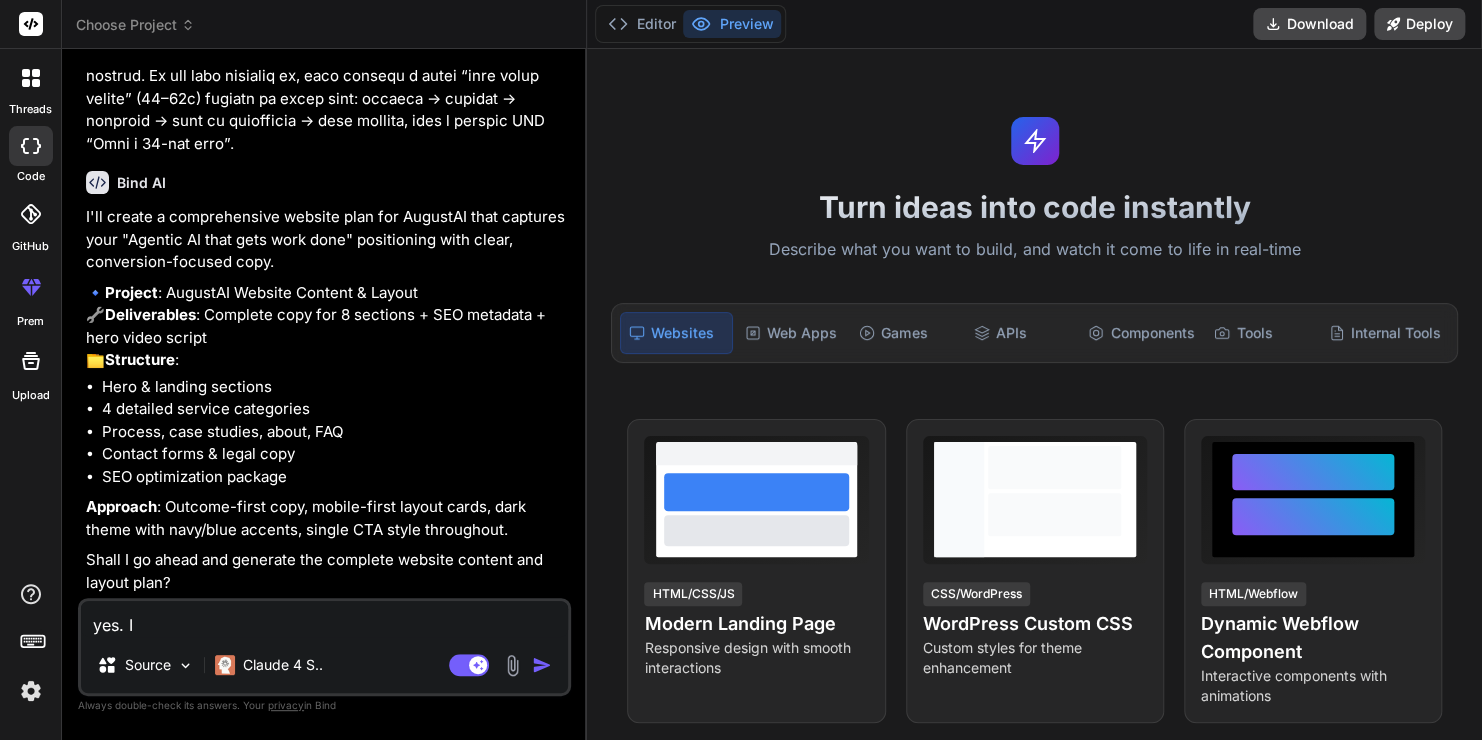 type on "yes. I" 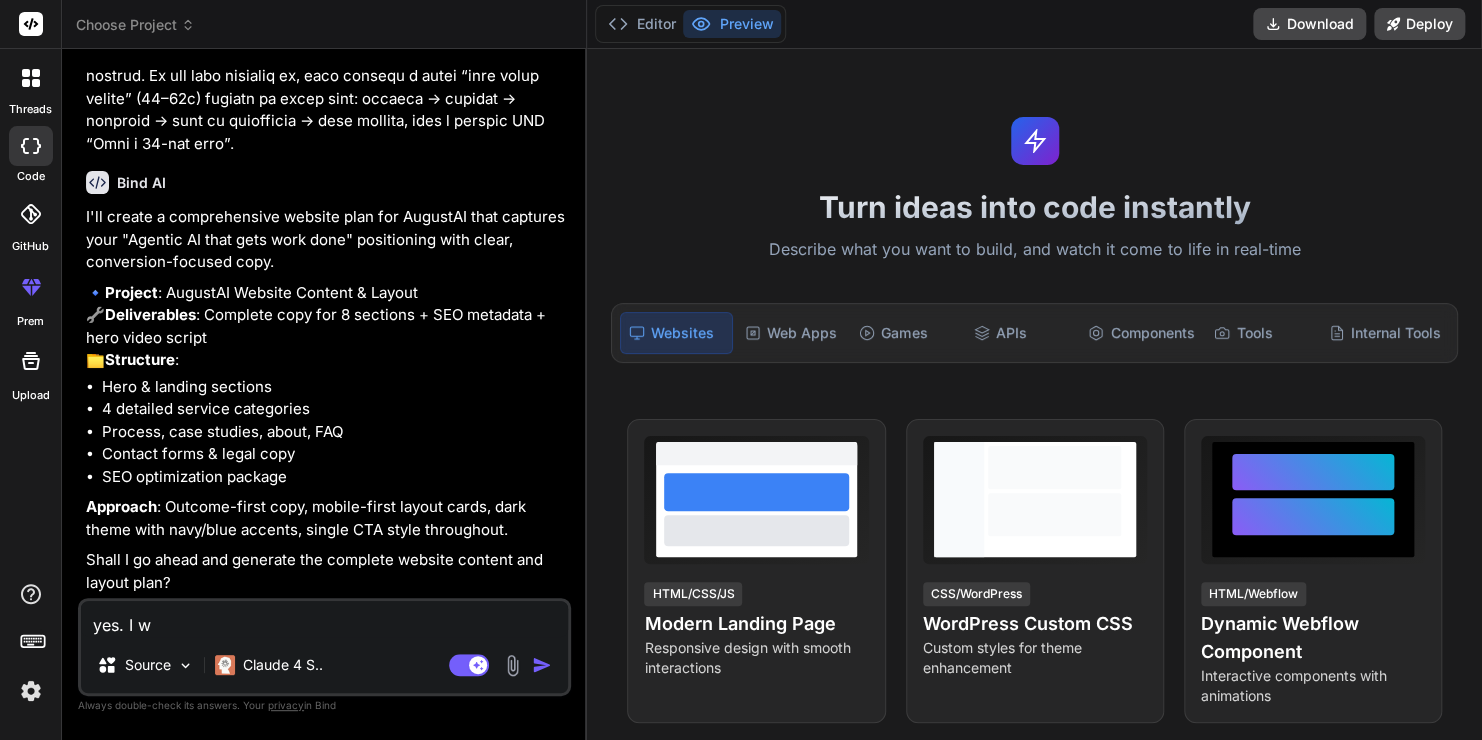type on "yes. I wa" 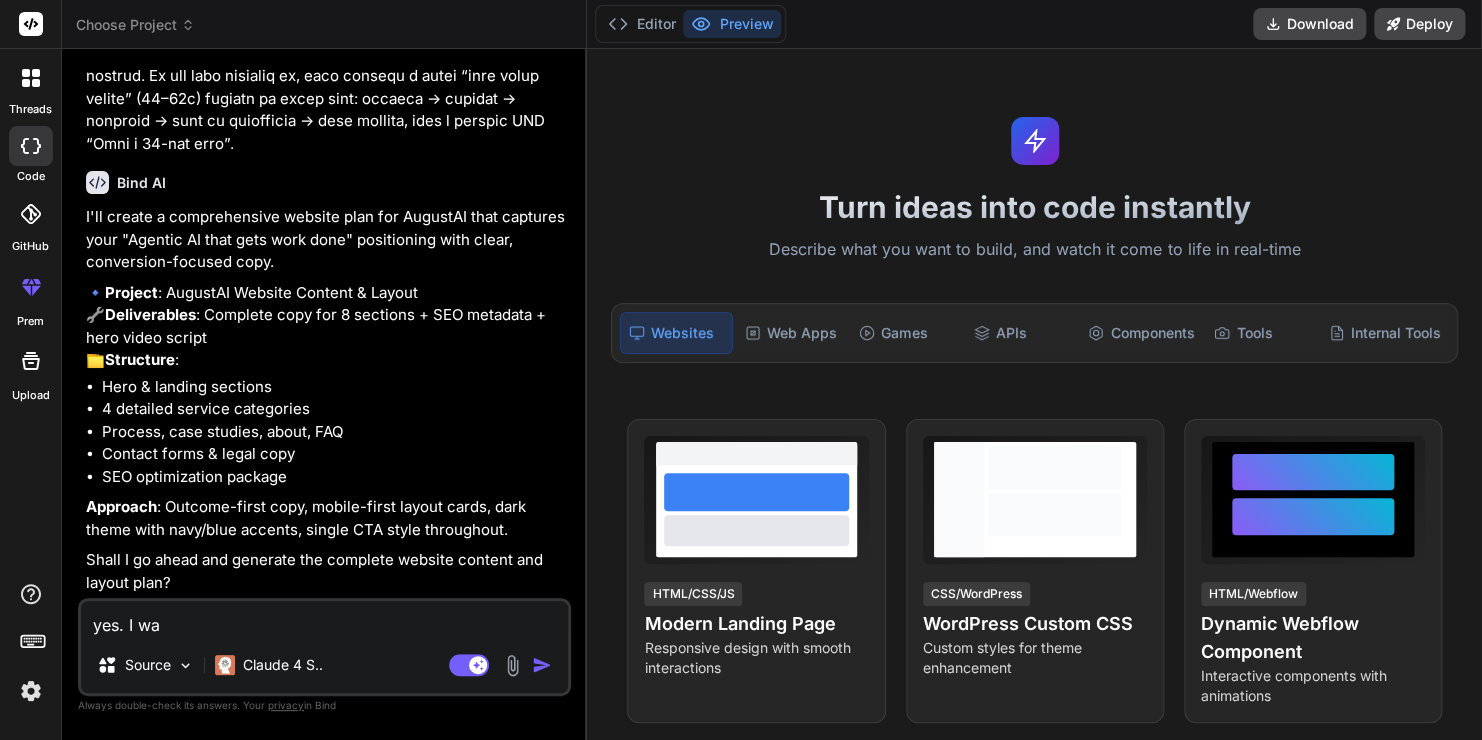 type on "yes. I wan" 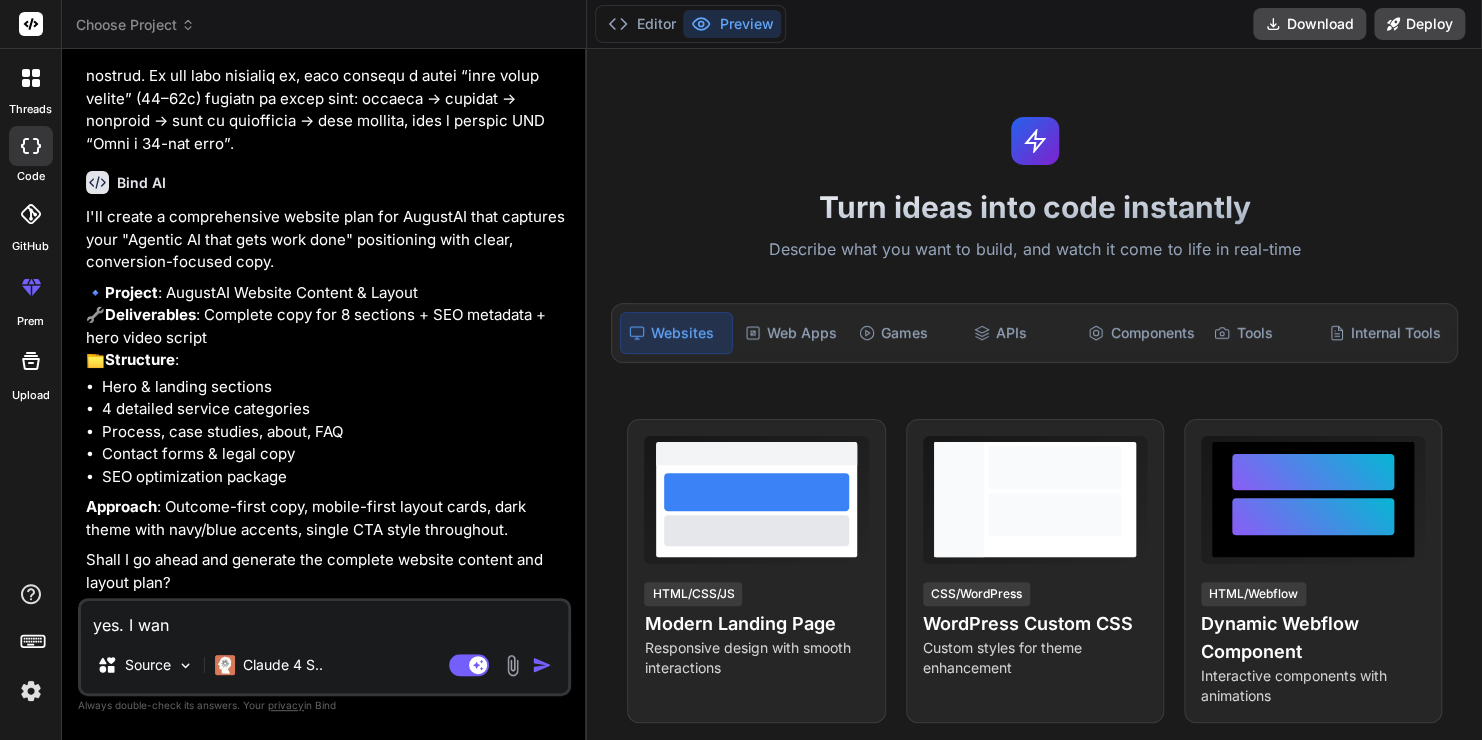 type on "yes. I want" 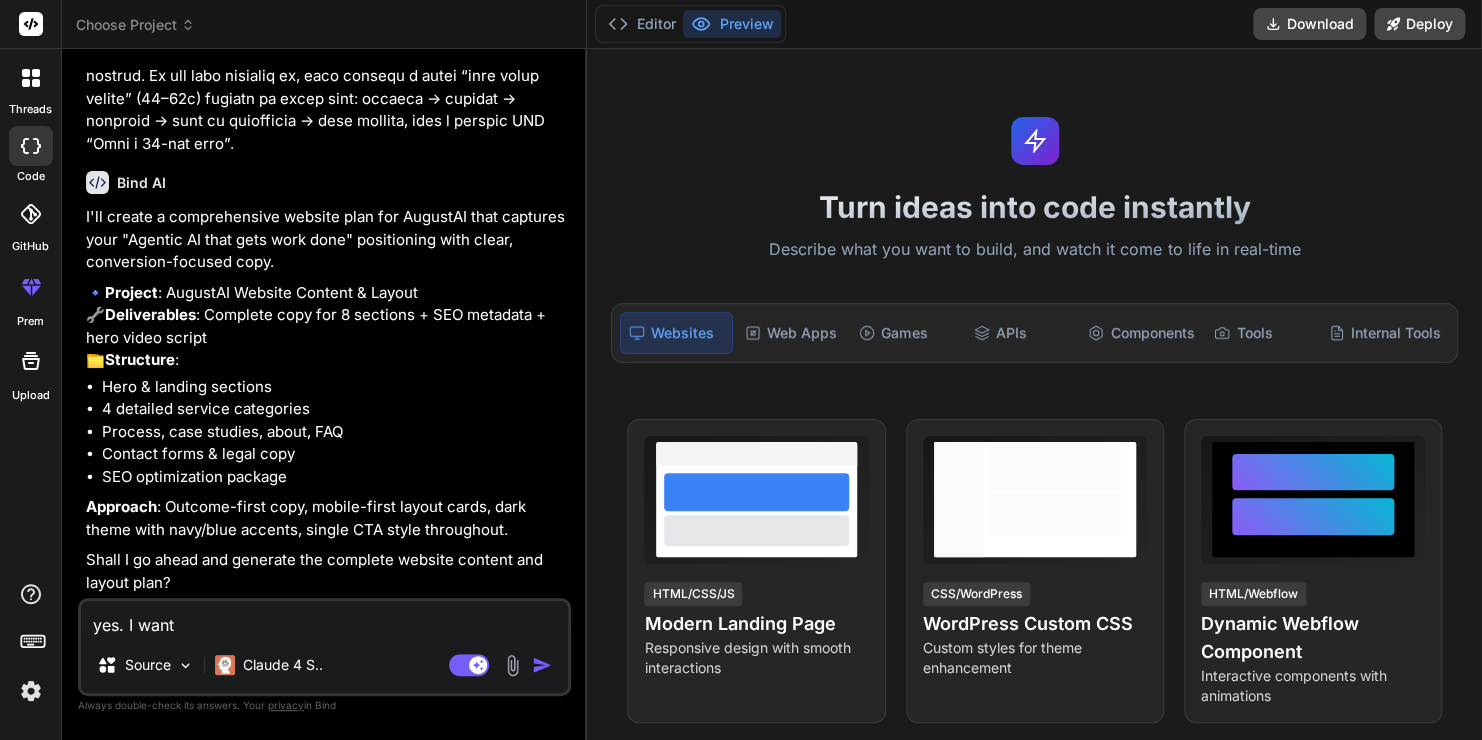 type on "yes. I want" 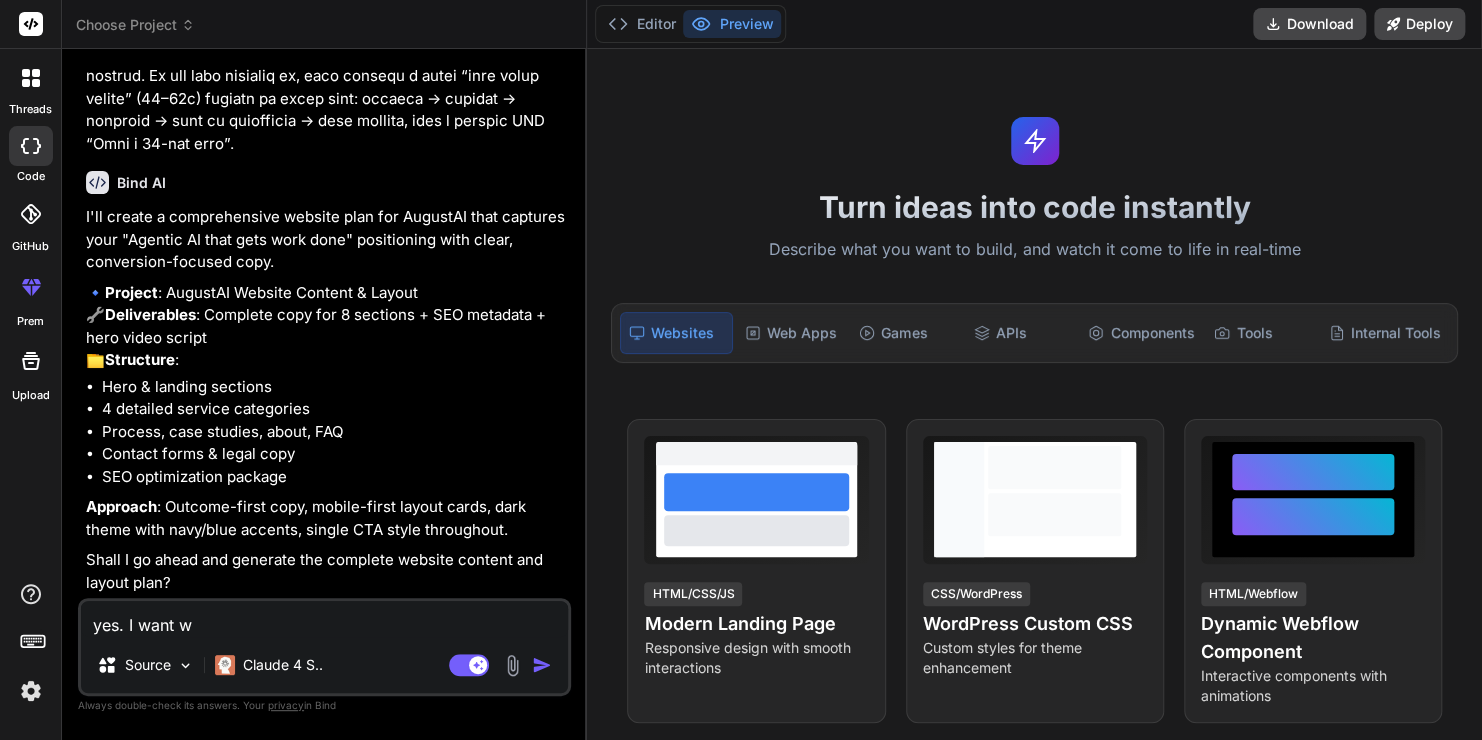 type on "yes. I want wh" 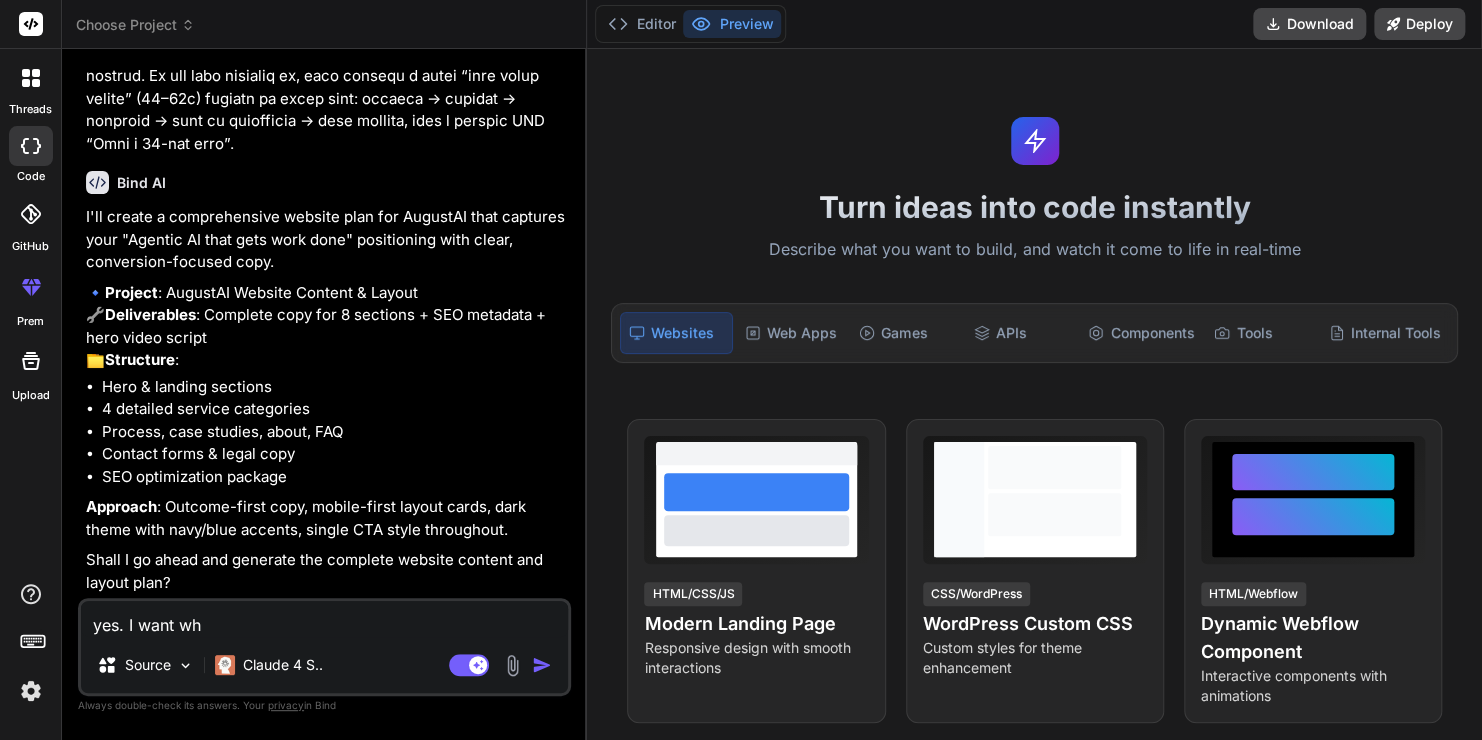 type on "yes. I want who" 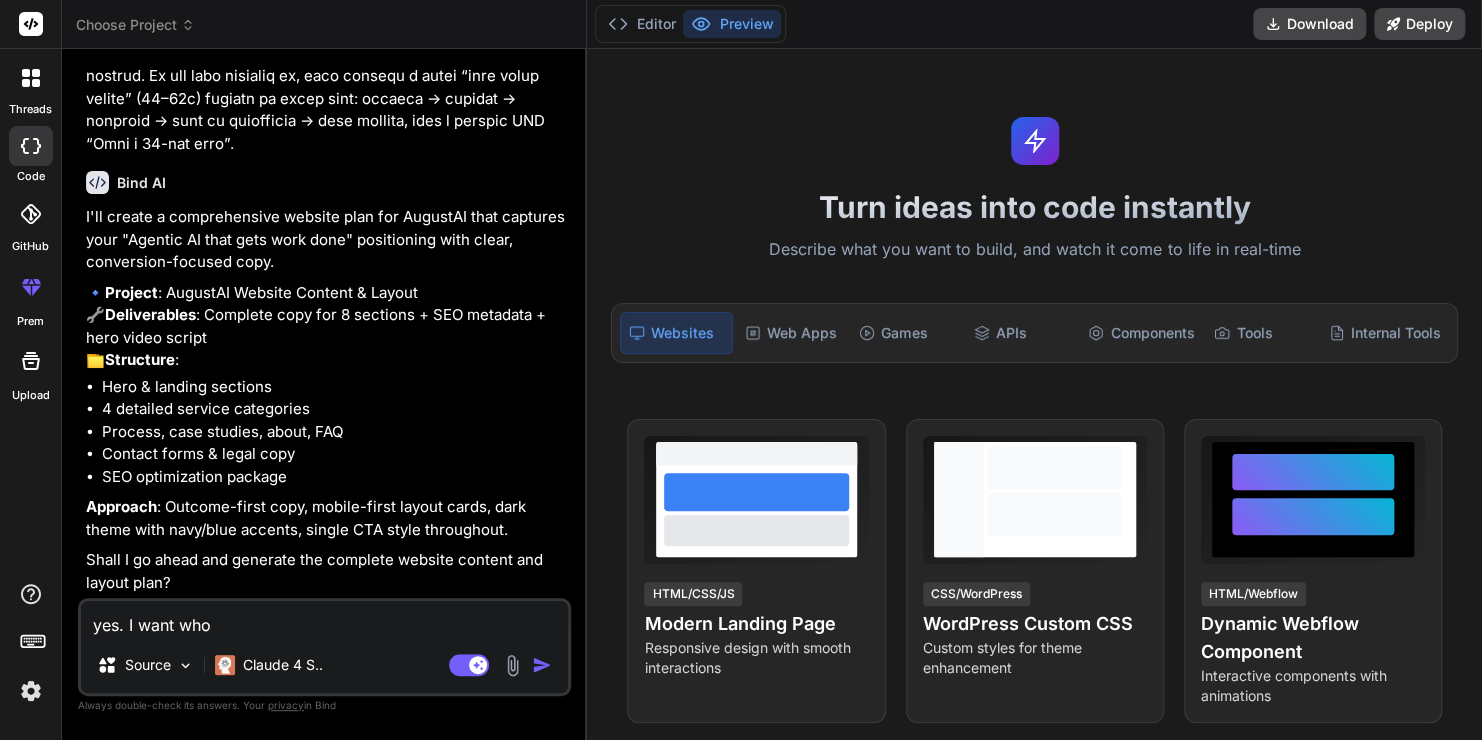 type on "yes. I want whol" 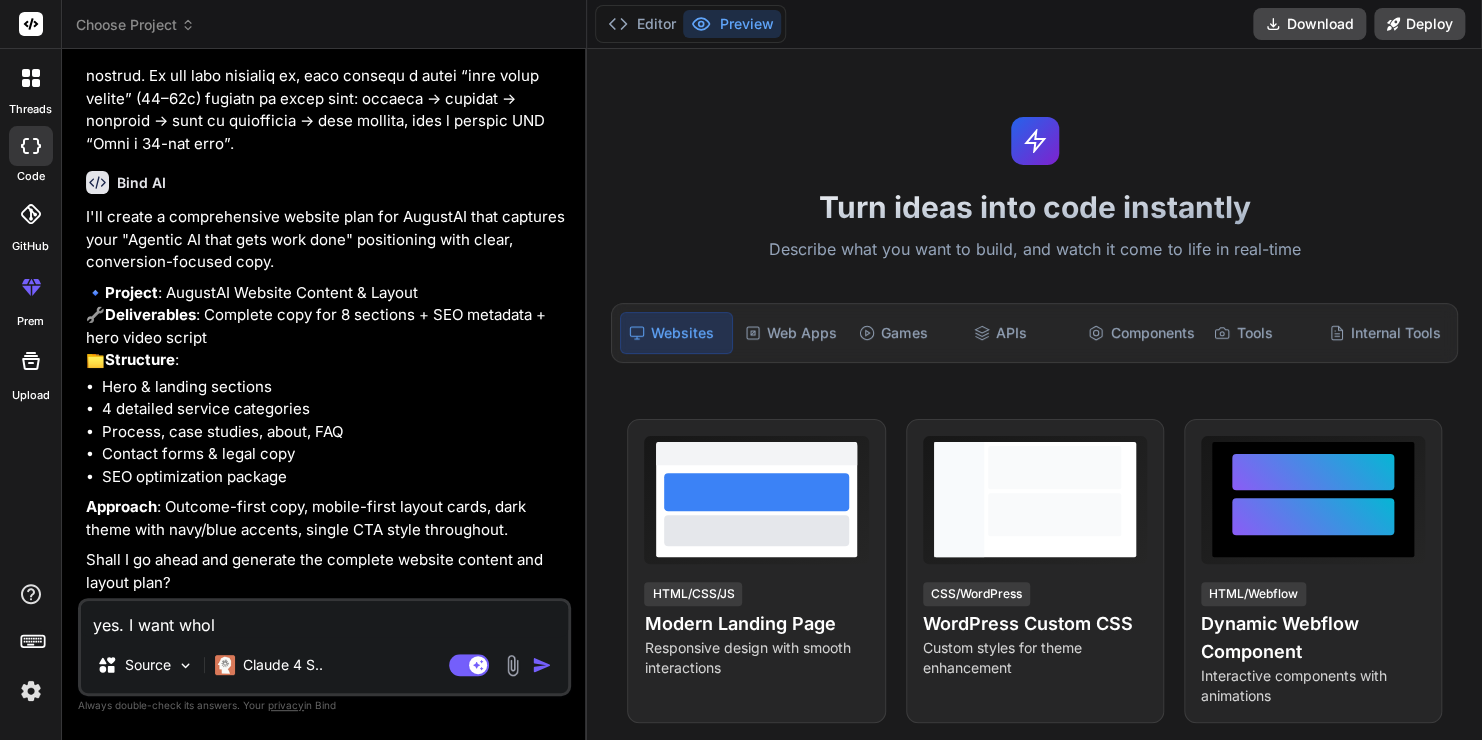 type on "yes. I want whole" 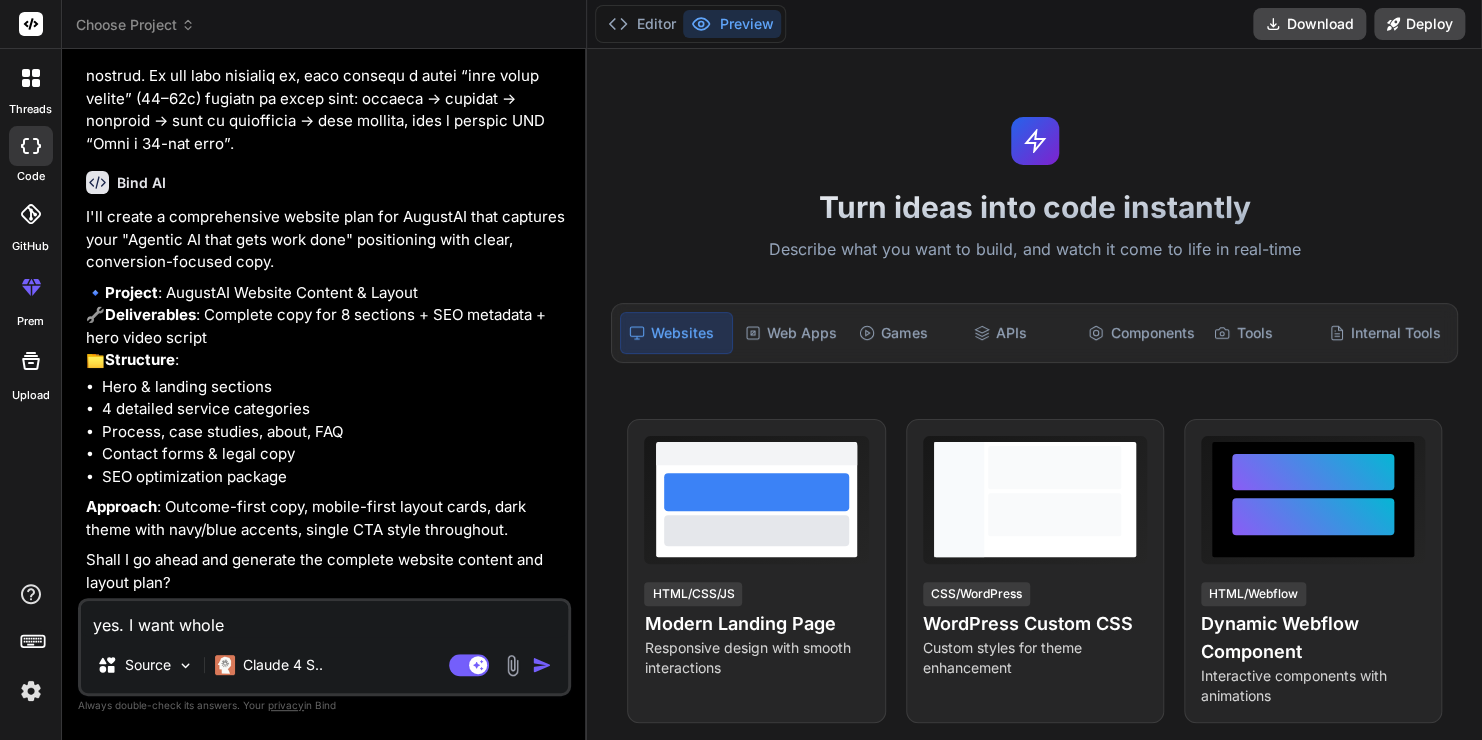 type on "yes. I want whole" 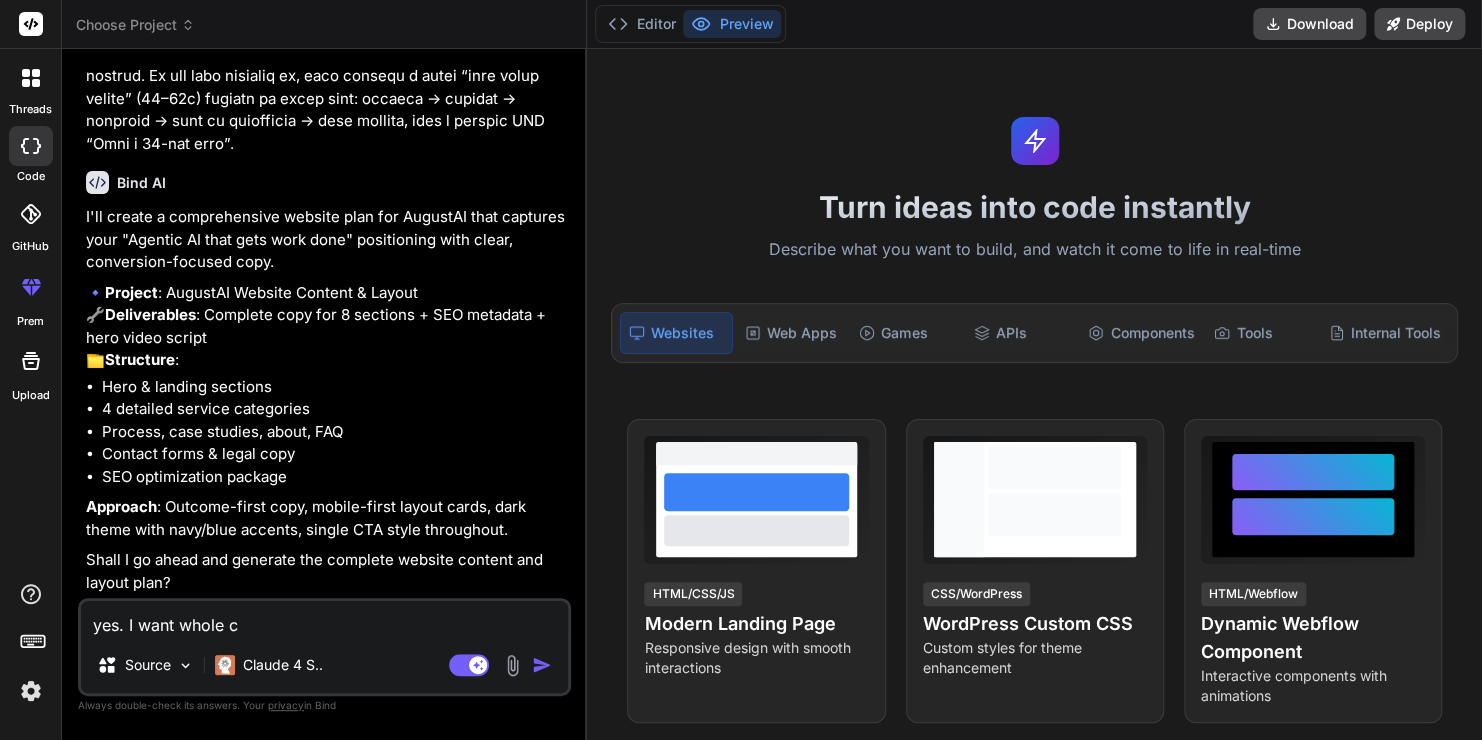 type on "yes. I want whole co" 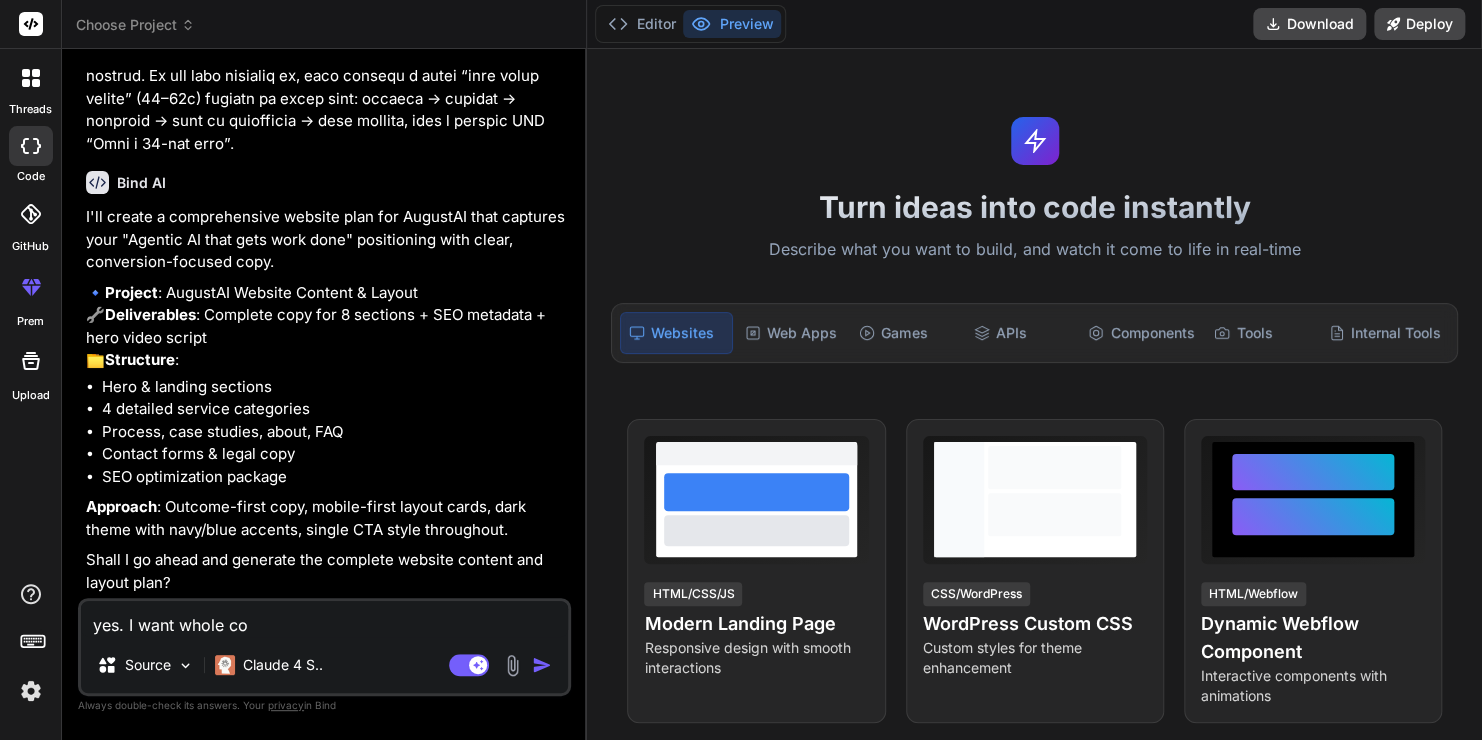 type on "yes. I want whole cod" 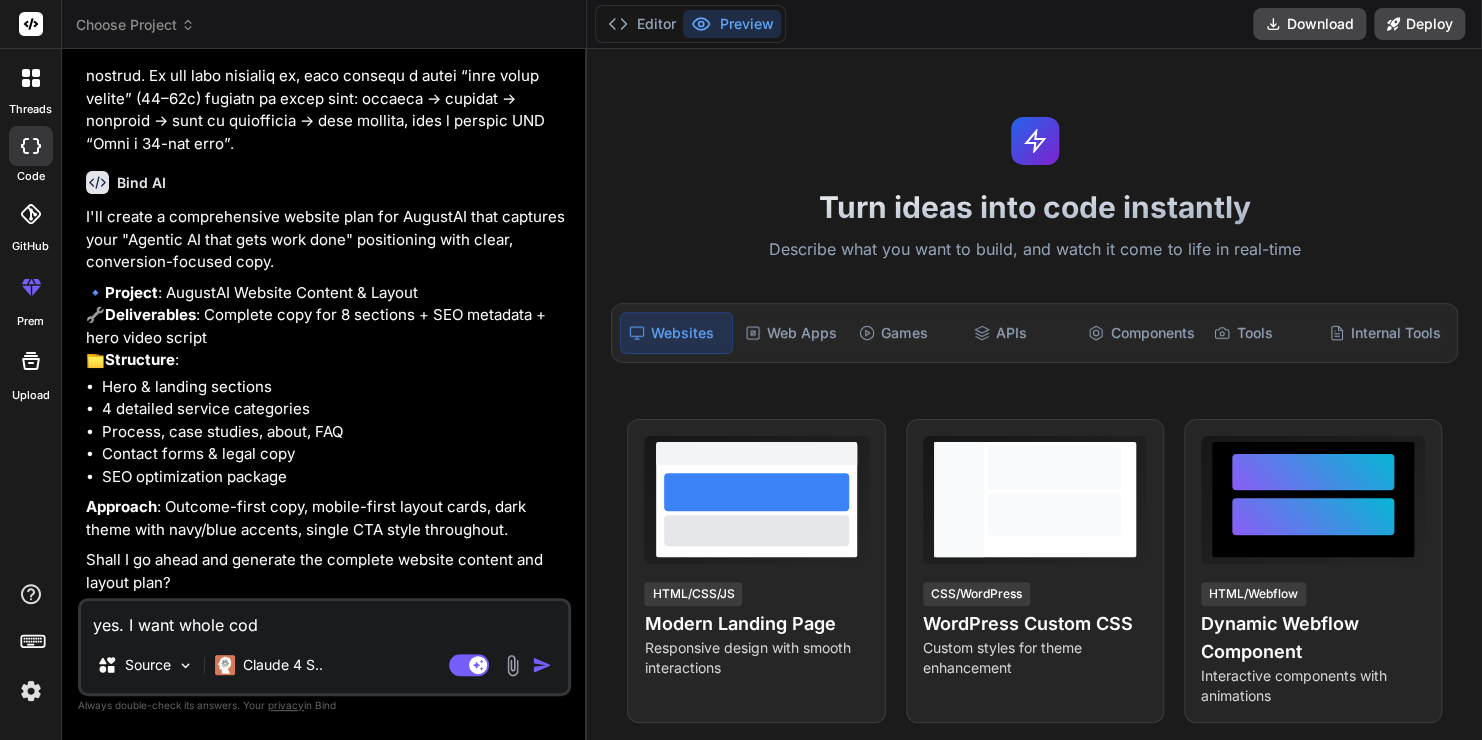 type on "yes. I want whole code" 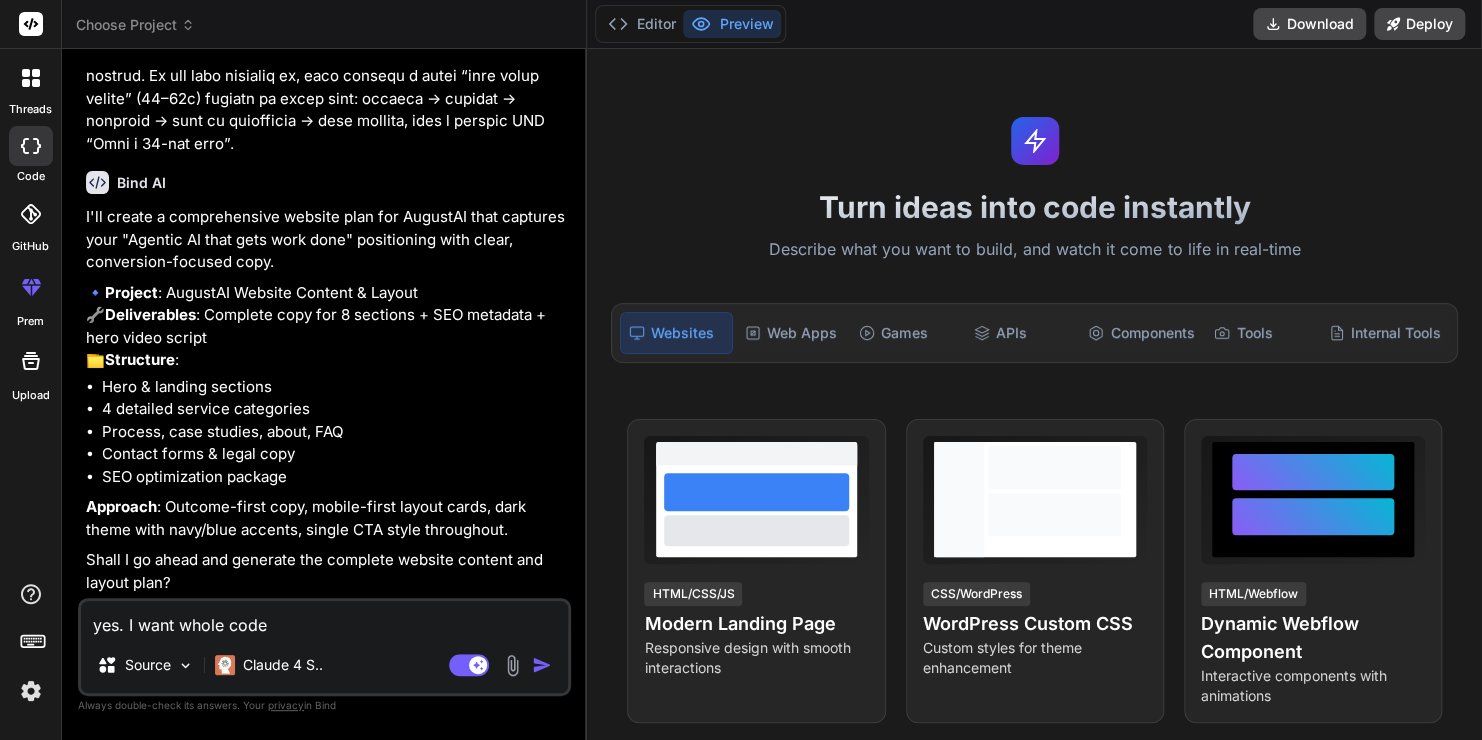 type on "yes. I want whole code" 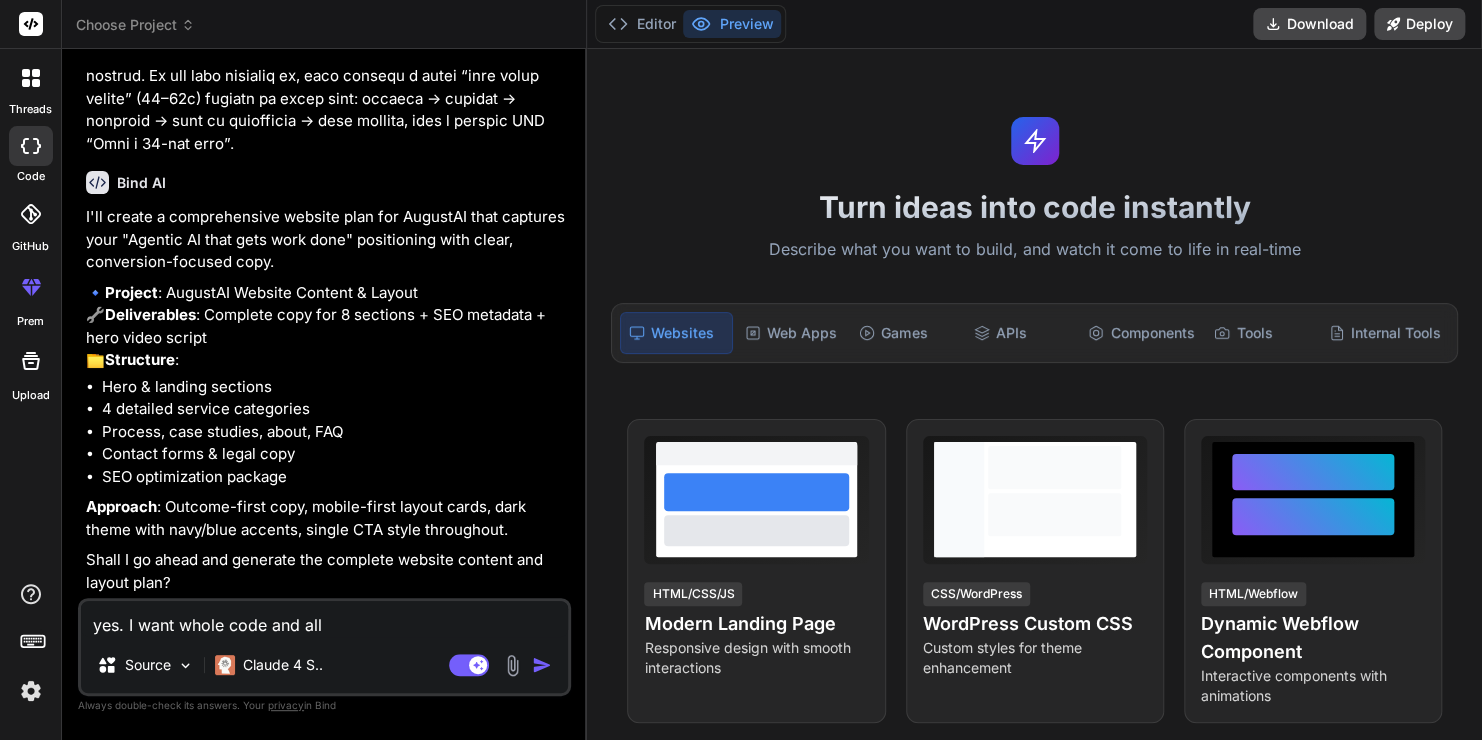 type on "yes. I want whole code an" 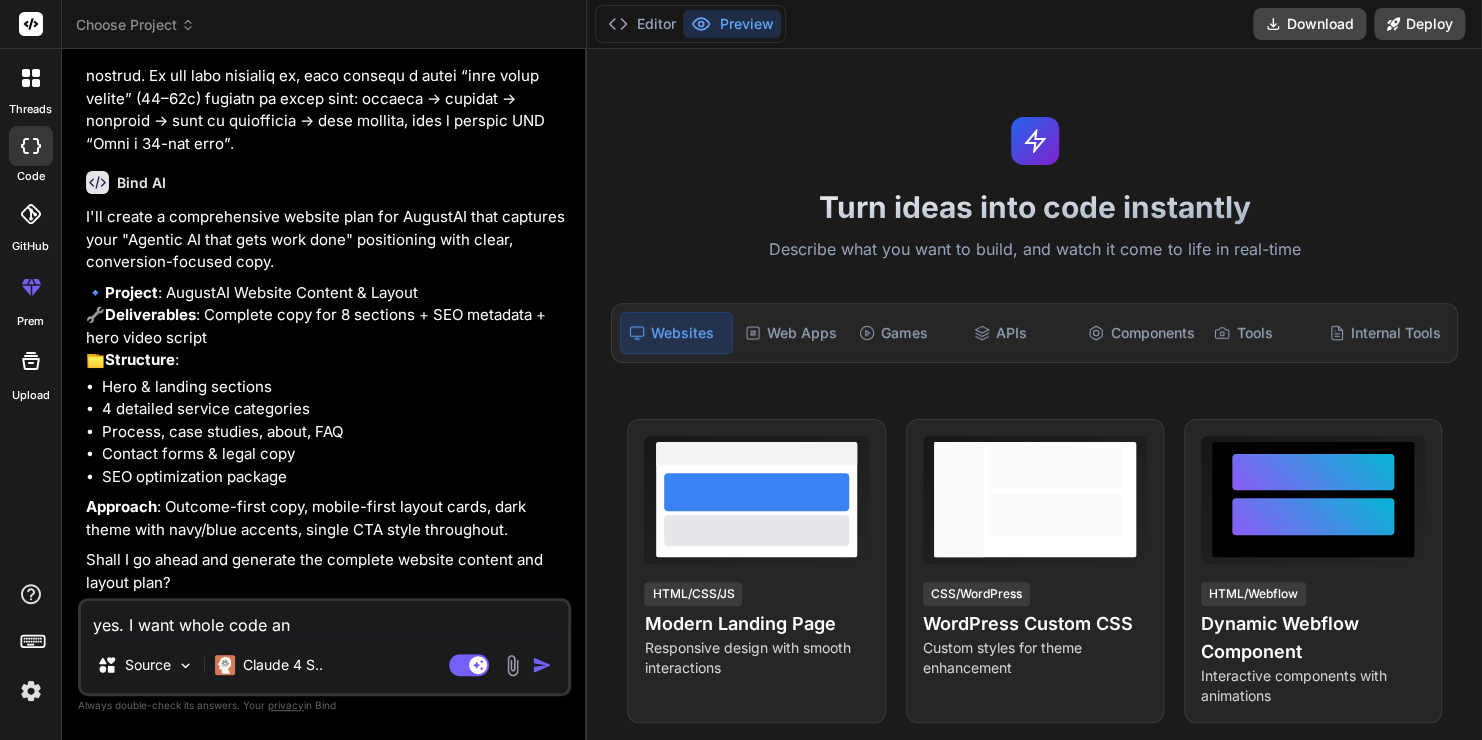 type on "yes. I want whole code and" 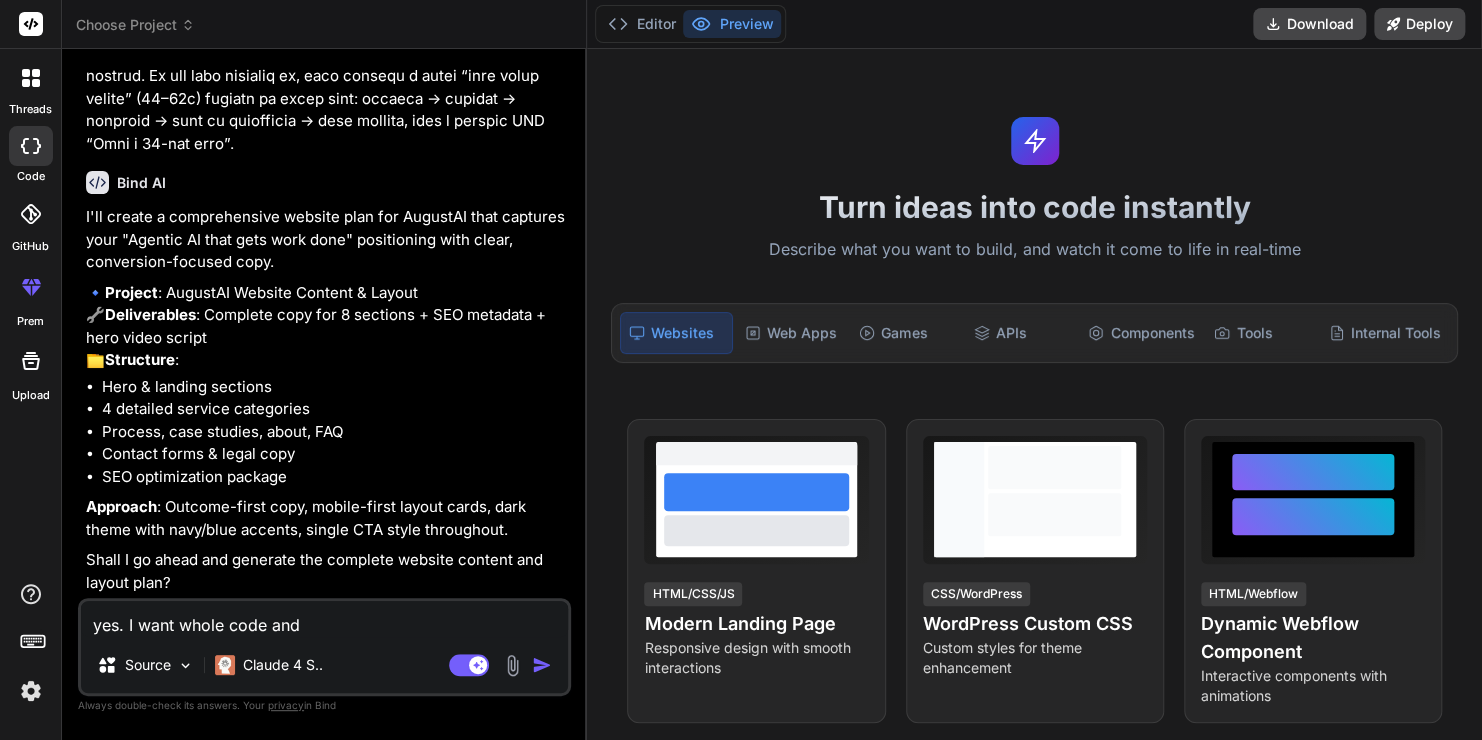 type on "yes. I want whole code and" 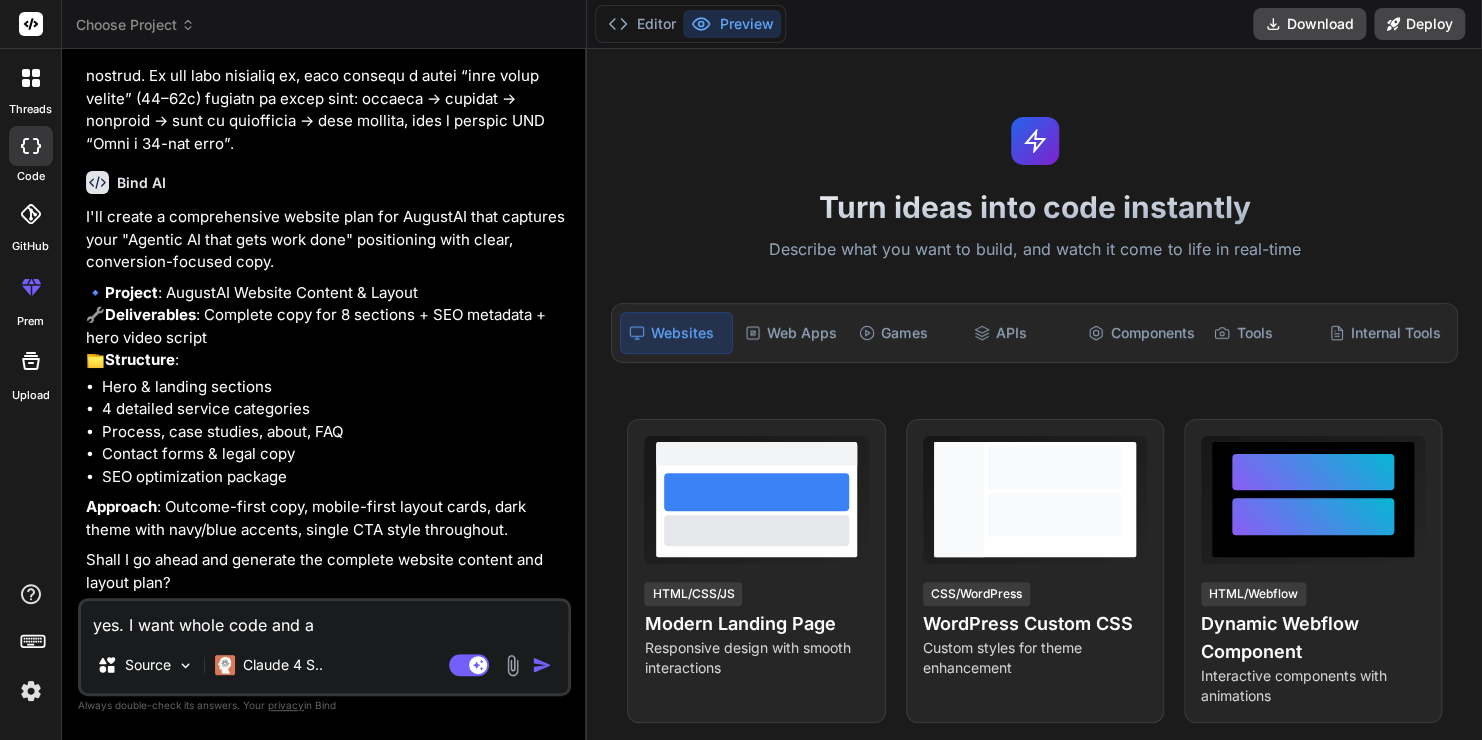 type on "yes. I want whole code and al" 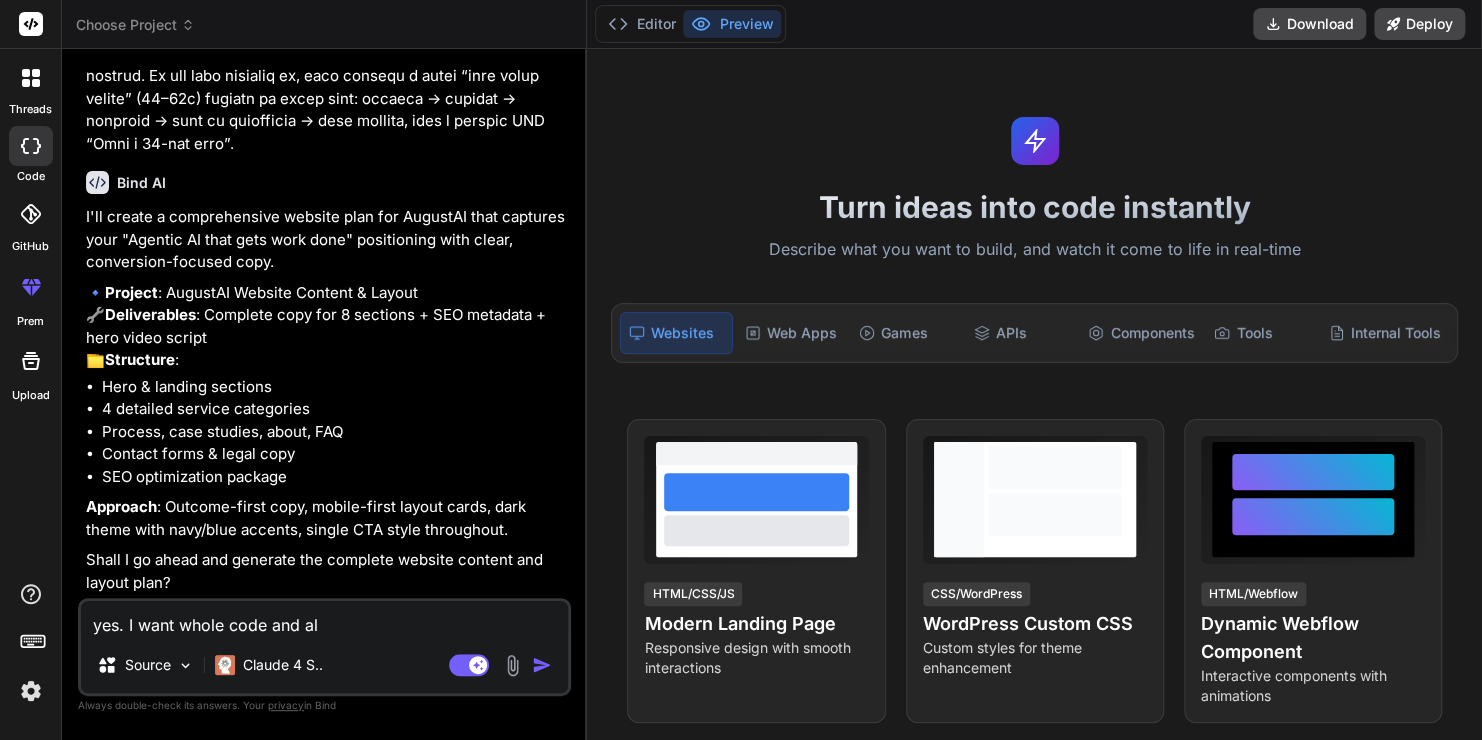 type on "yes. I want whole code and all" 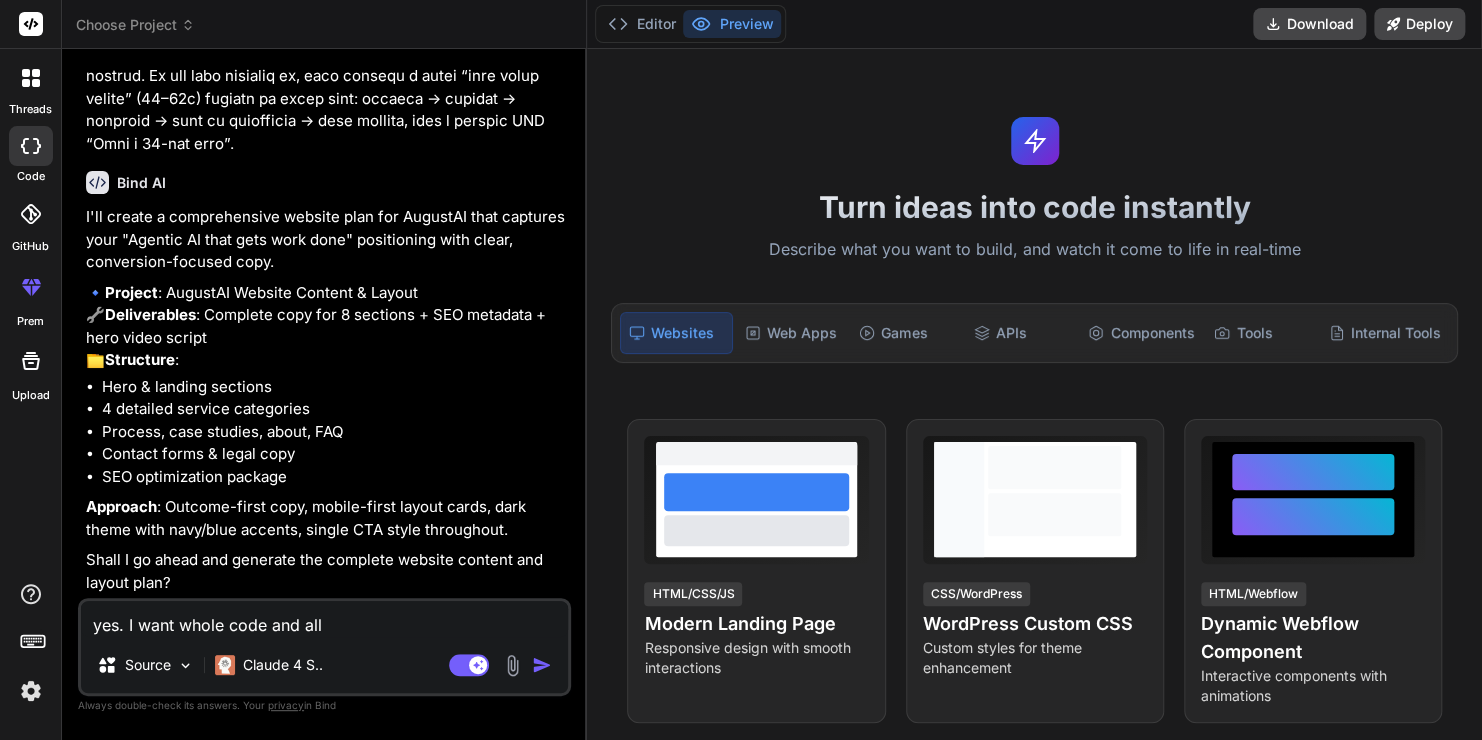 type on "yes. I want whole code and all" 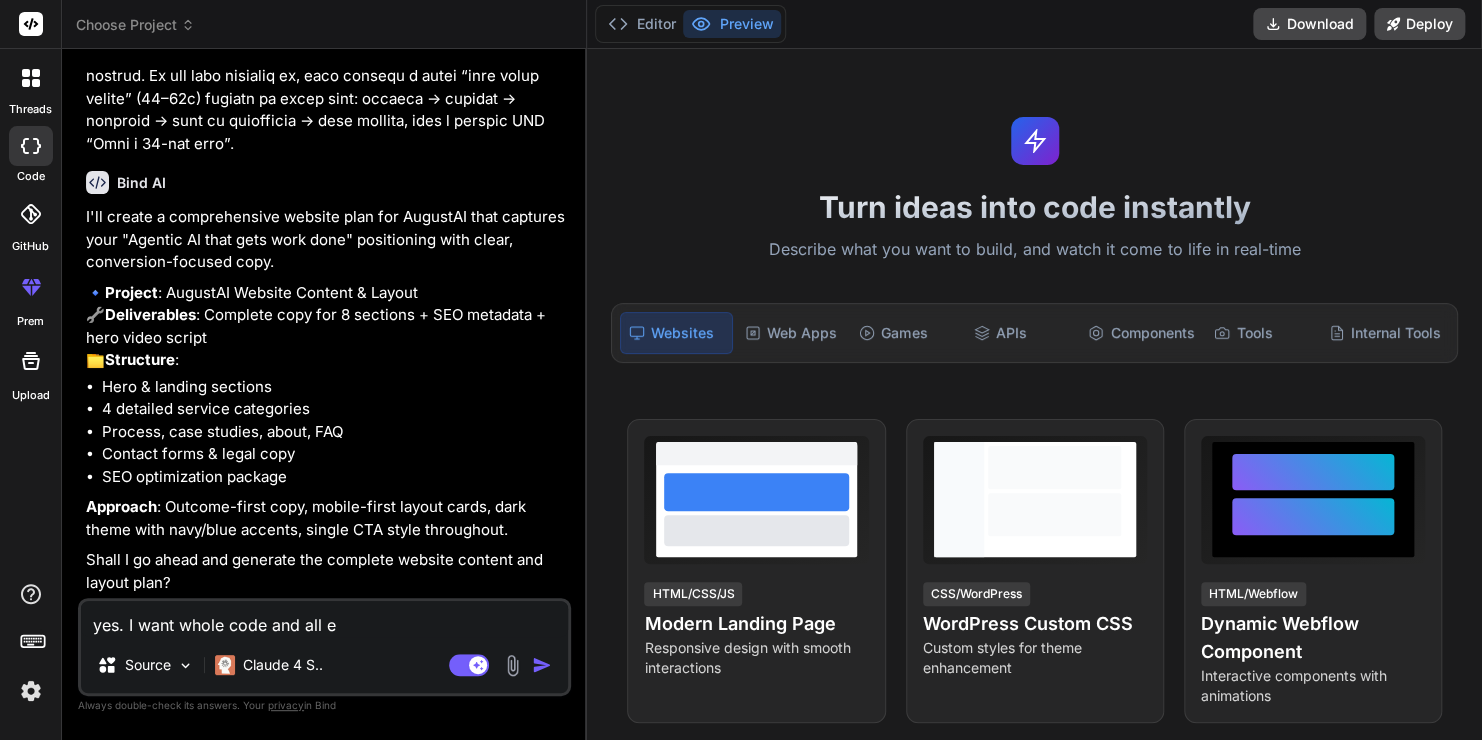 type on "yes. I want whole code and all em" 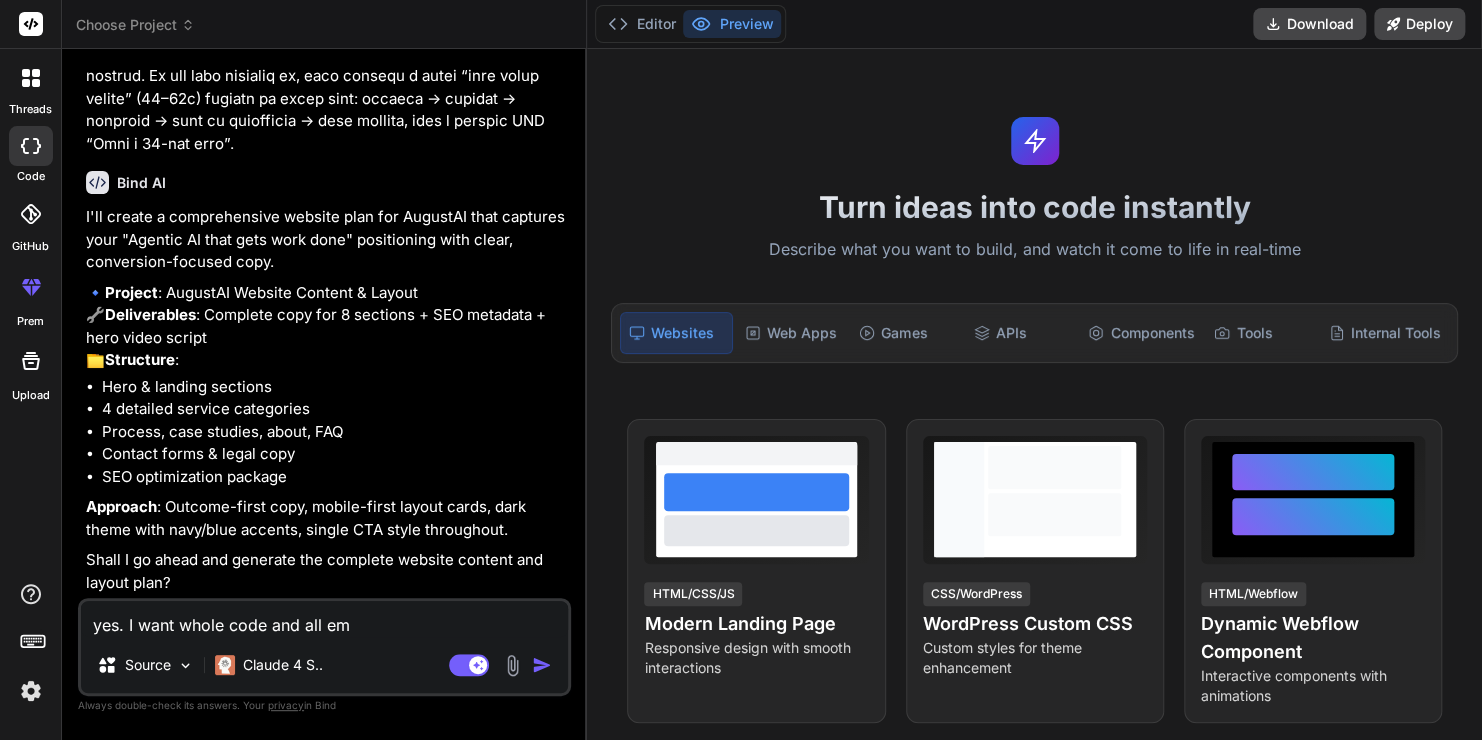 type on "yes. I want whole code and all ema" 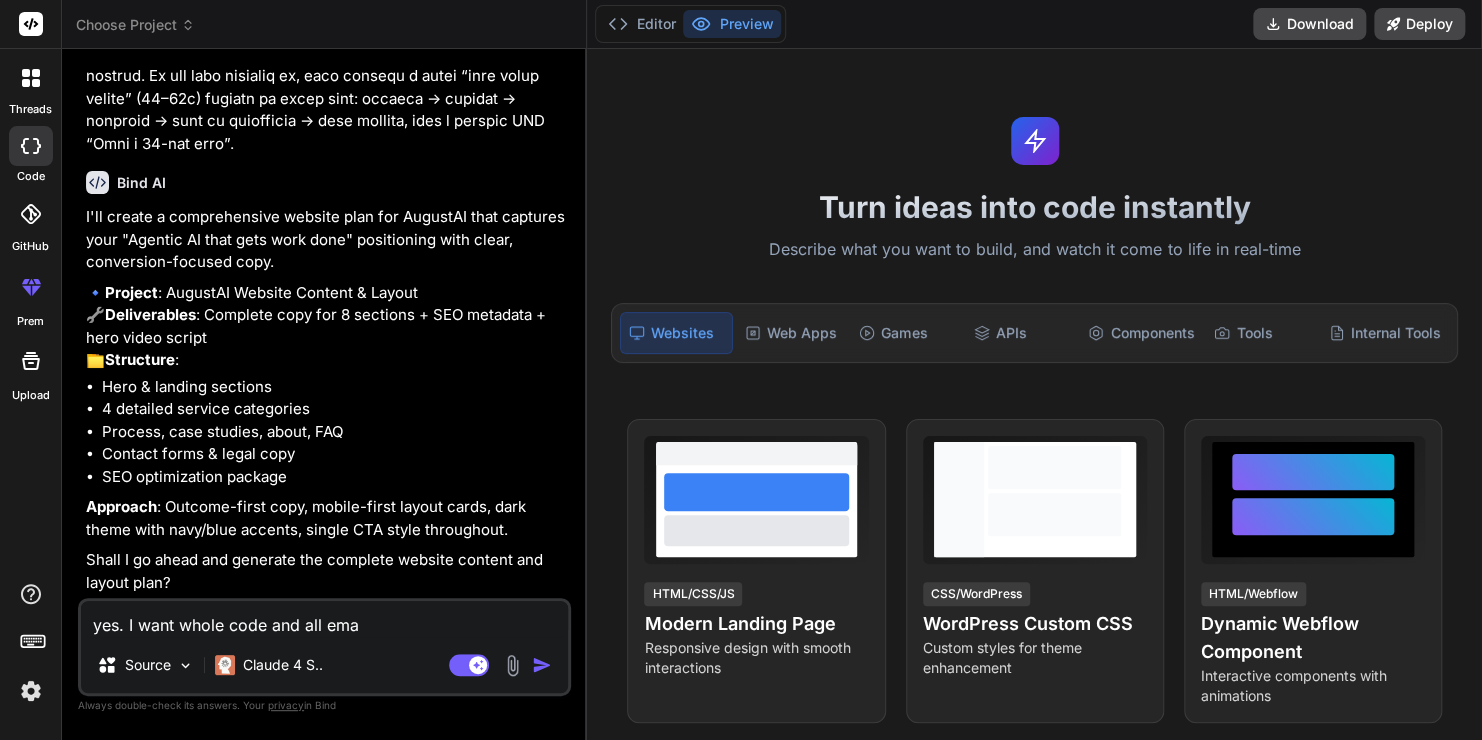 type on "yes. I want whole code and all emai" 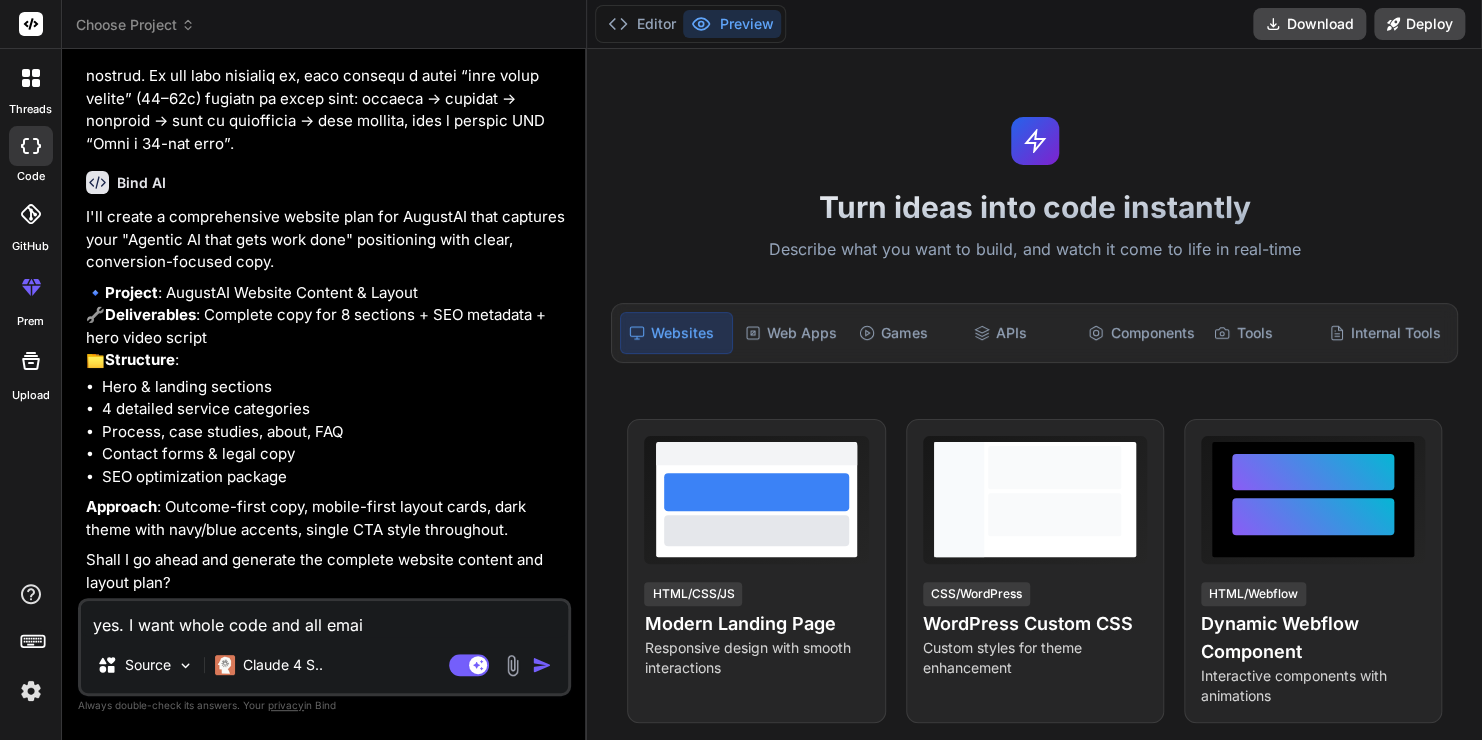 type on "yes. I want whole code and all emails and" 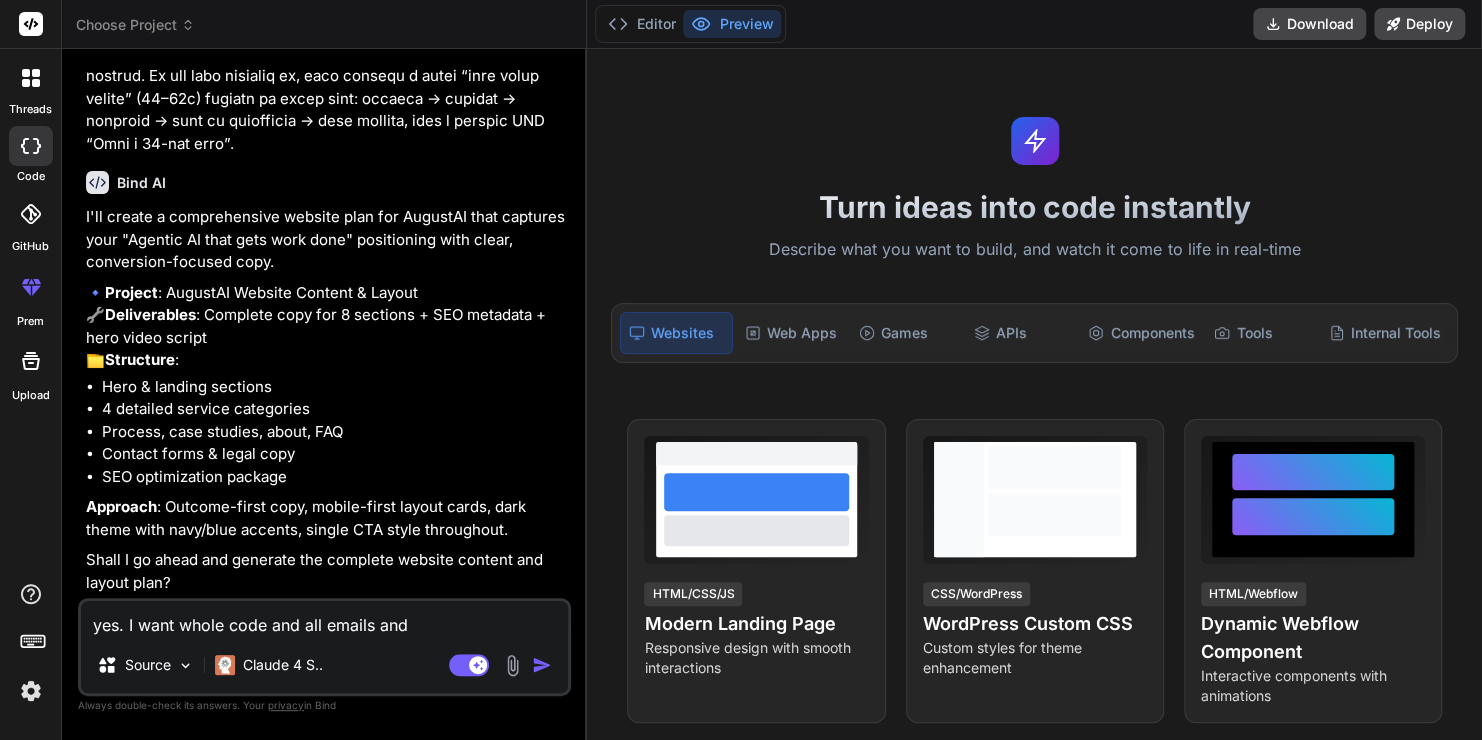 type on "yes. I want whole code and all emails" 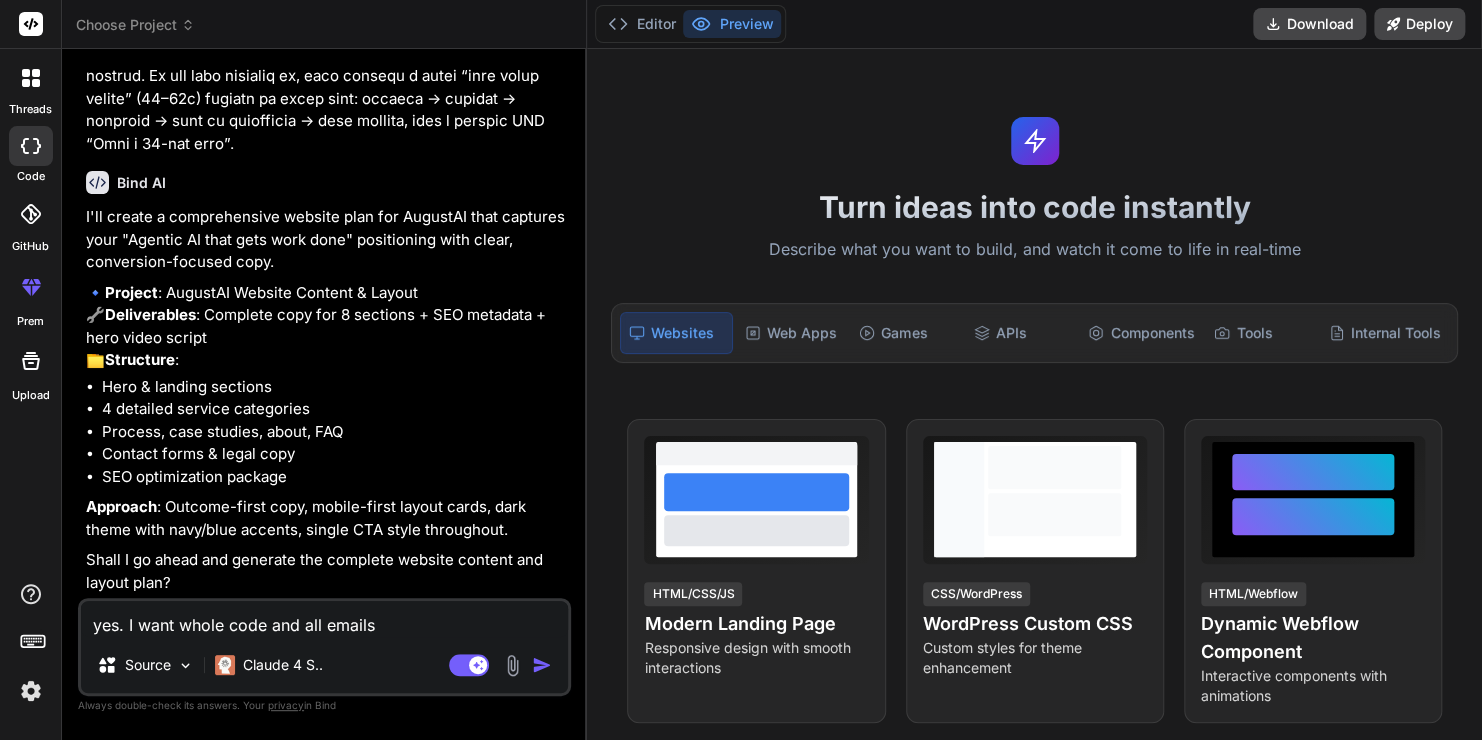 type on "yes. I want whole code and all emails" 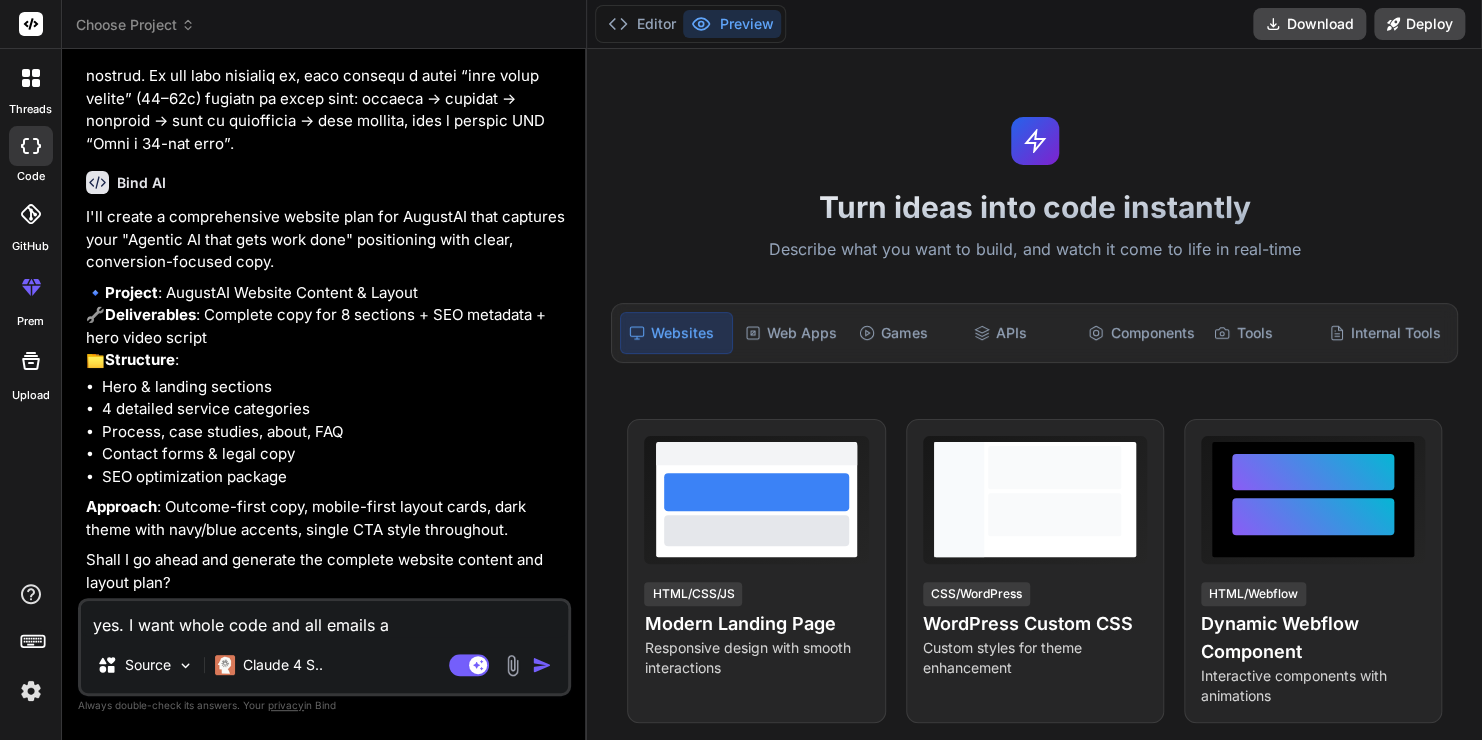 type on "yes. I want whole code and all emails an" 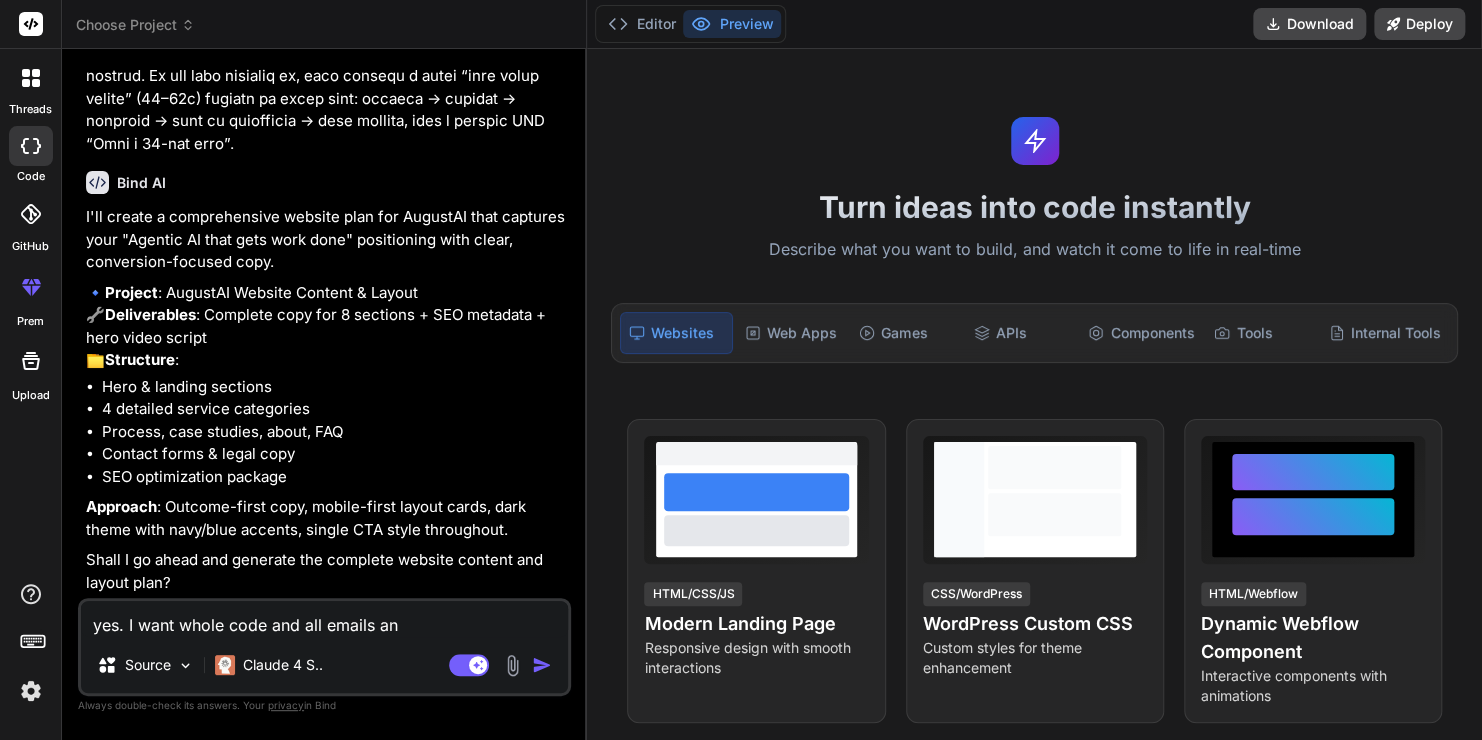 type on "yes. I want whole code and all emails and" 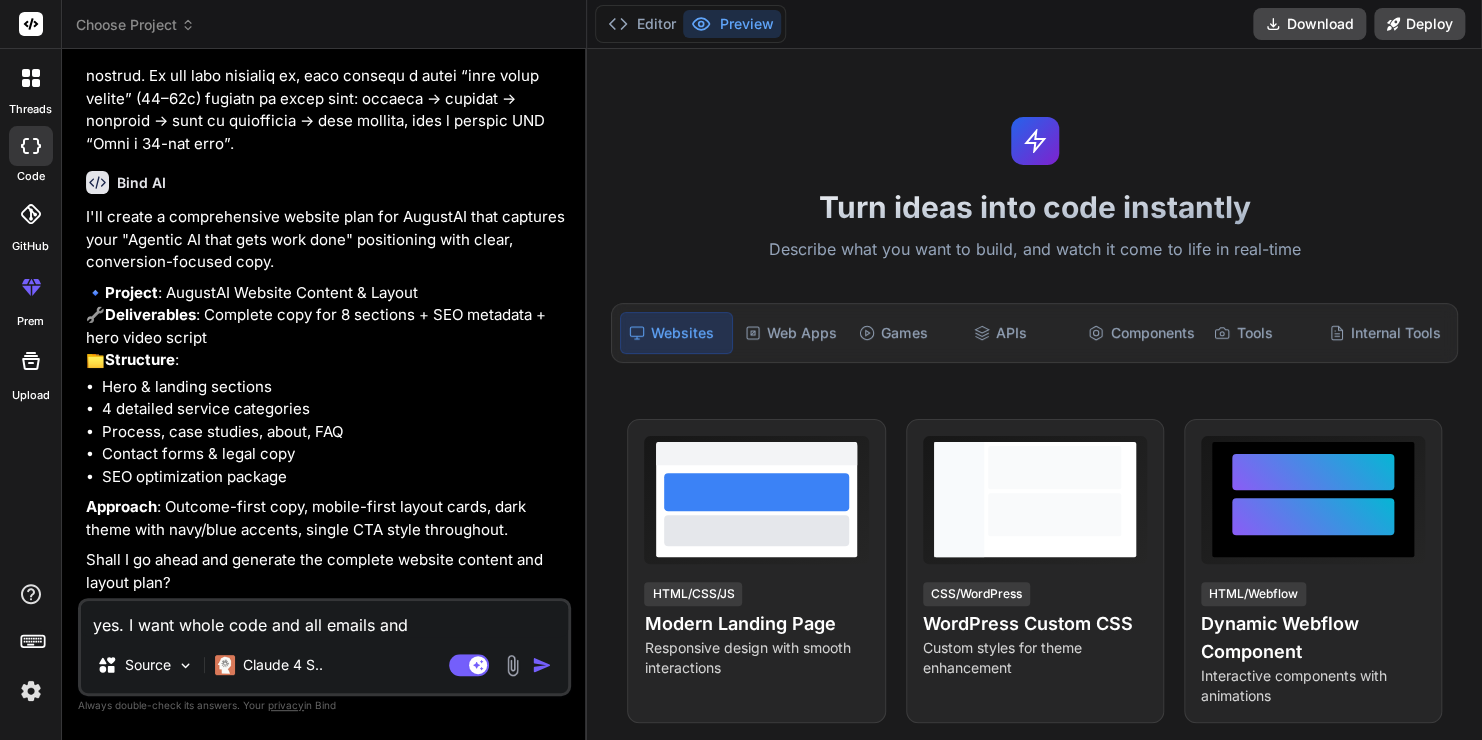 type on "yes. I want whole code and all emails and" 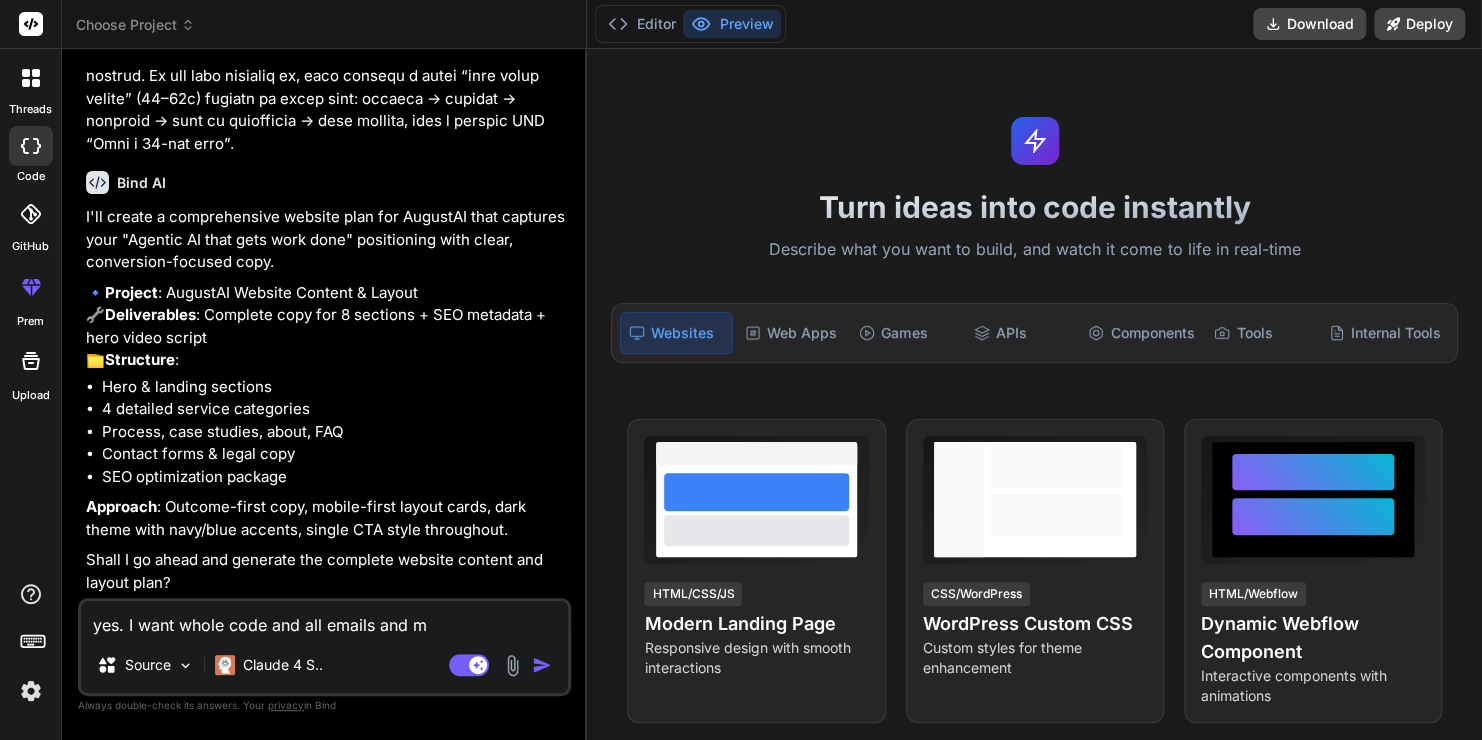type on "yes. I want whole code and all emails and me" 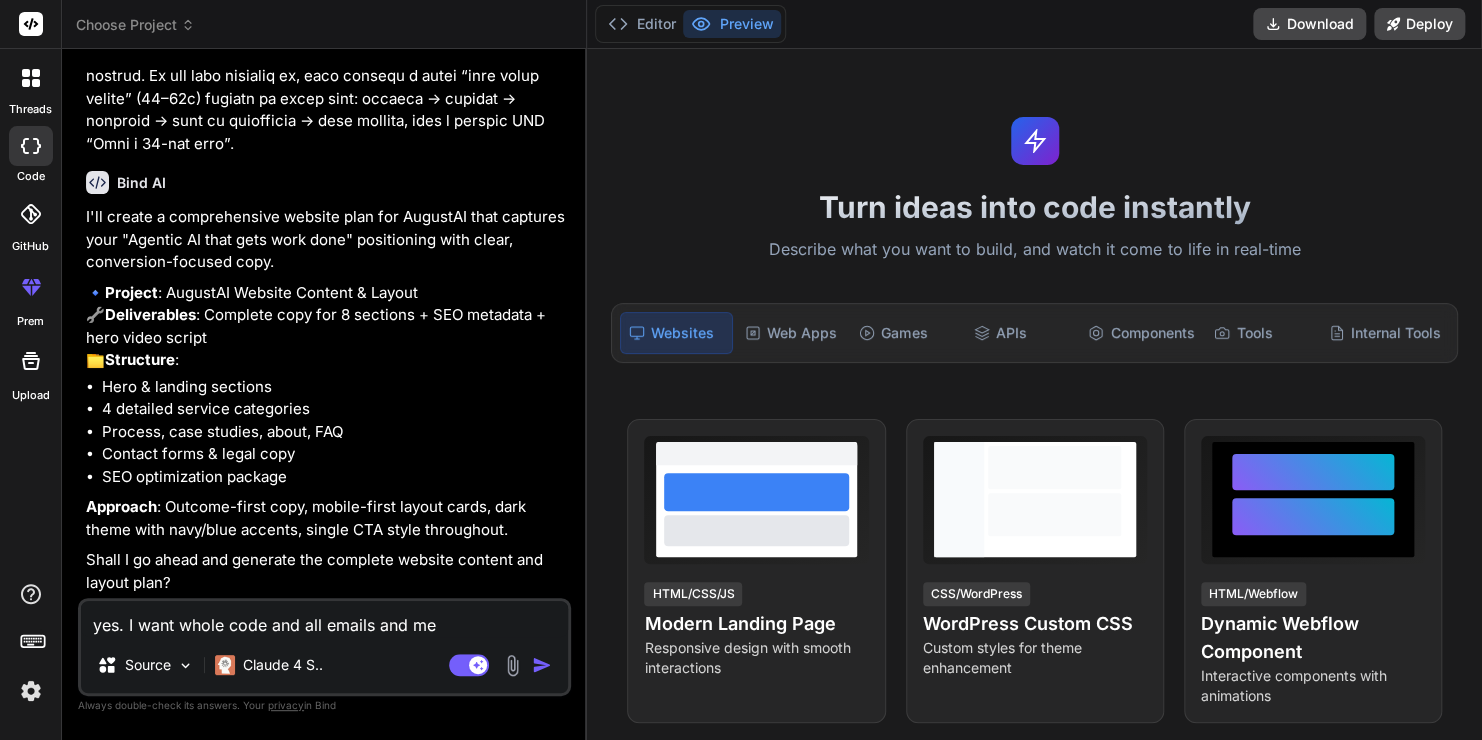 type on "yes. I want whole code and all emails and mee" 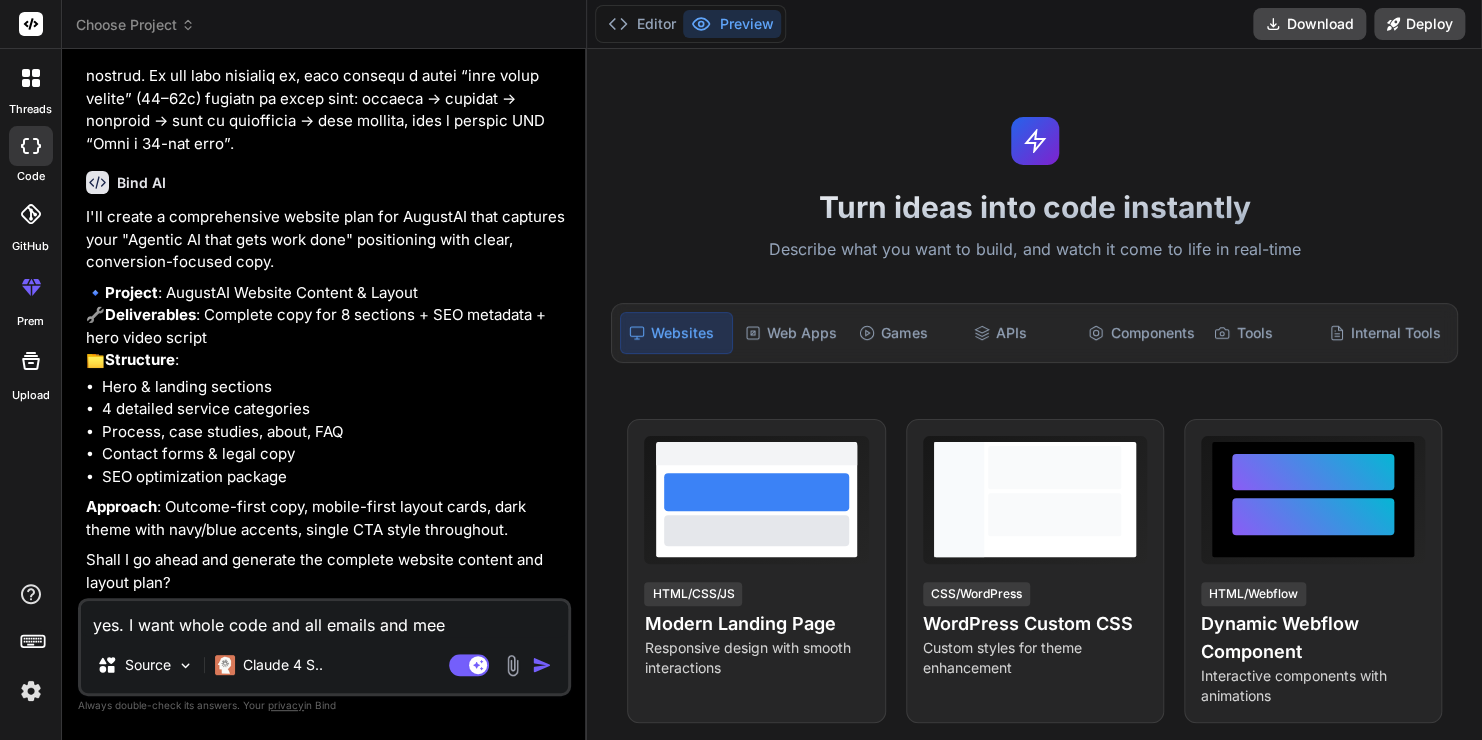 type on "yes. I want whole code and all emails and meet" 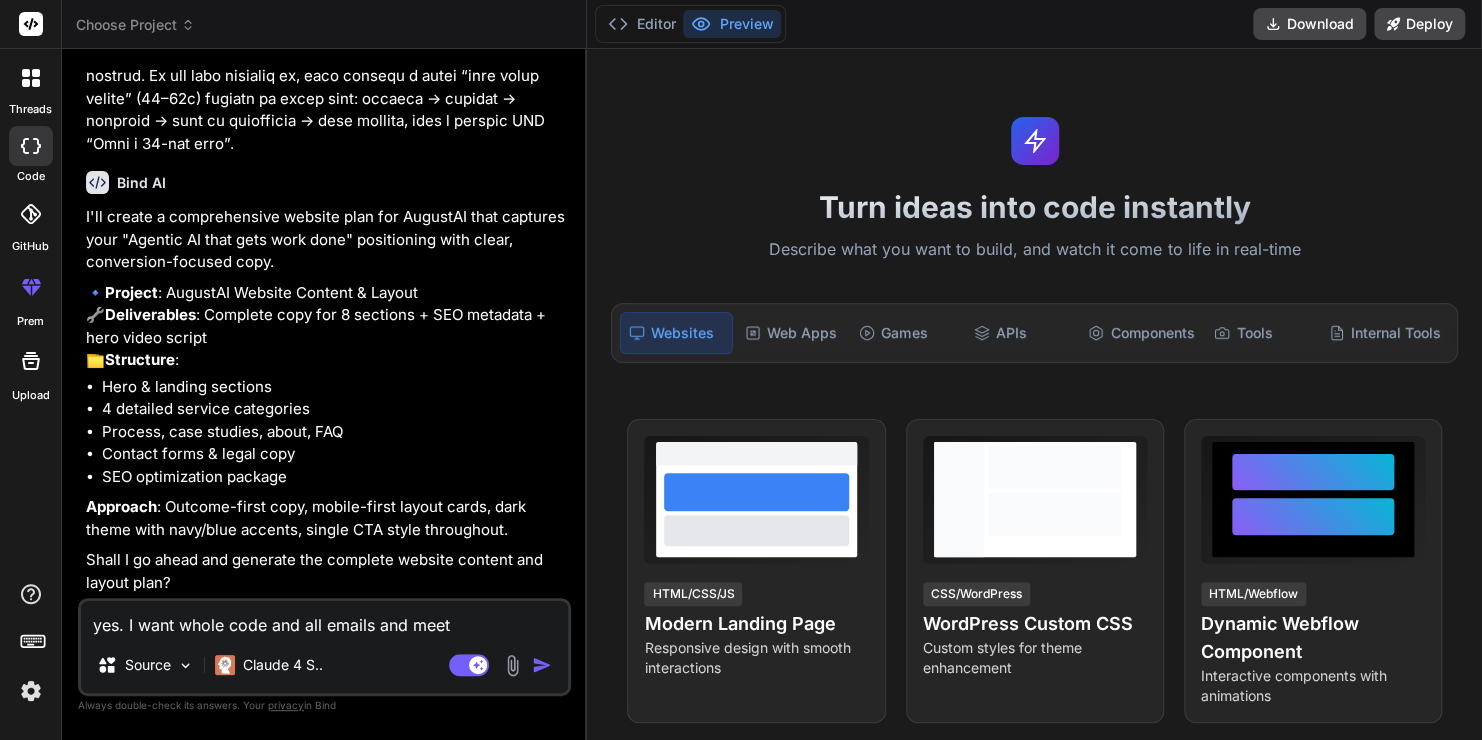 type on "yes. I want whole code and all emails and meeti" 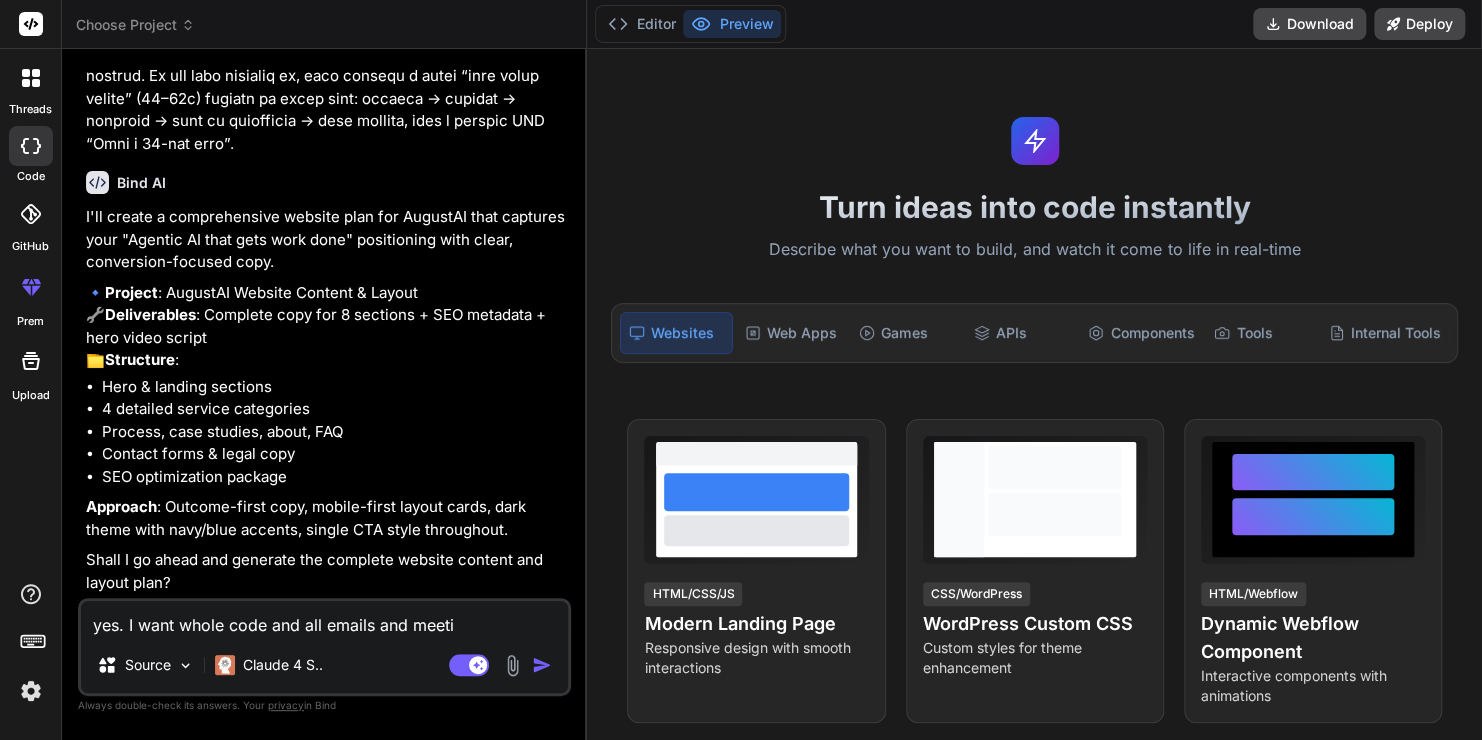 type on "yes. I want whole code and all emails and meetin" 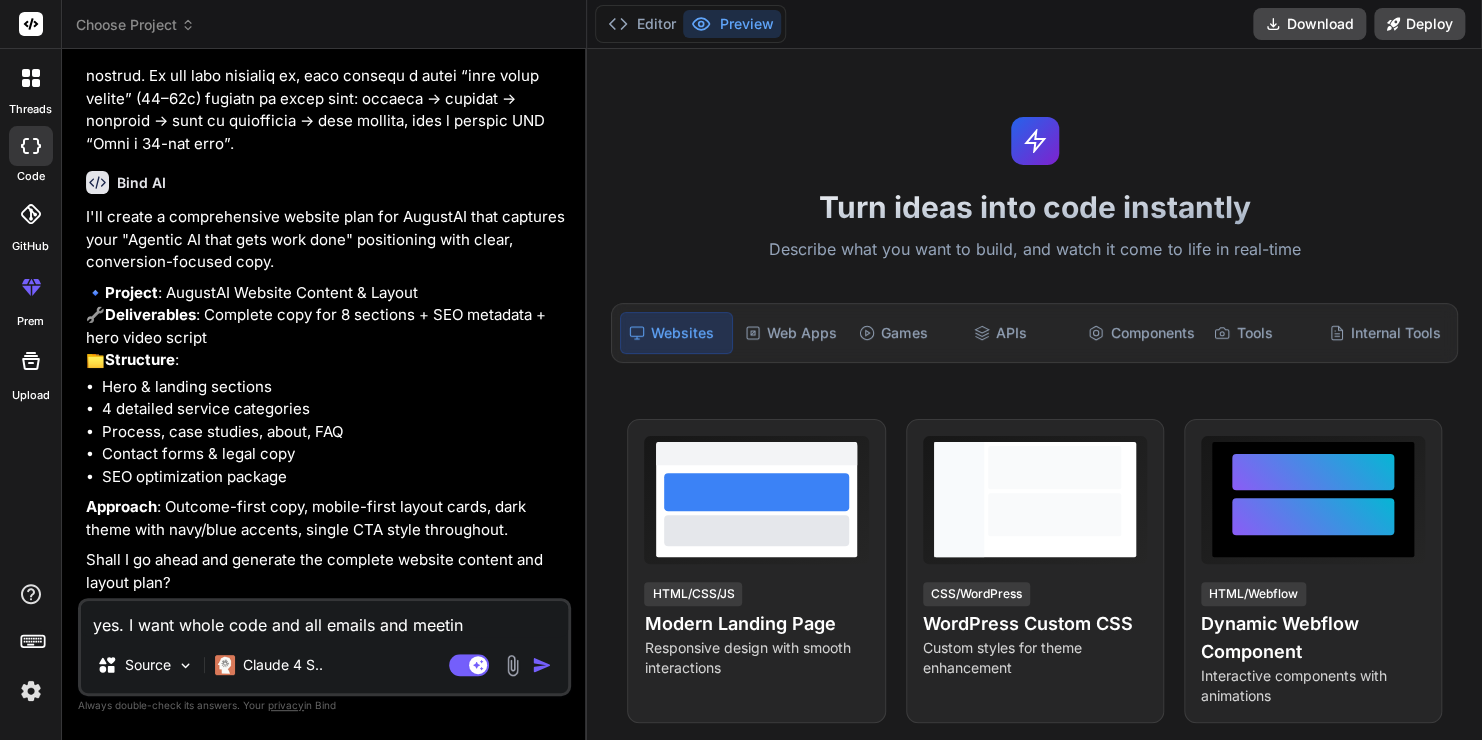 type on "yes. I want whole code and all emails and meeting" 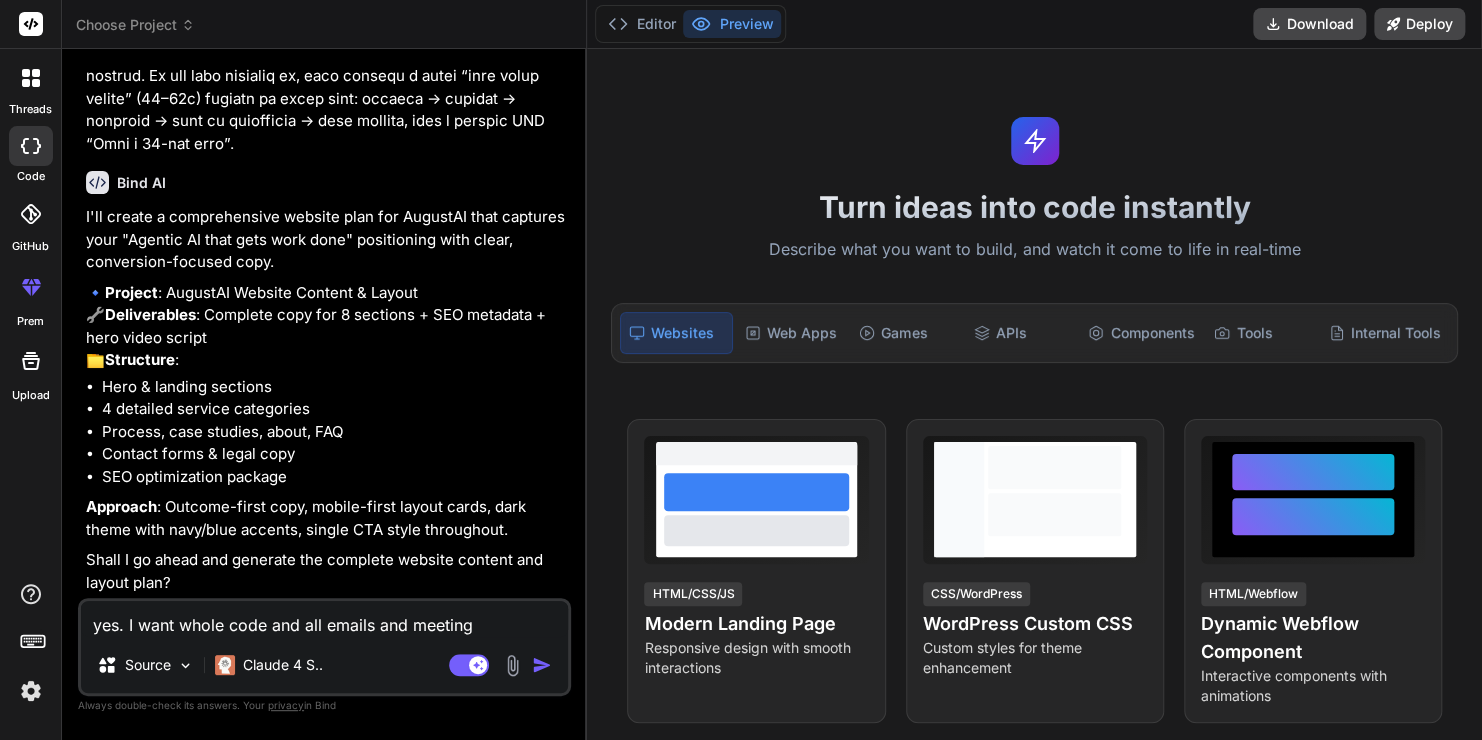 type on "yes. I want whole code and all emails and meeting" 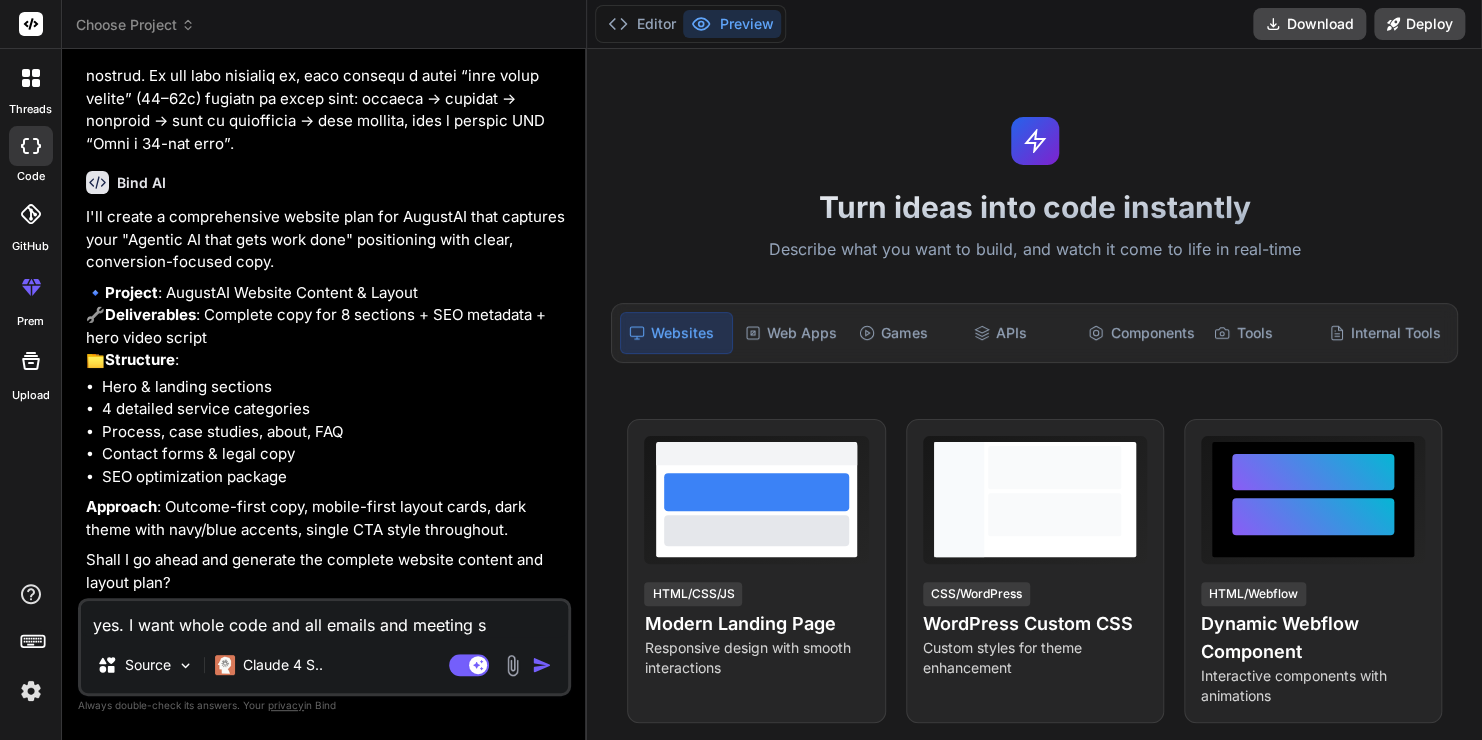 type on "yes. I want whole code and all emails and meeting sc" 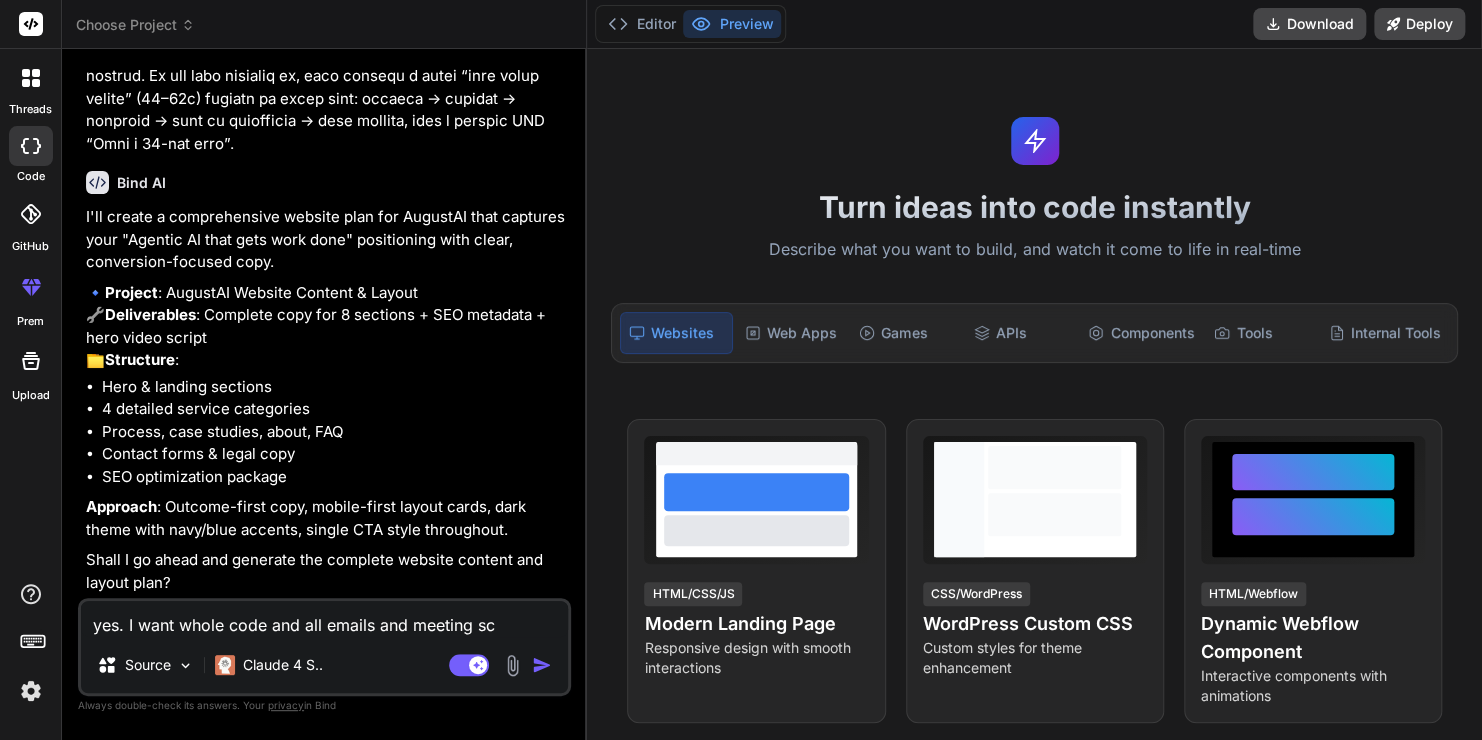 type on "yes. I want whole code and all emails and meeting sch" 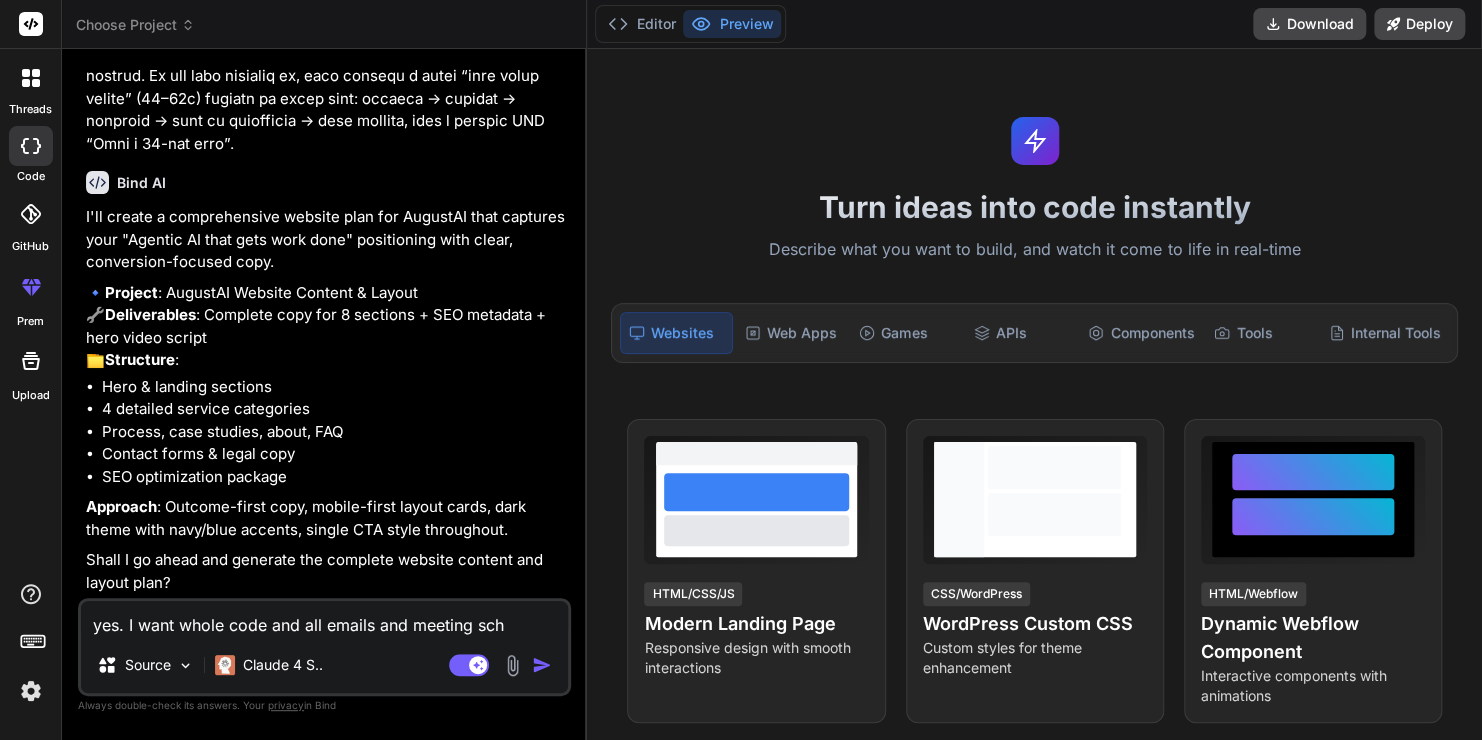 type on "yes. I want whole code and all emails and meeting sche" 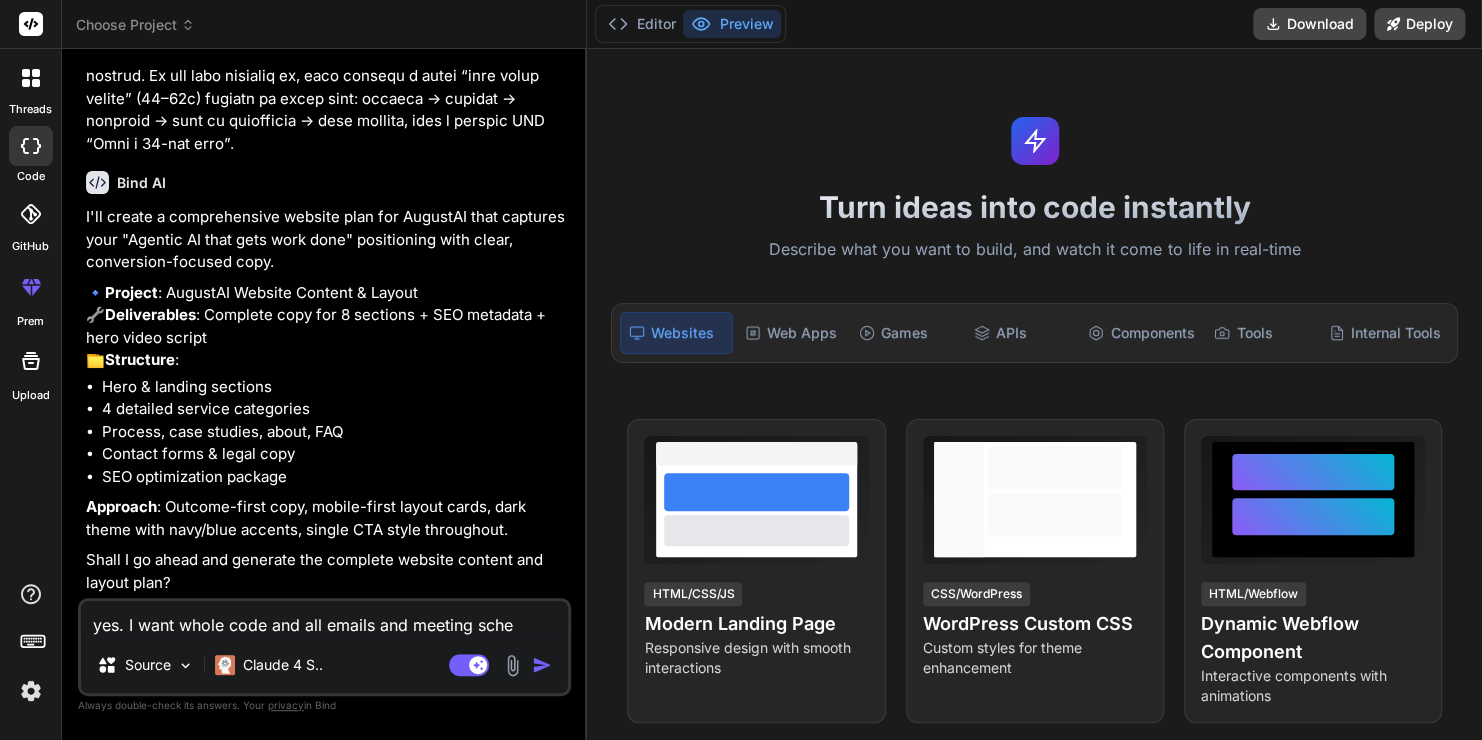 type on "yes. I want whole code and all emails and meeting sched" 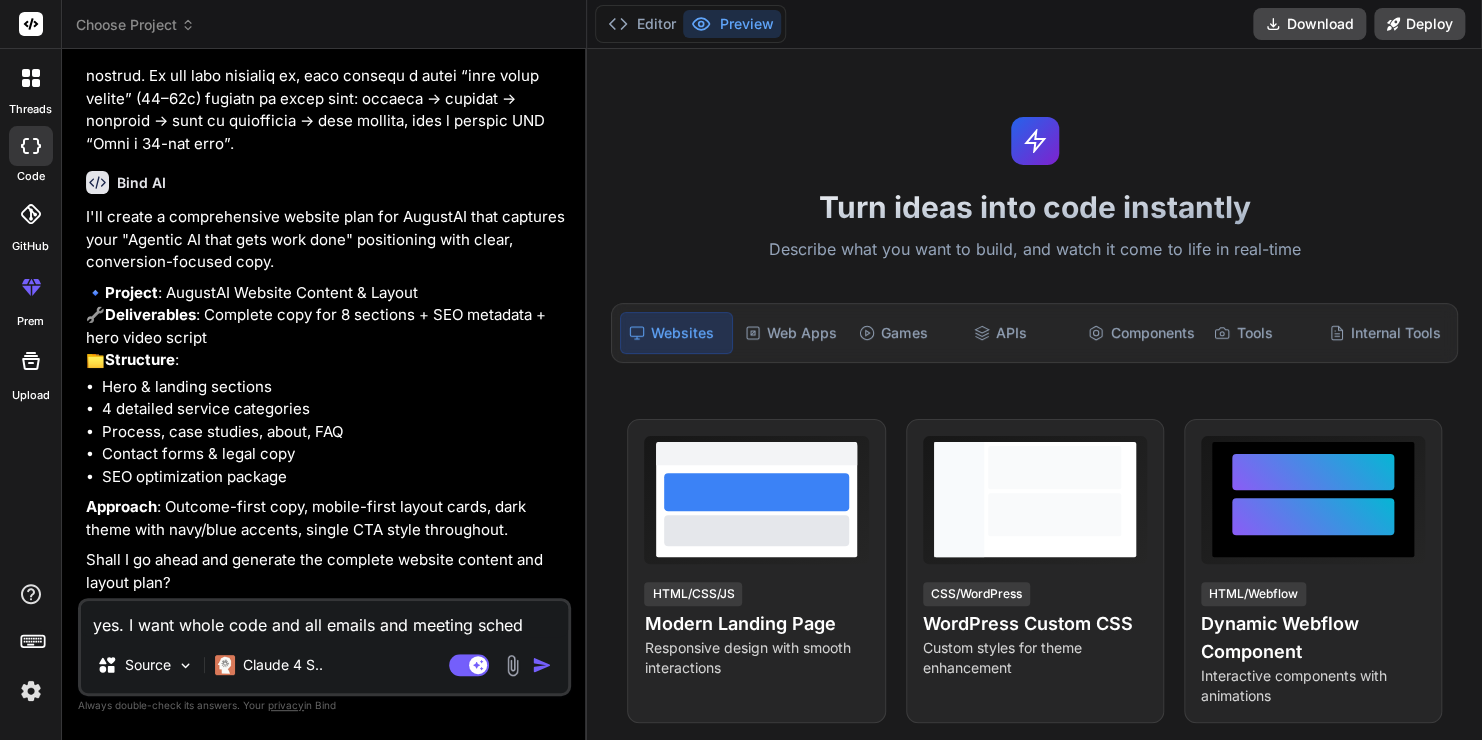 type on "yes. I want whole code and all emails and meeting schedu" 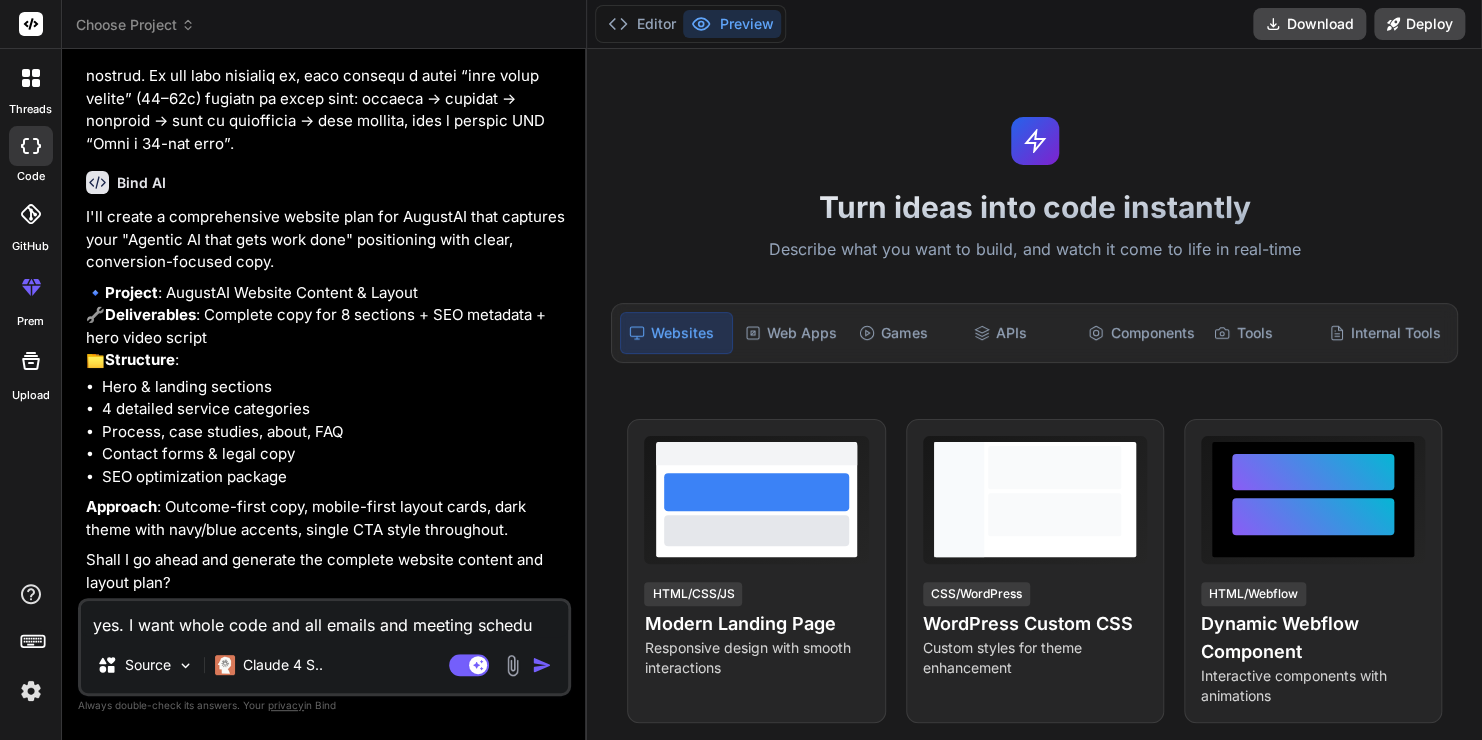 type on "yes. I want whole code and all emails and meeting schedul" 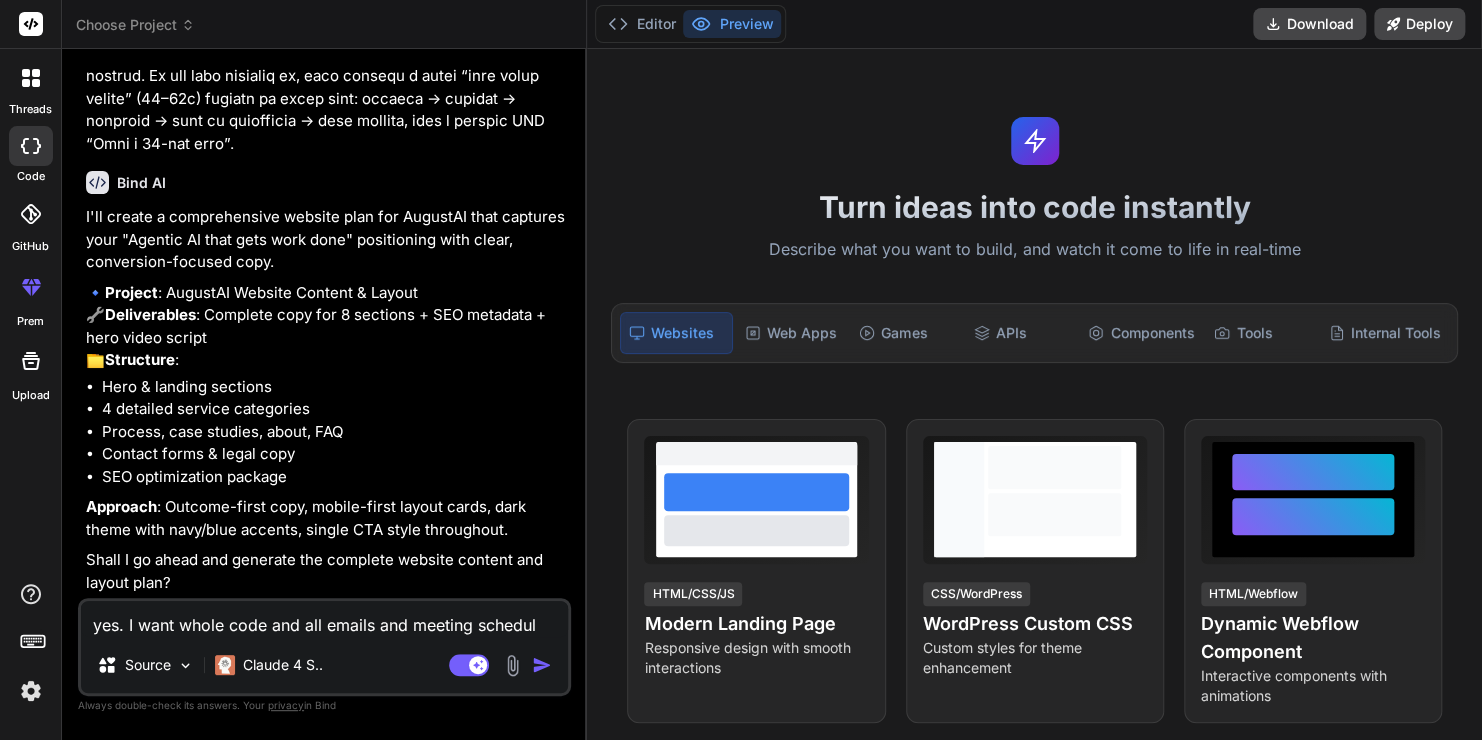 type on "yes. I want whole code and all emails and meeting schedule" 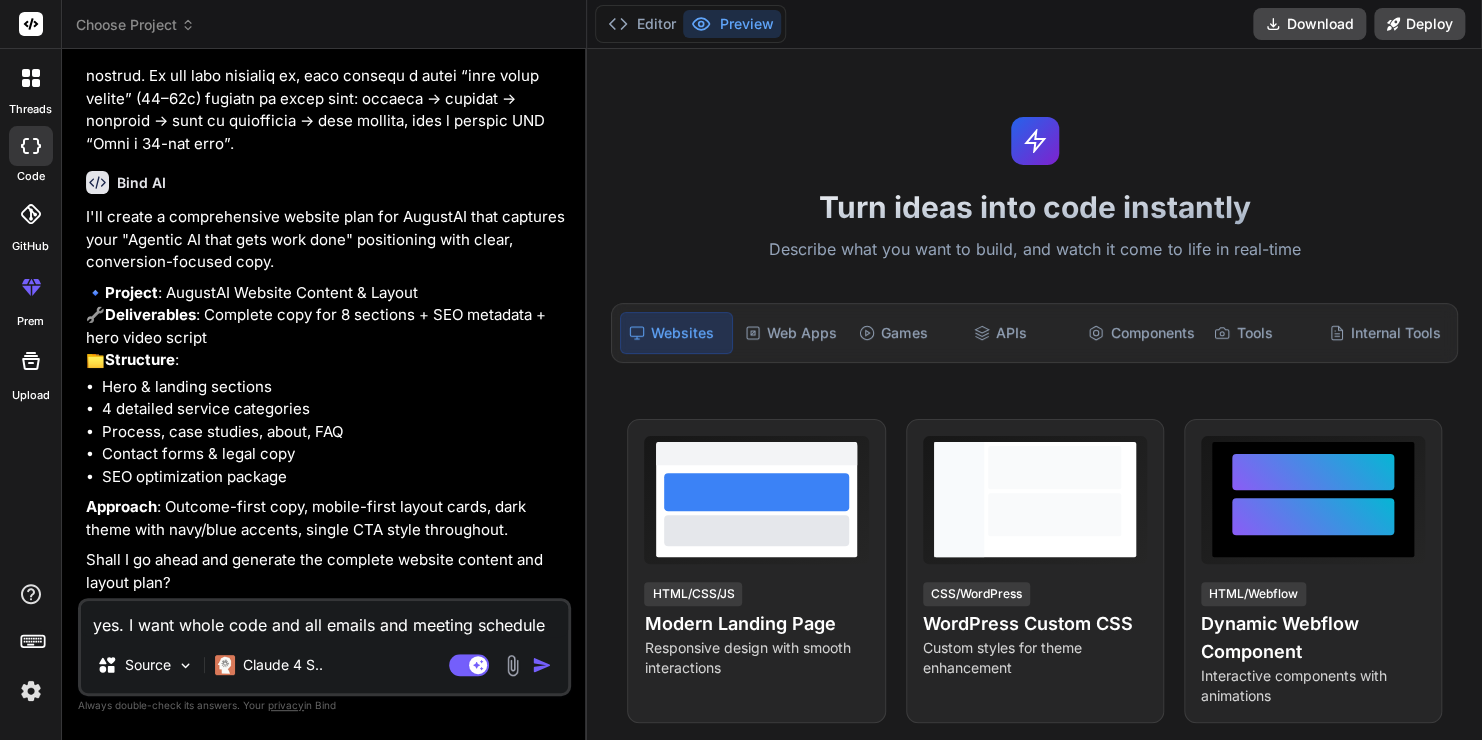 type on "yes. I want whole code and all emails and meeting scheduler" 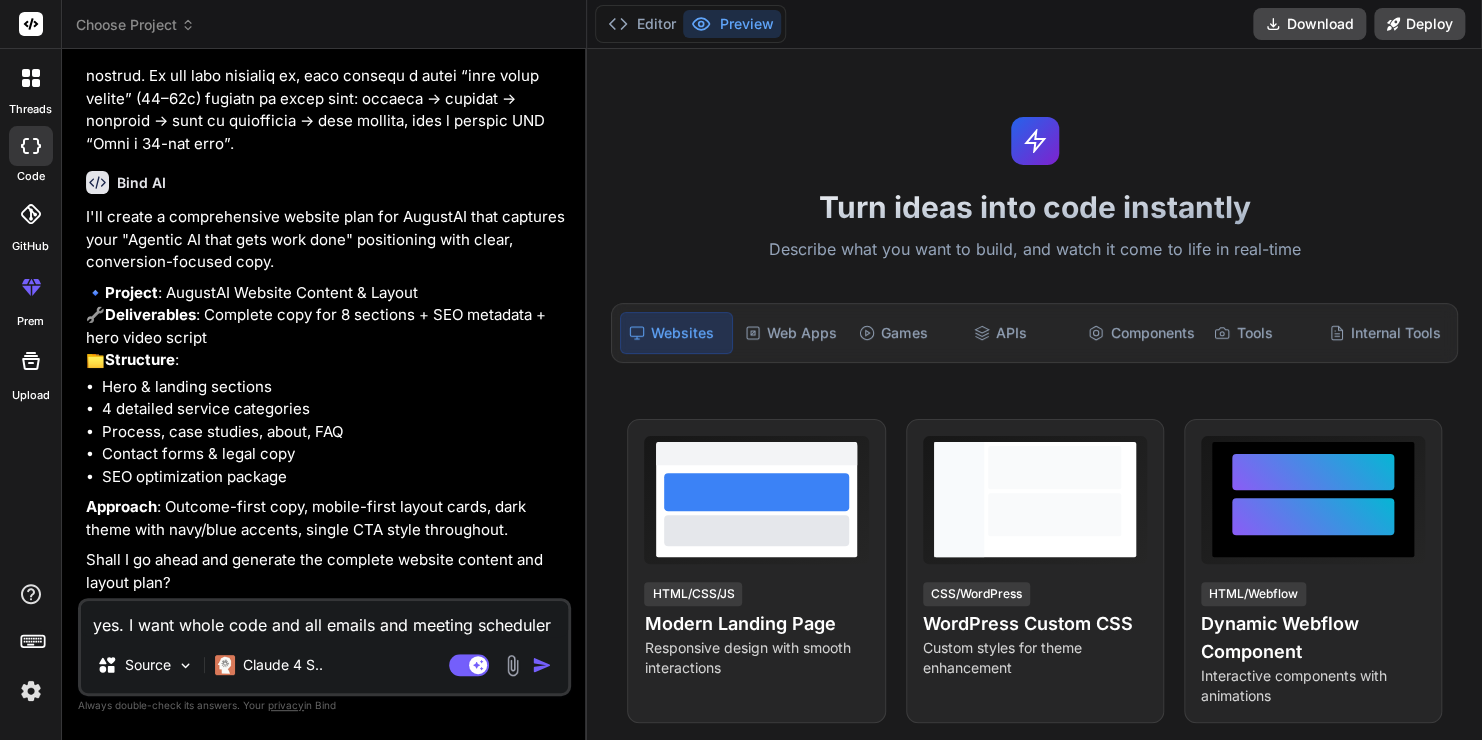 type on "yes. I want whole code and all emails and meeting scheduler" 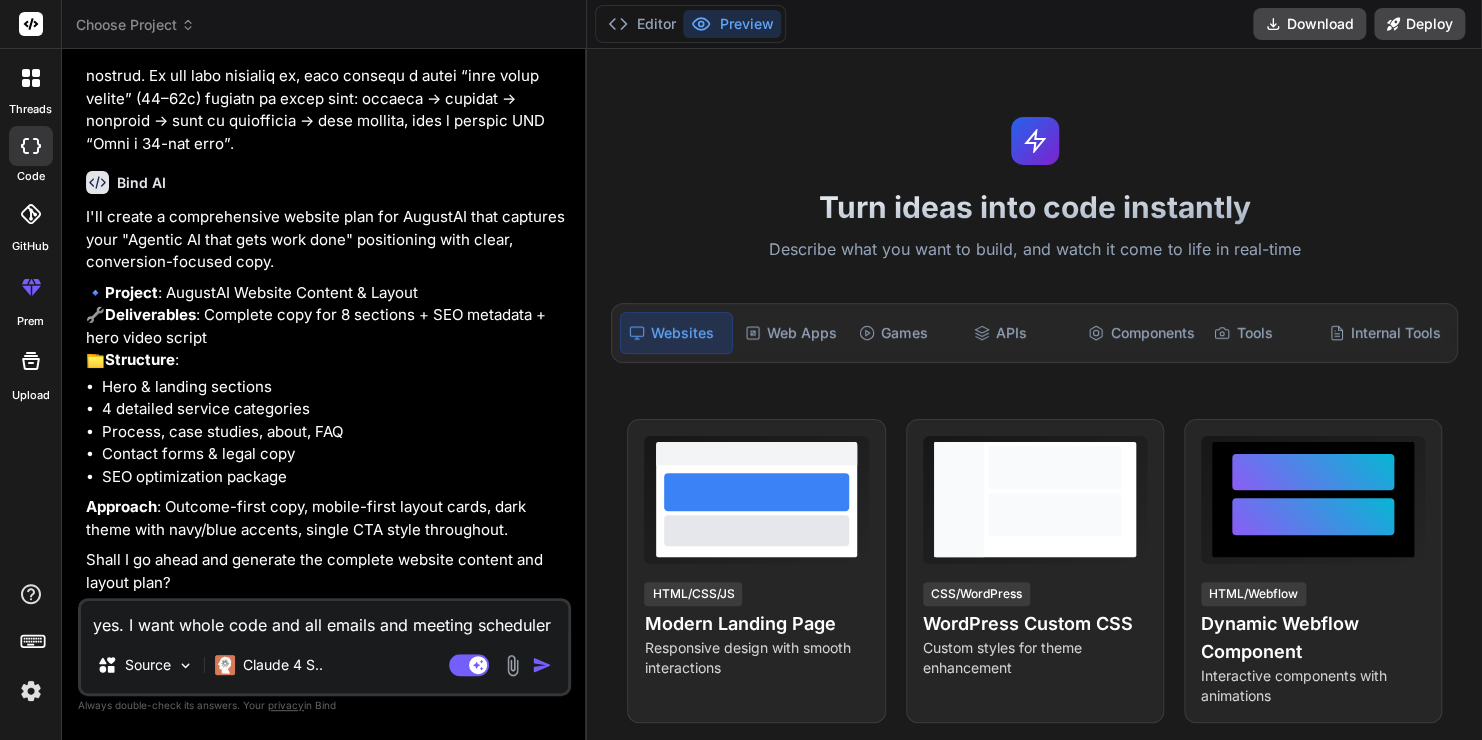 type on "yes. I want whole code and all emails and meeting scheduler an" 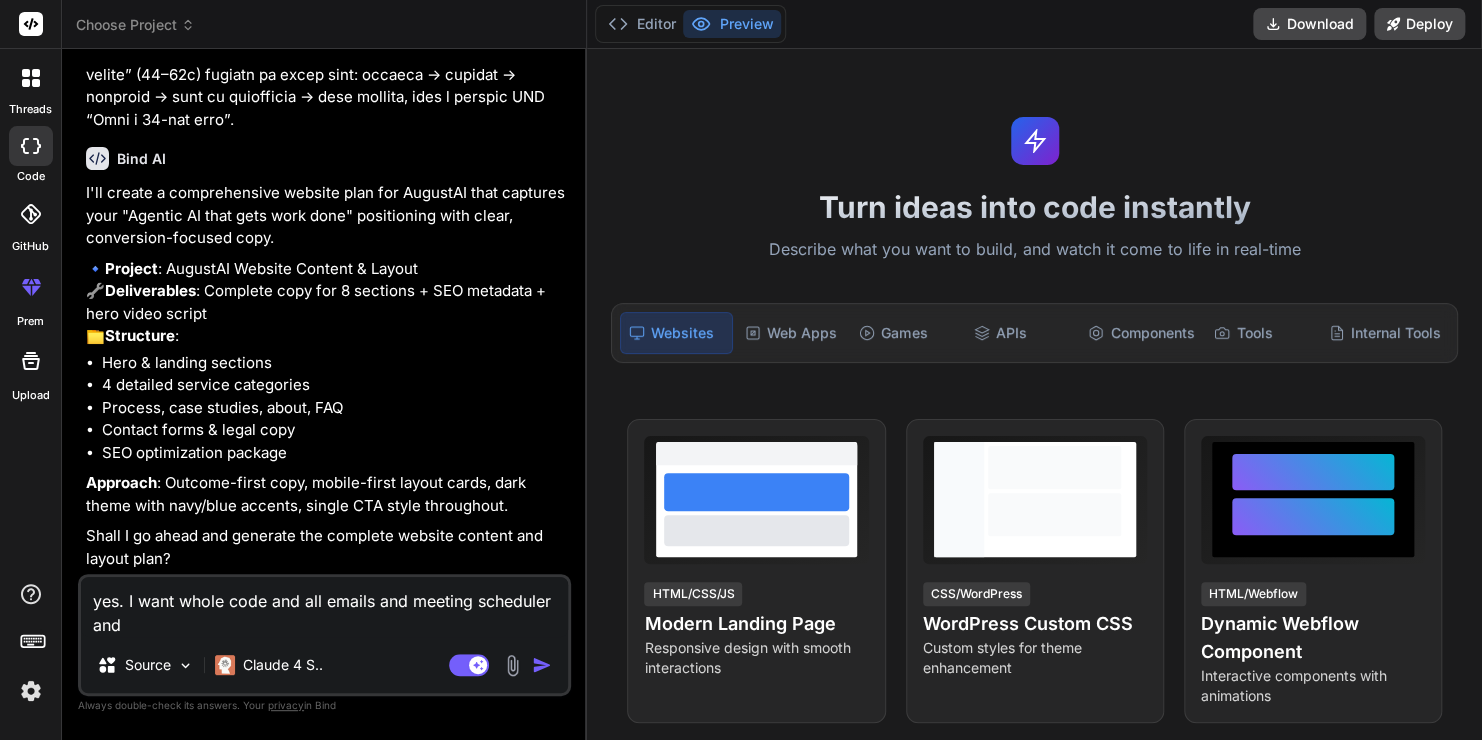 type on "yes. I want whole code and all emails and meeting scheduler and" 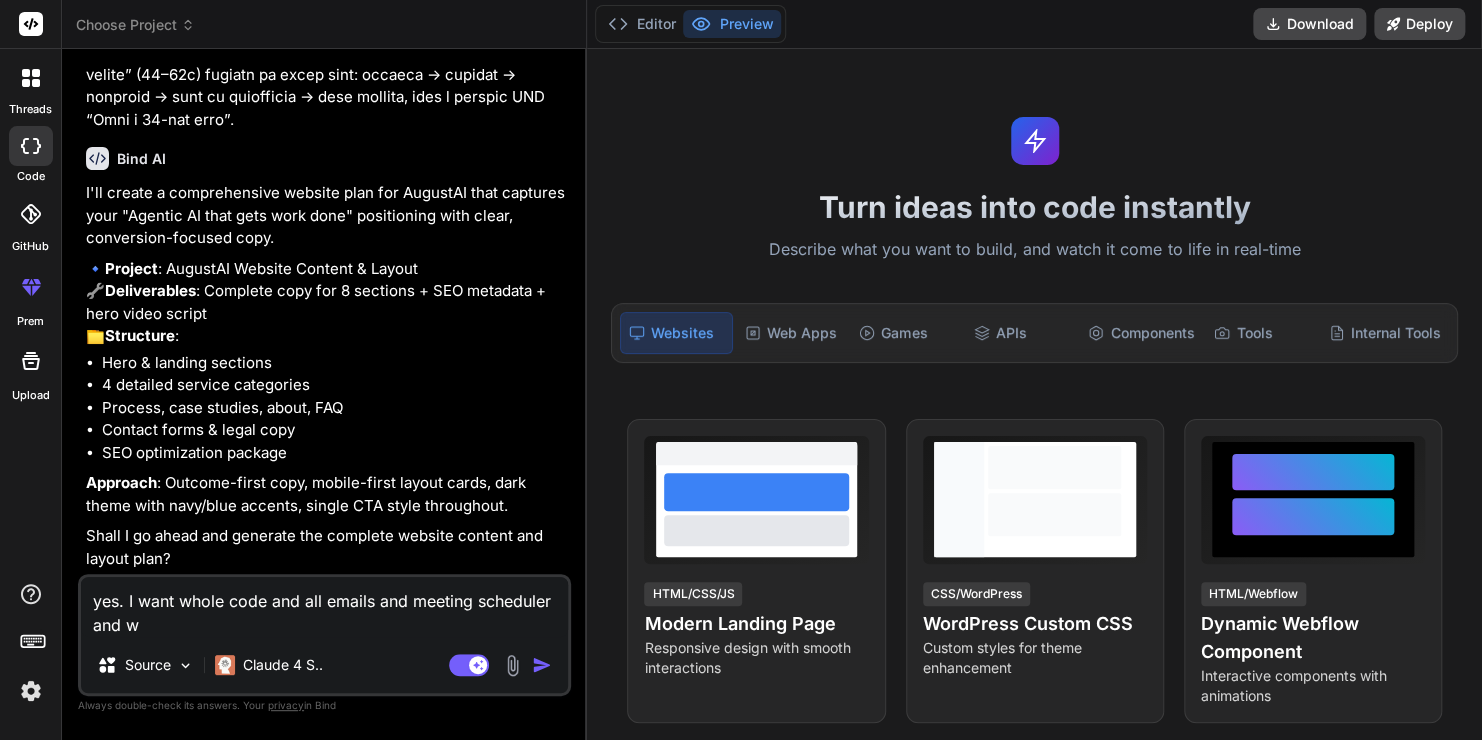 type on "yes. I want whole code and all emails and meeting scheduler and wh" 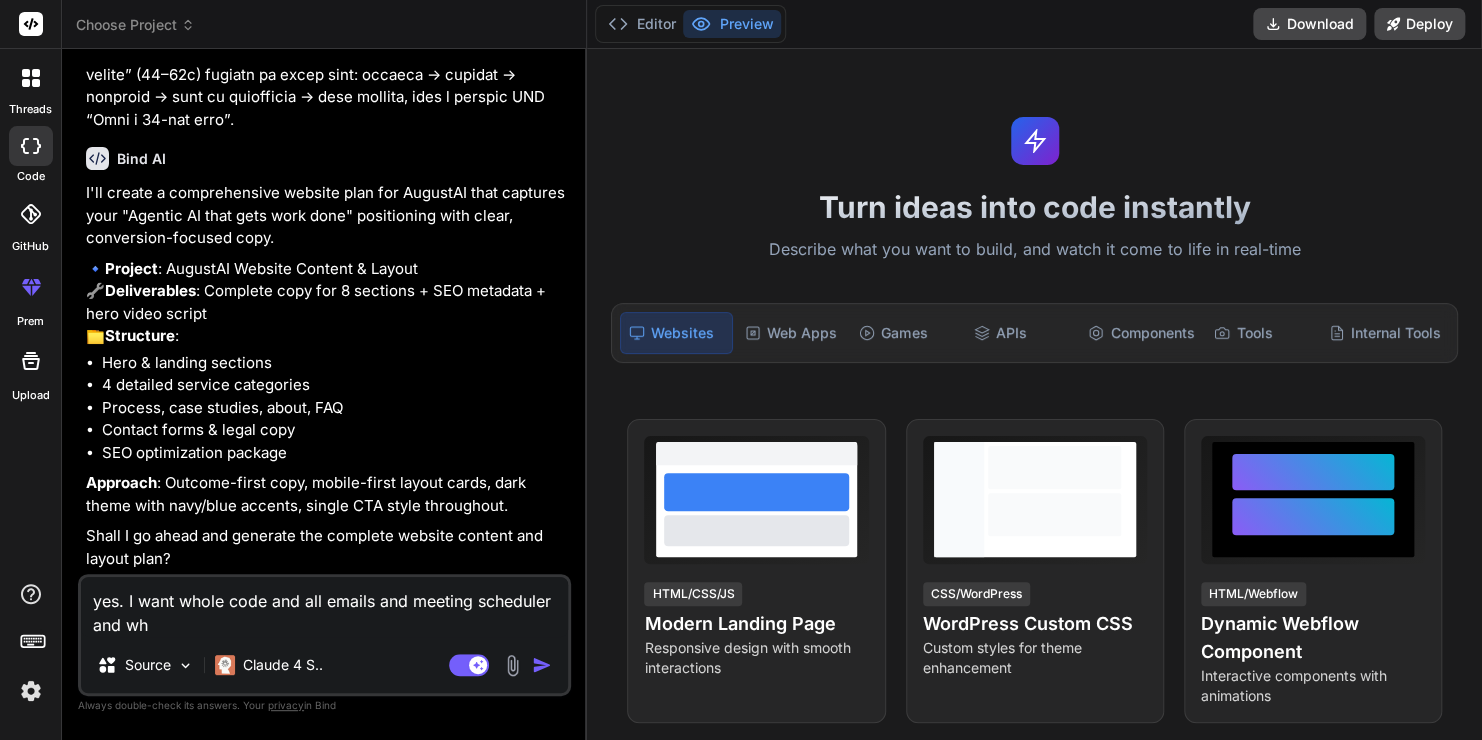 type on "yes. I want whole code and all emails and meeting scheduler and wha" 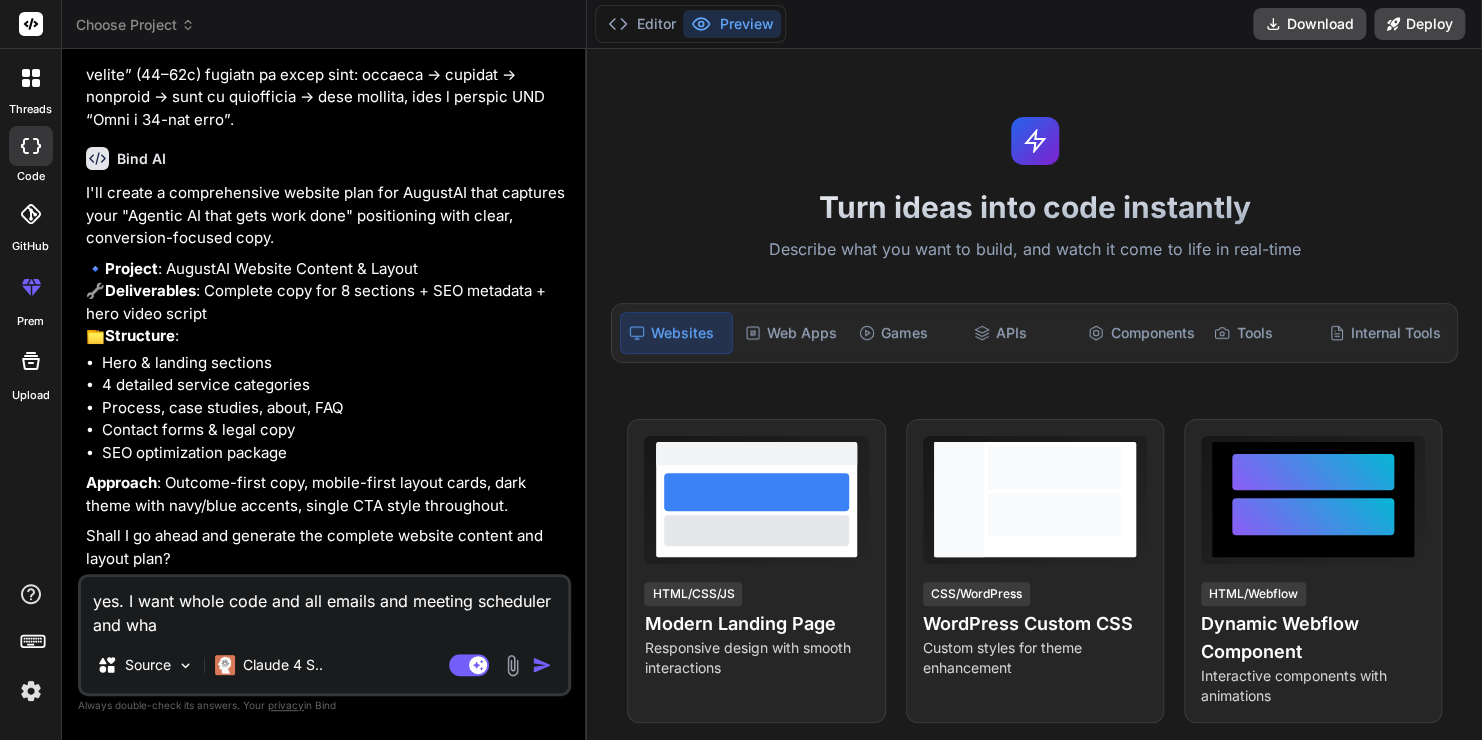 type on "yes. I want whole code and all emails and meeting scheduler and what" 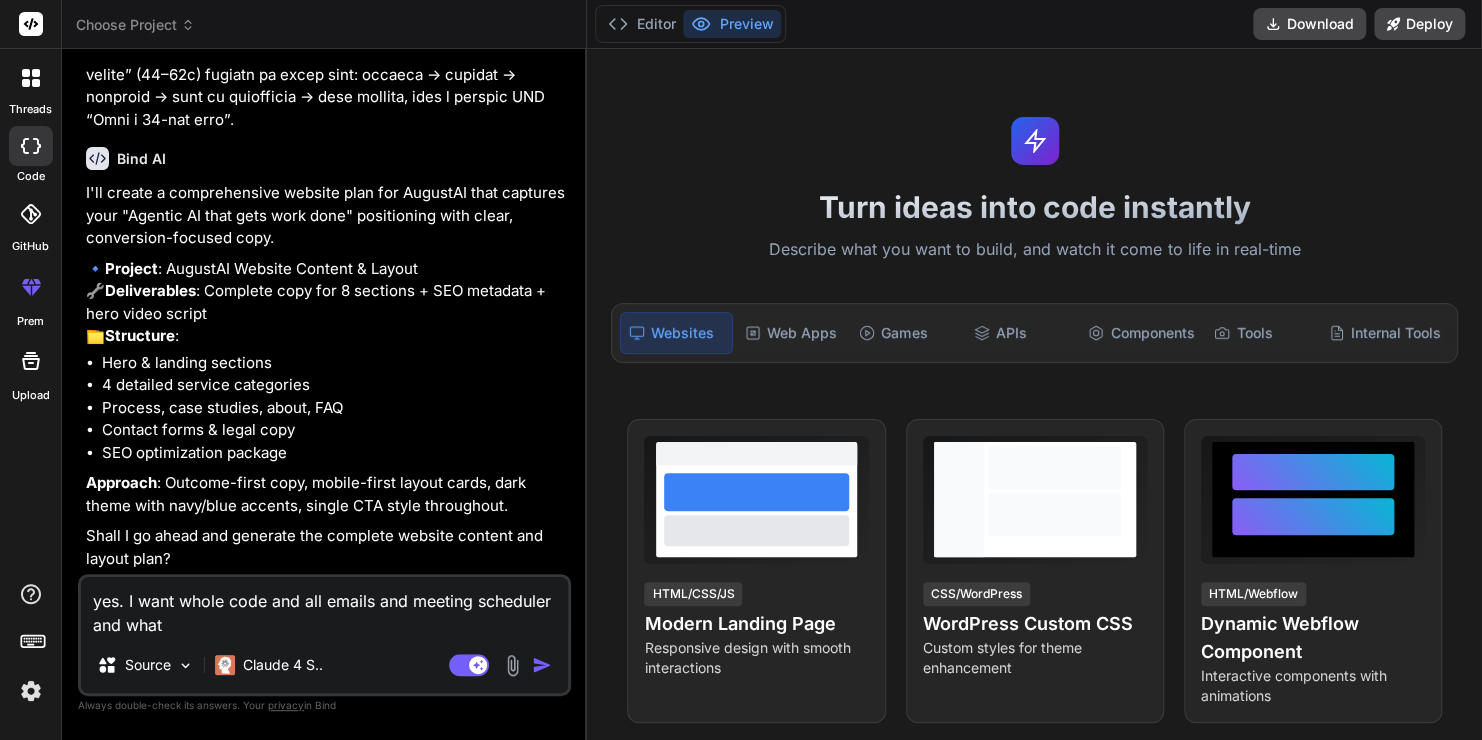 type on "yes. I want whole code and all emails and meeting scheduler and whats" 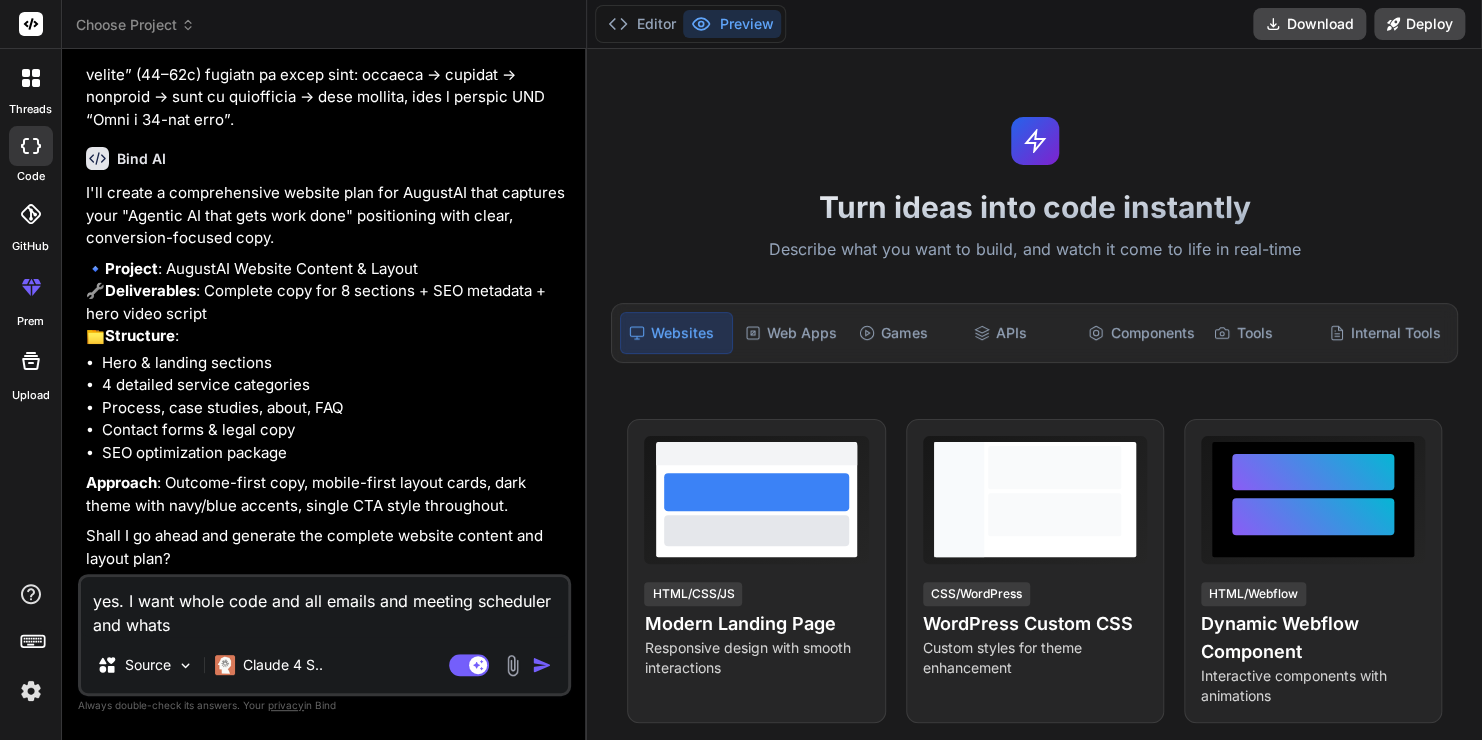 type on "x" 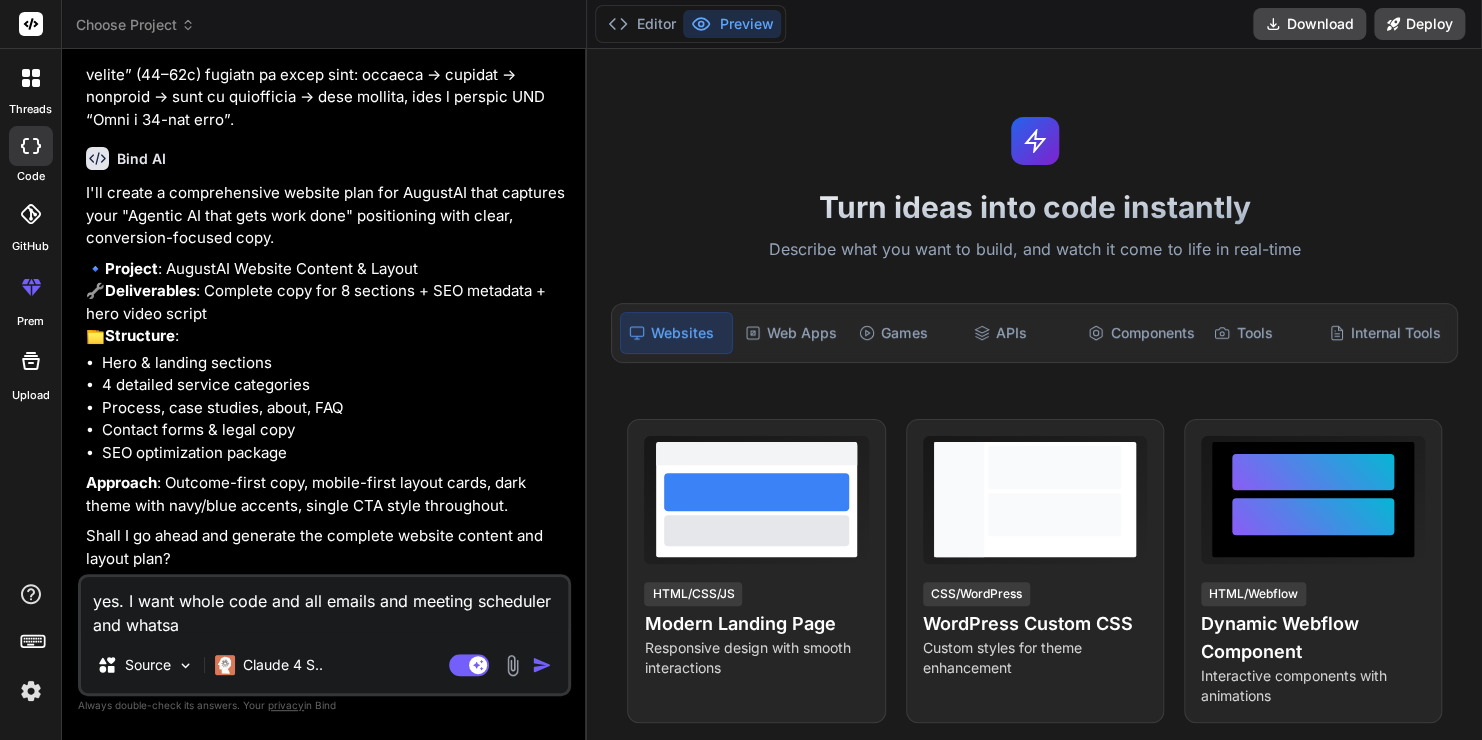 type on "yes. I want whole code and all emails and meeting scheduler and whatsap" 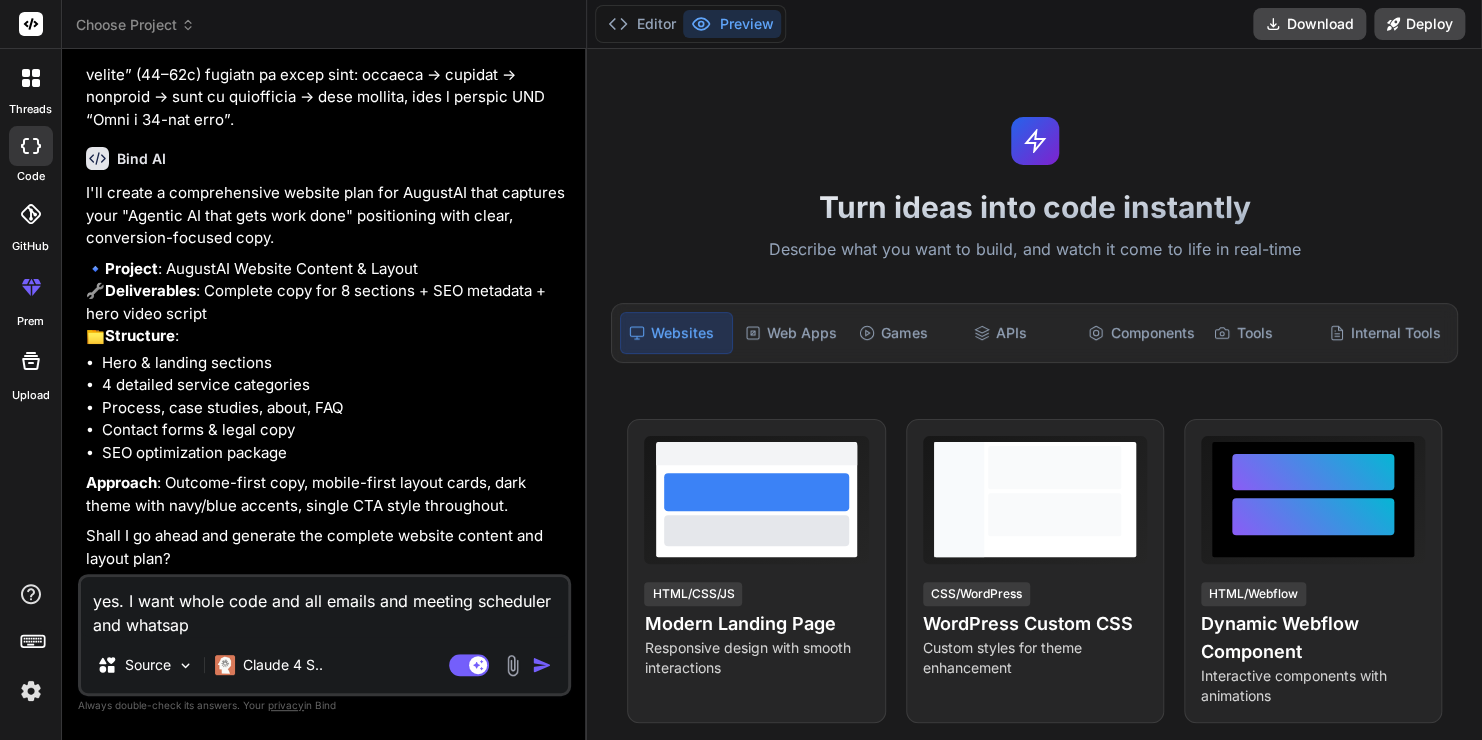 type on "yes. I want whole code and all emails and meeting scheduler and whatsapp" 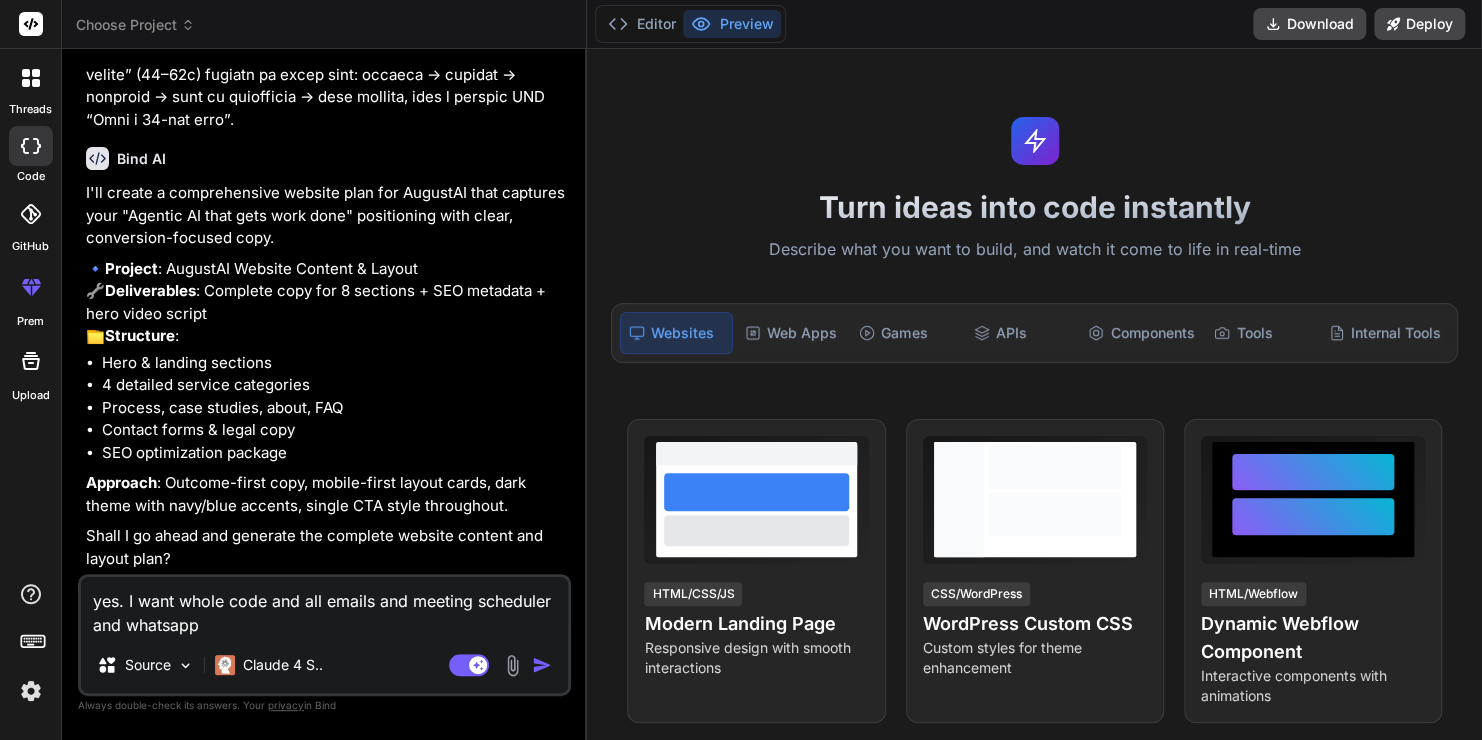 type on "yes. I want whole code and all emails and meeting scheduler and whatsapp" 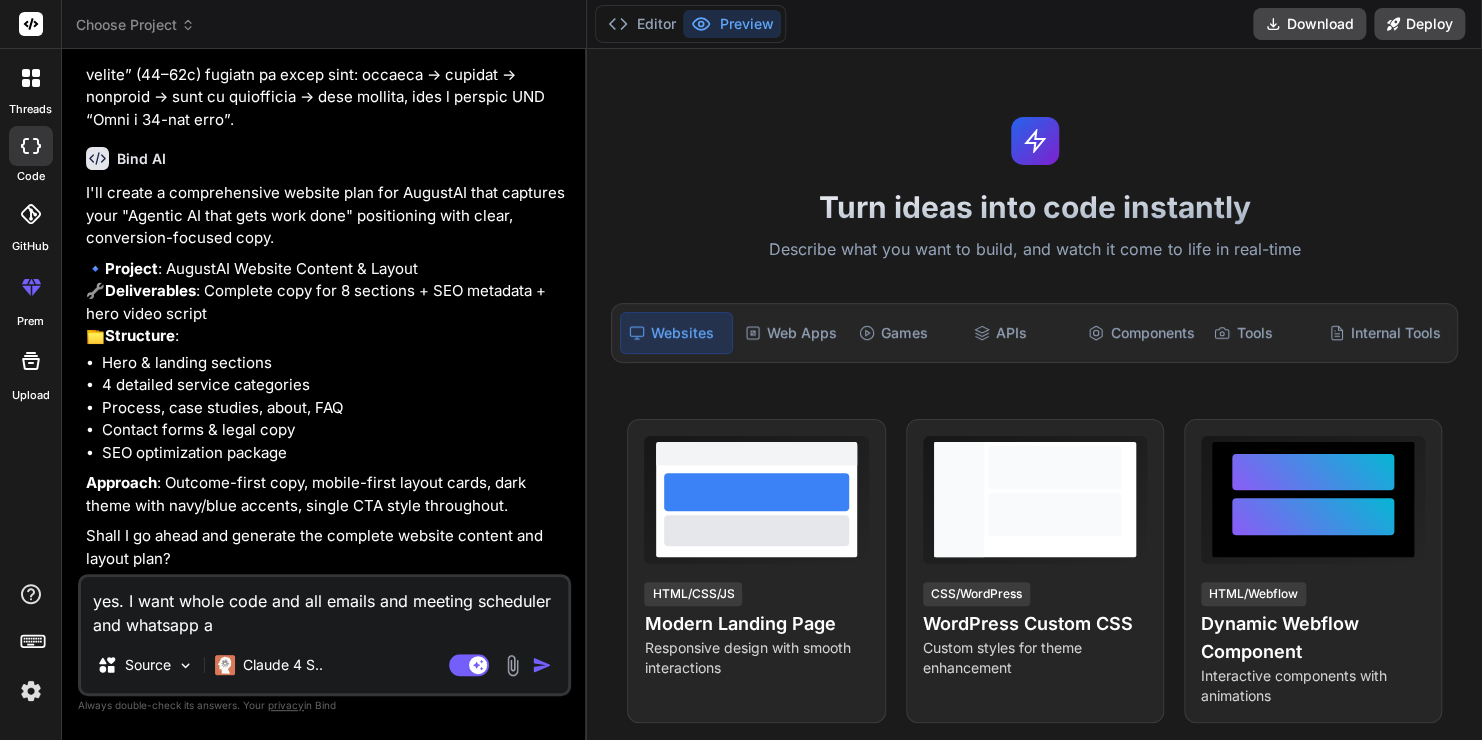 type on "yes. I want whole code and all emails and meeting scheduler and whatsapp an" 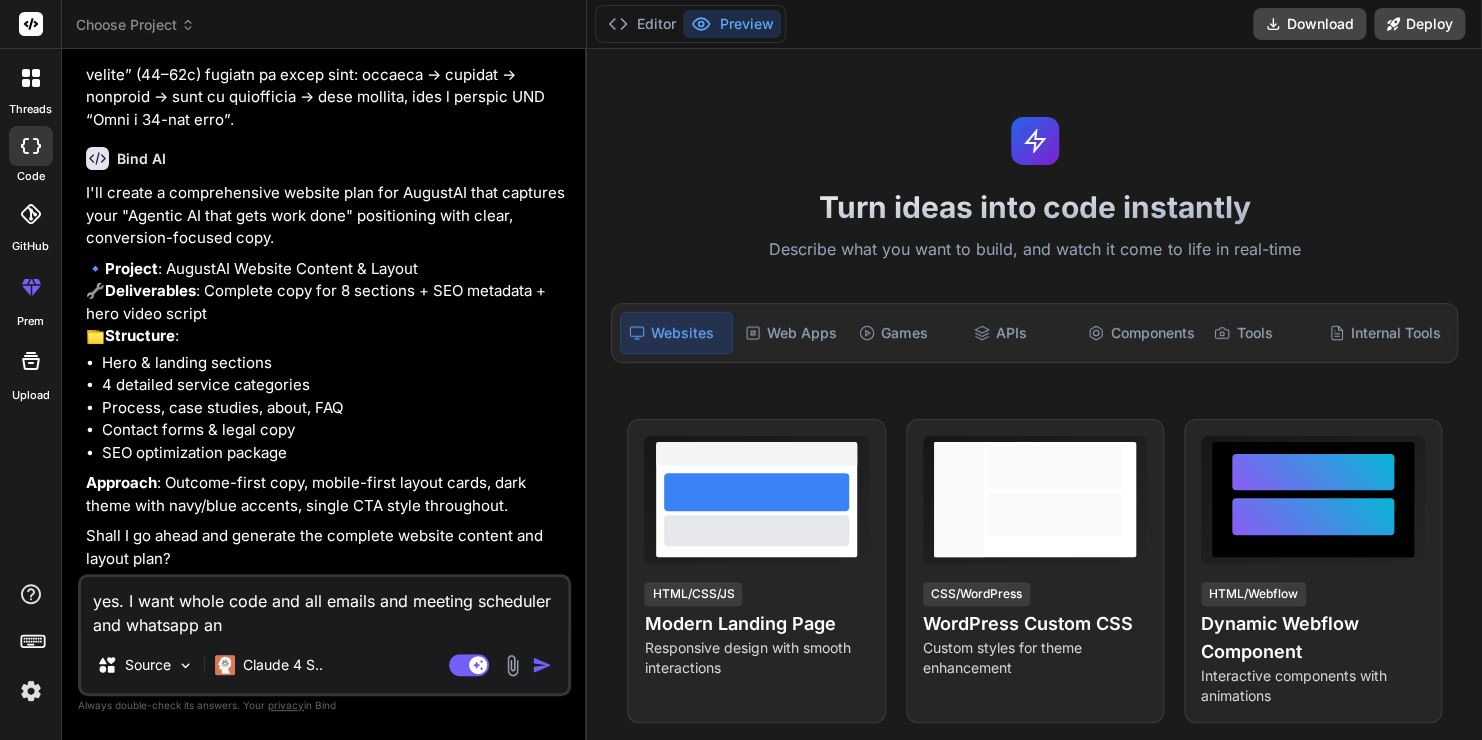 type on "yes. I want whole code and all emails and meeting scheduler and whatsapp an" 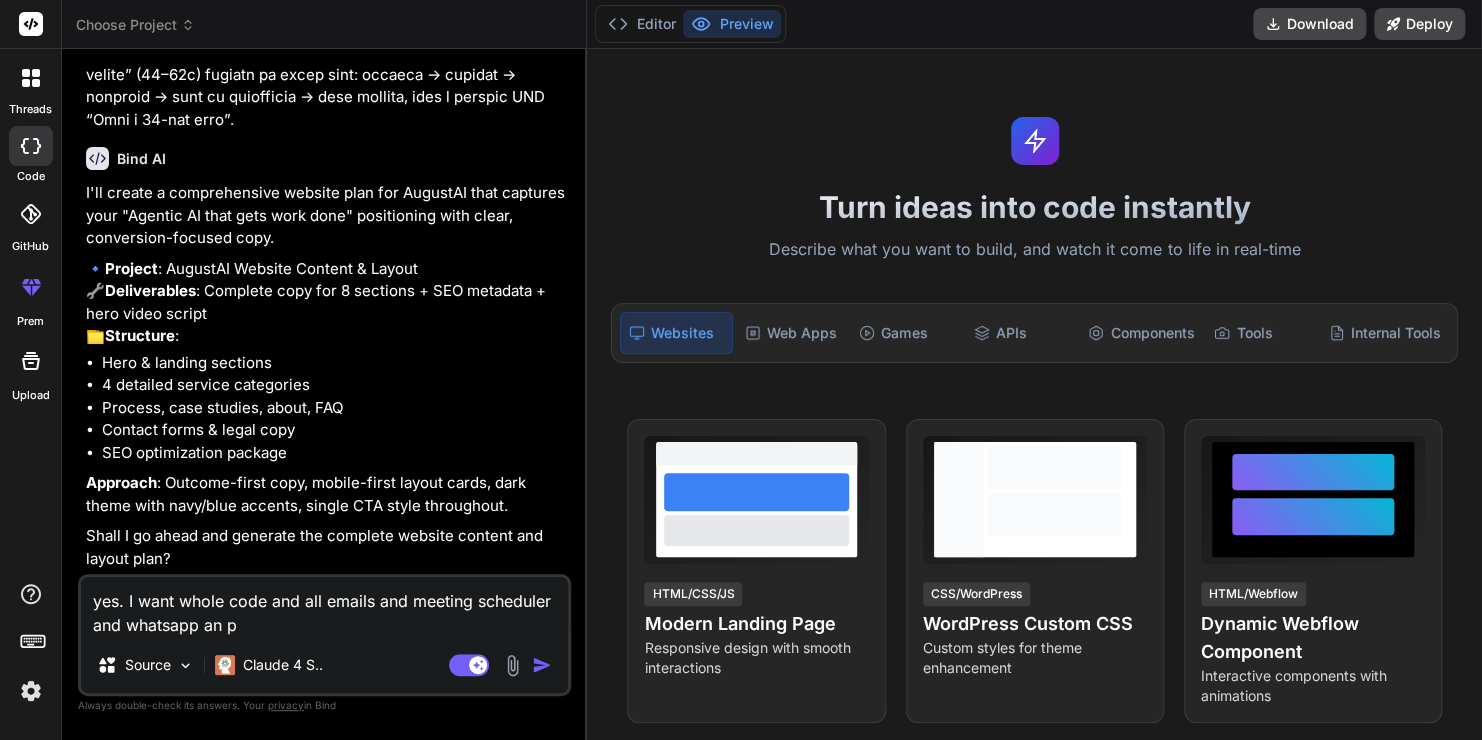 type on "yes. I want whole code and all emails and meeting scheduler and whatsapp an ph" 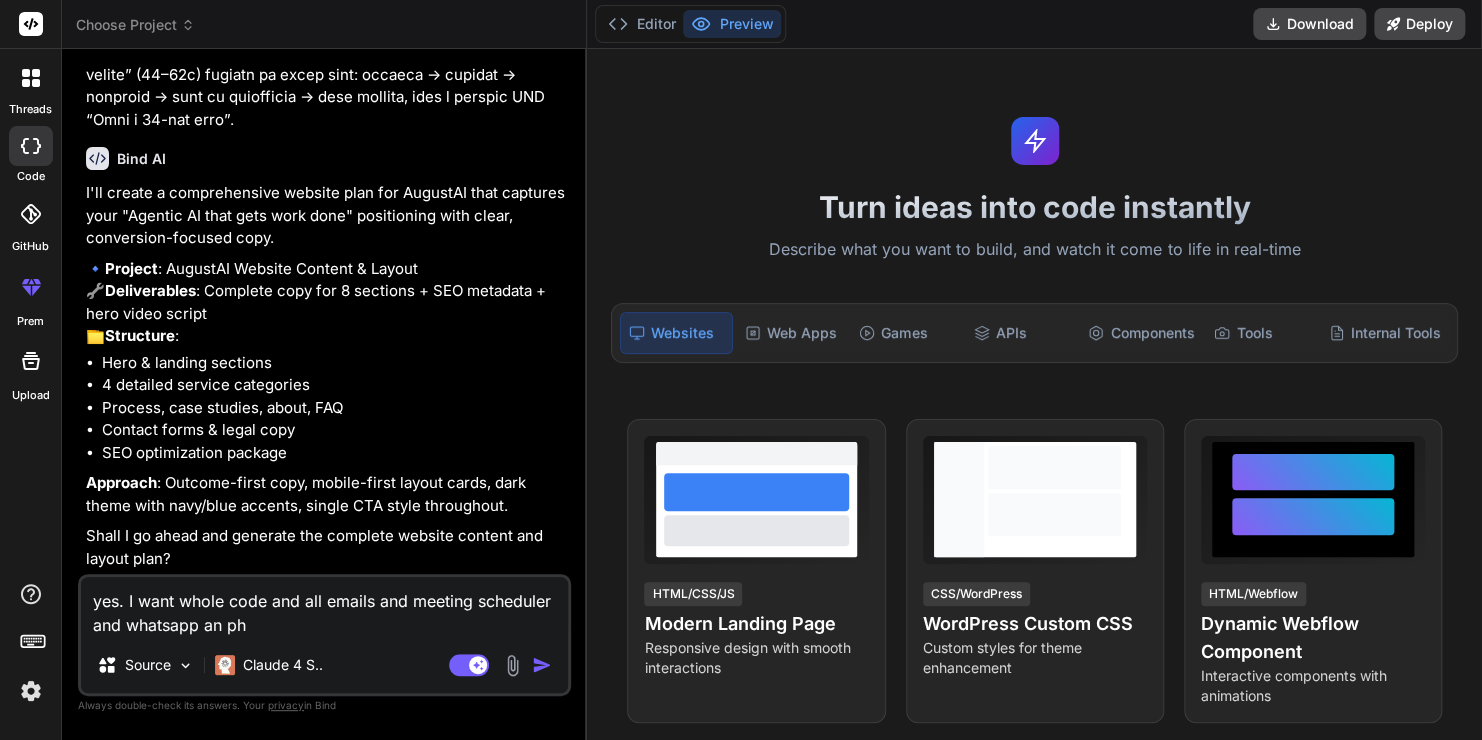 type on "yes. I want whole code and all emails and meeting scheduler and whatsapp an phone" 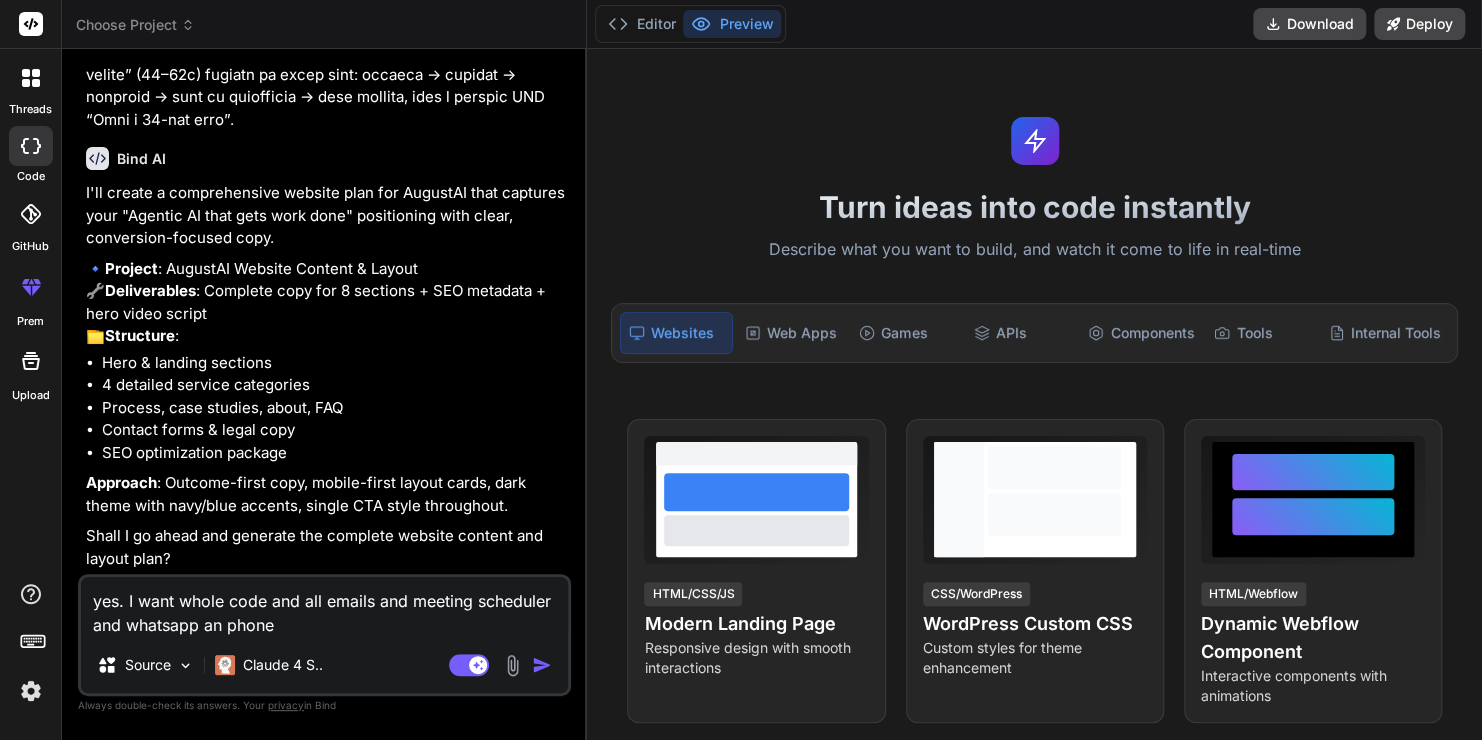 type on "x" 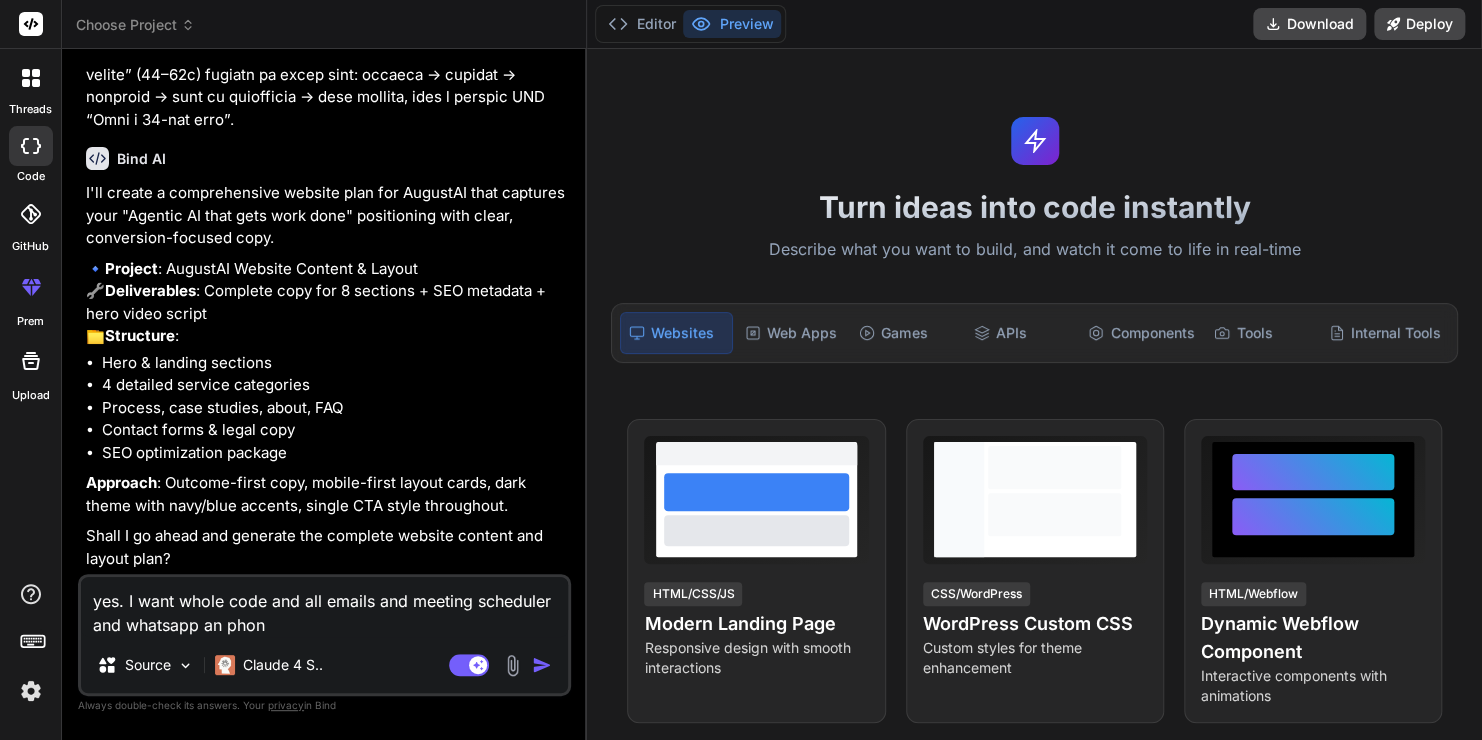 type on "yes. I want whole code and all emails and meeting scheduler and whatsapp an phone" 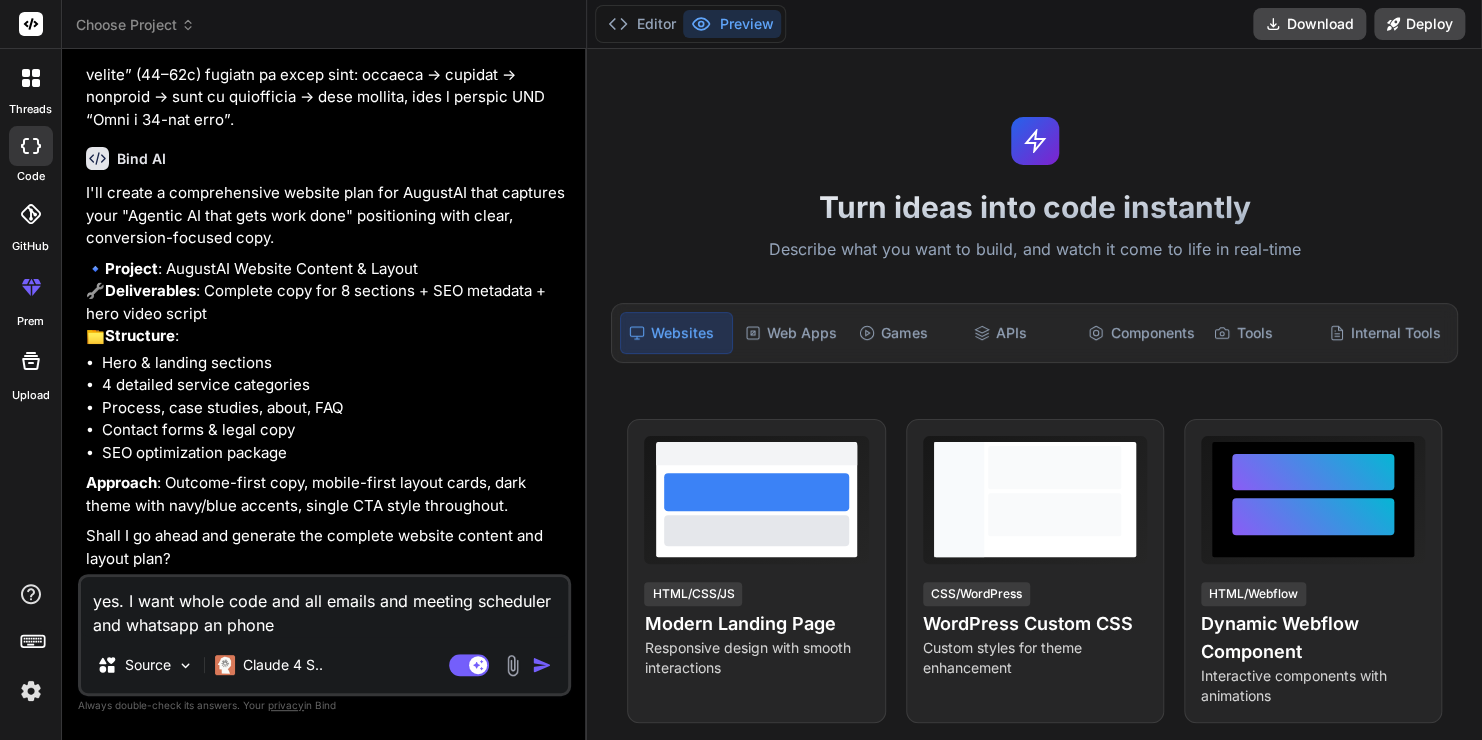 type on "yes. I want whole code and all emails and meeting scheduler and whatsapp an phone" 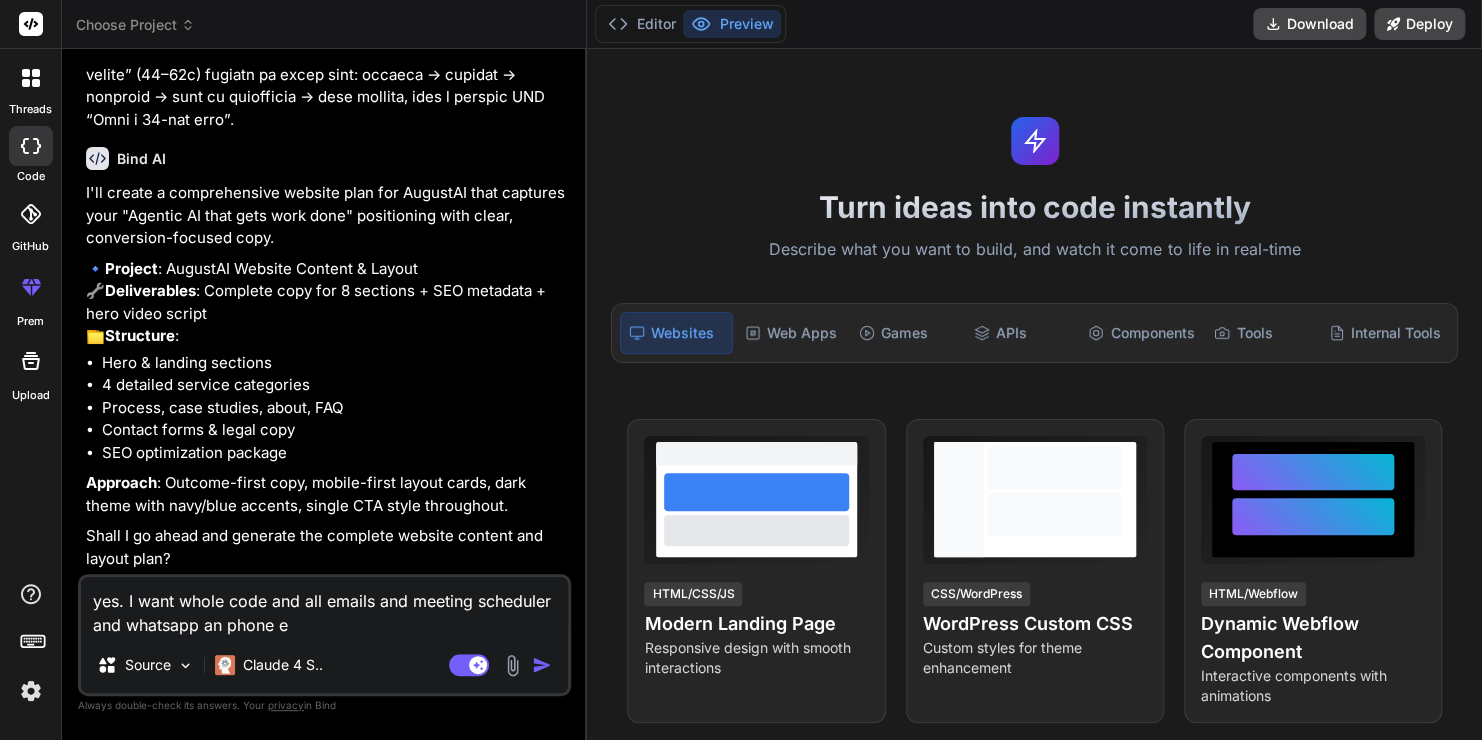 type on "yes. I want whole code and all emails and meeting scheduler and whatsapp an phone ev" 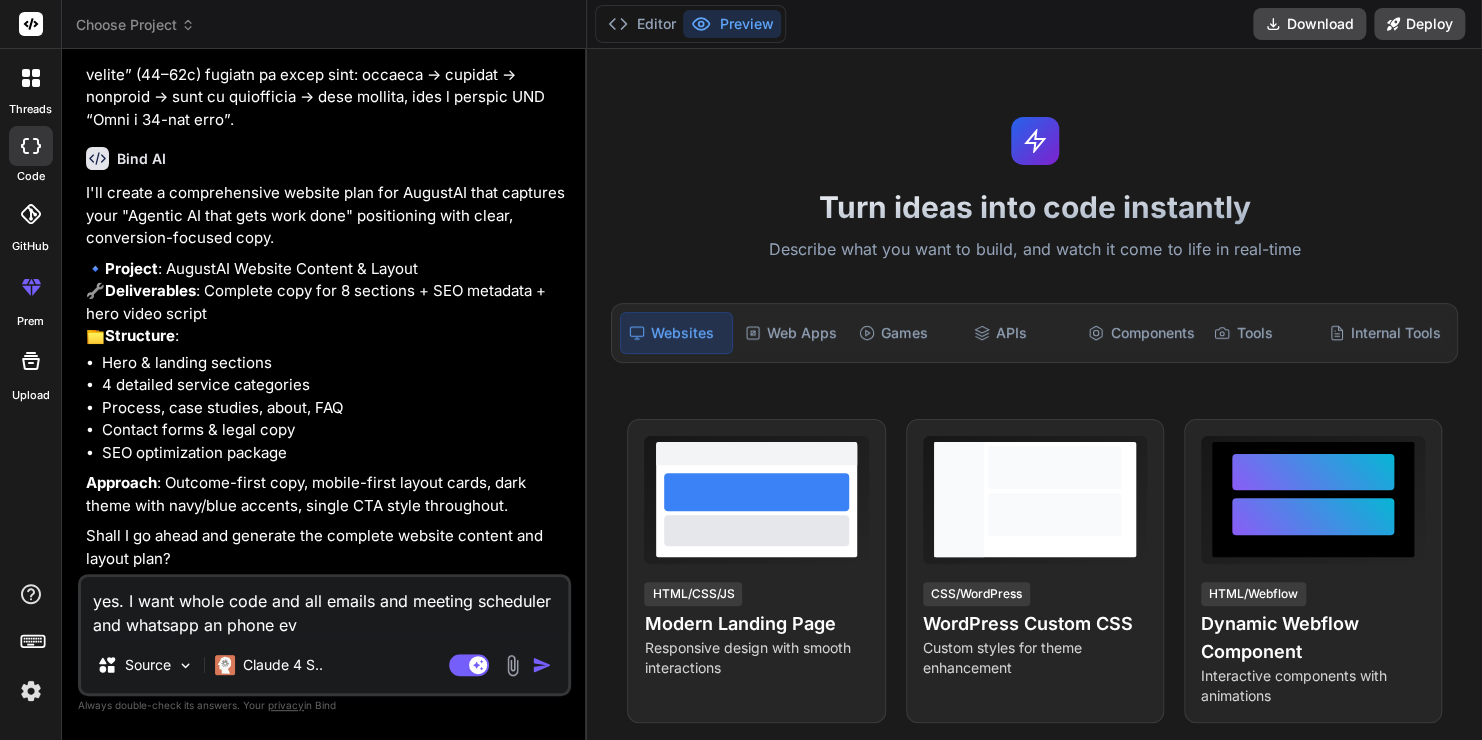 type on "x" 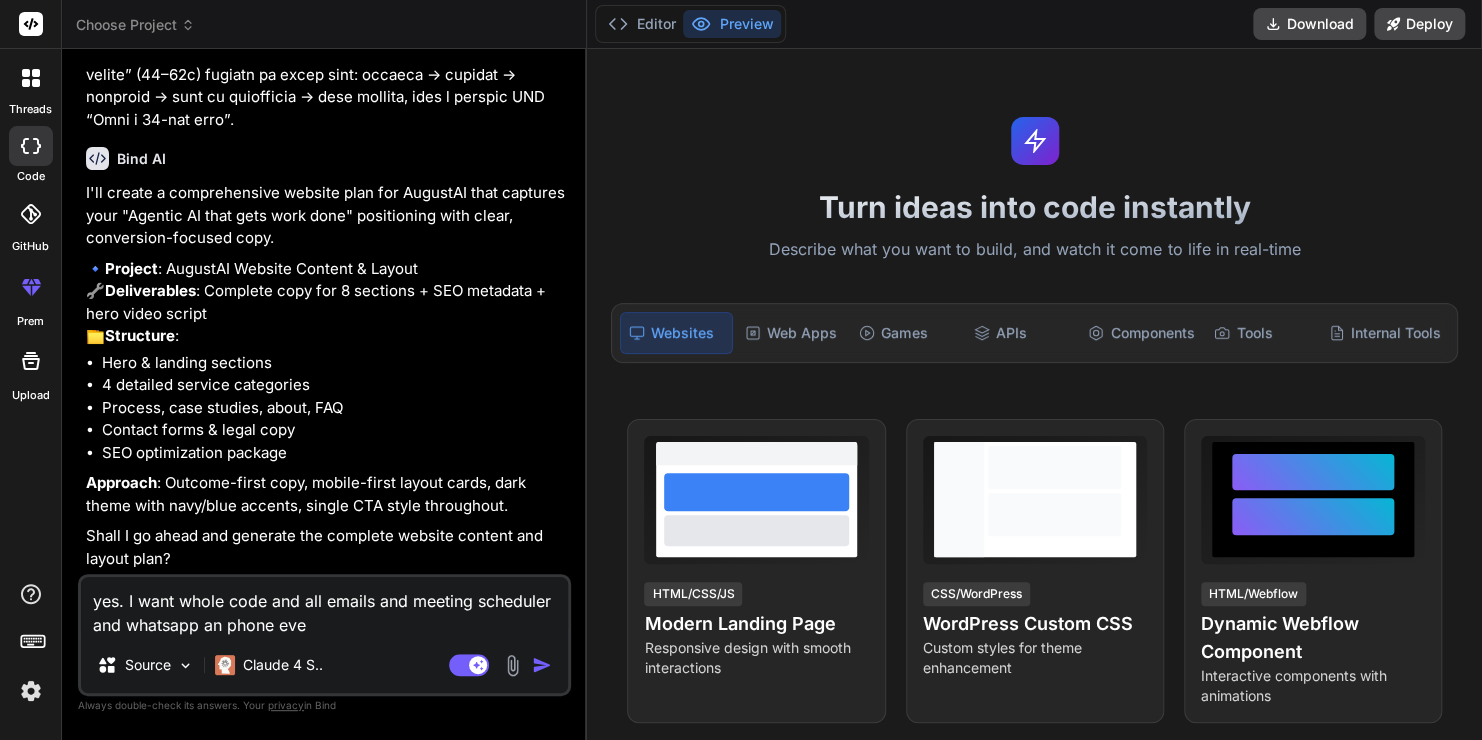 type on "yes. I want whole code and all emails and meeting scheduler and whatsapp an phone ever" 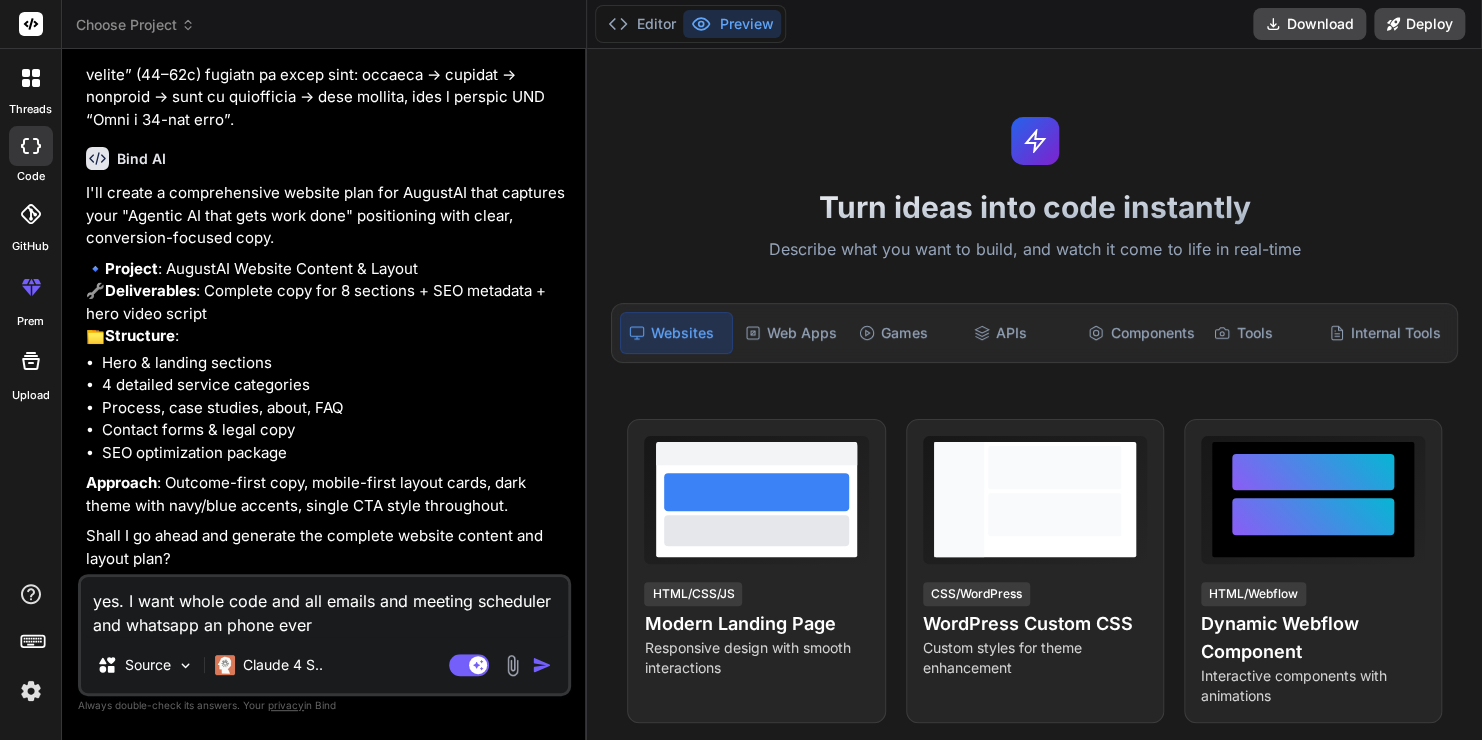 type on "yes. I want whole code and all emails and meeting scheduler and whatsapp an phone every" 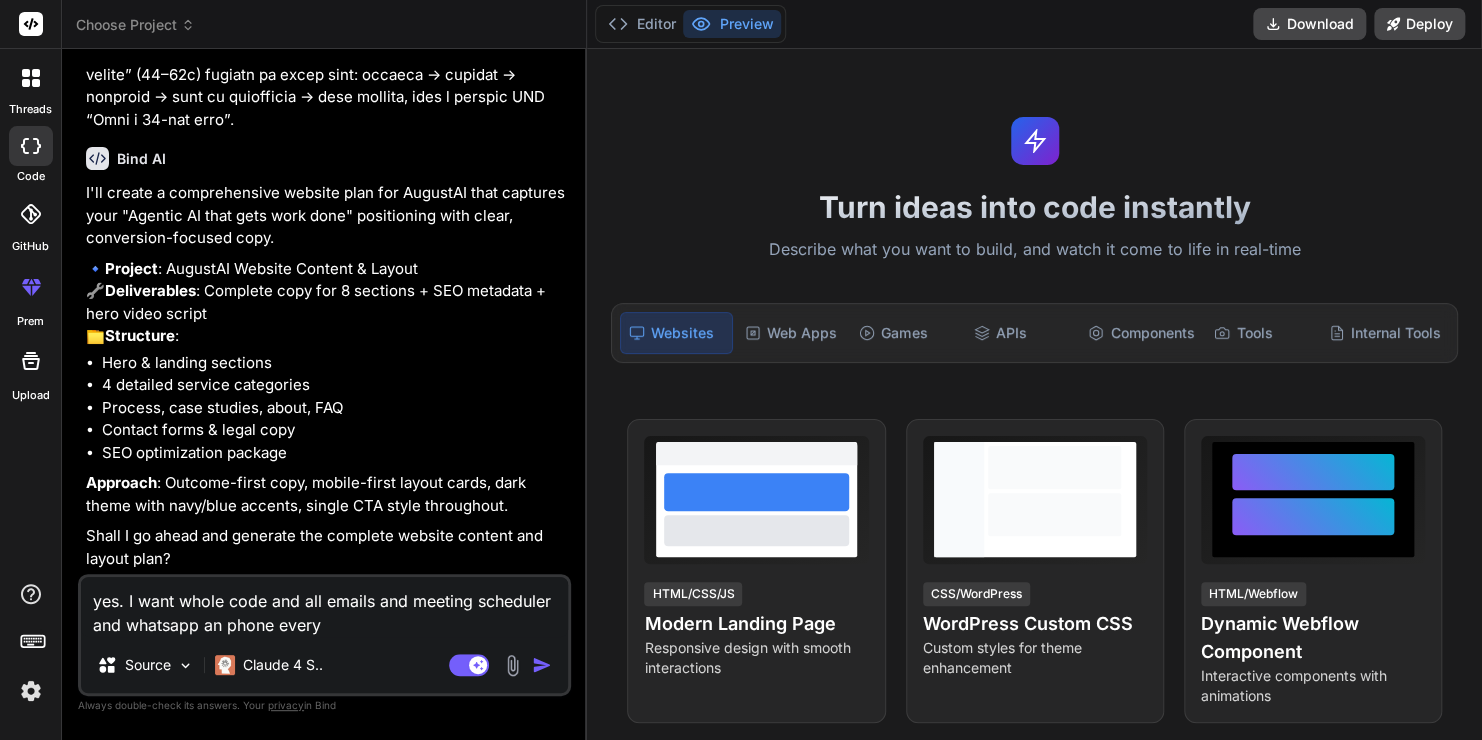 type on "yes. I want whole code and all emails and meeting scheduler and whatsapp an phone everyt" 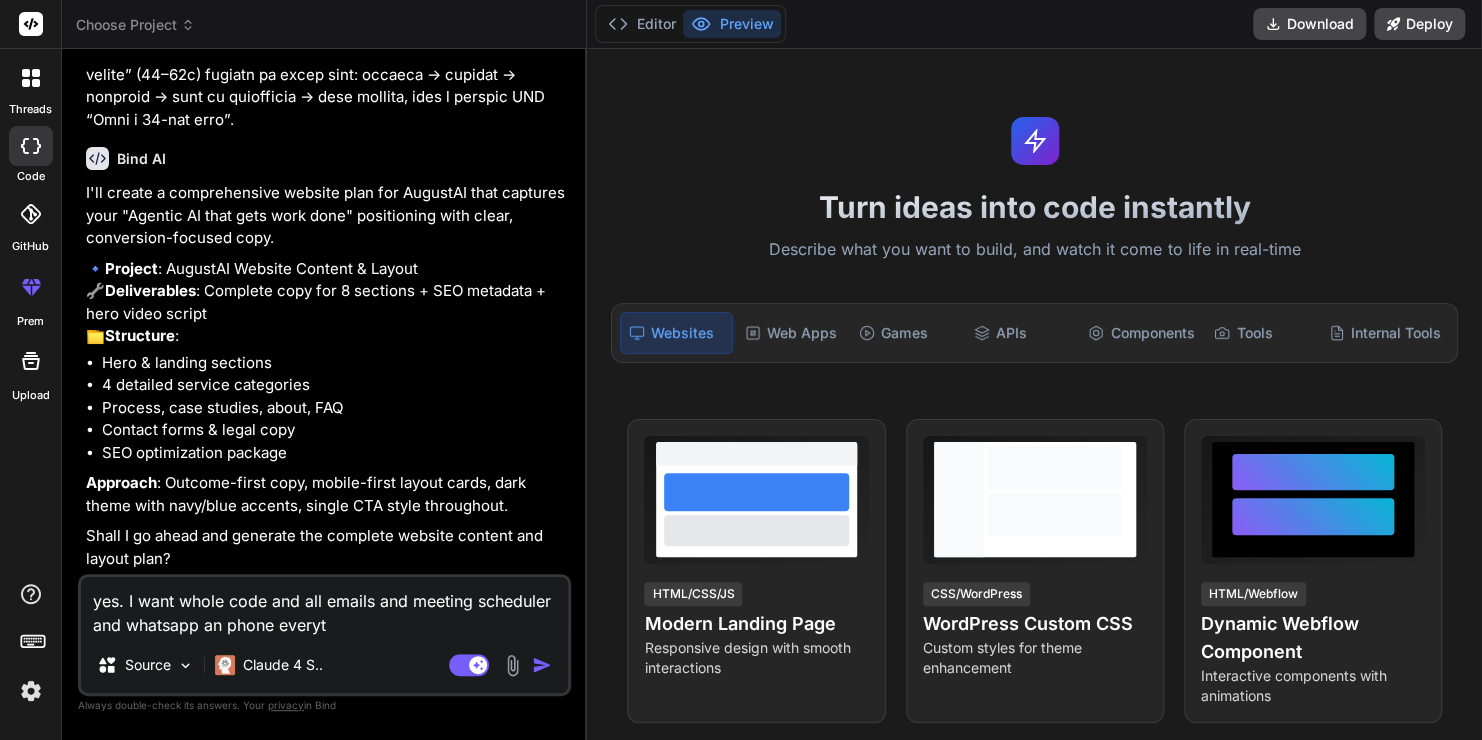 type on "yes. I want whole code and all emails and meeting scheduler and whatsapp an phone everyth" 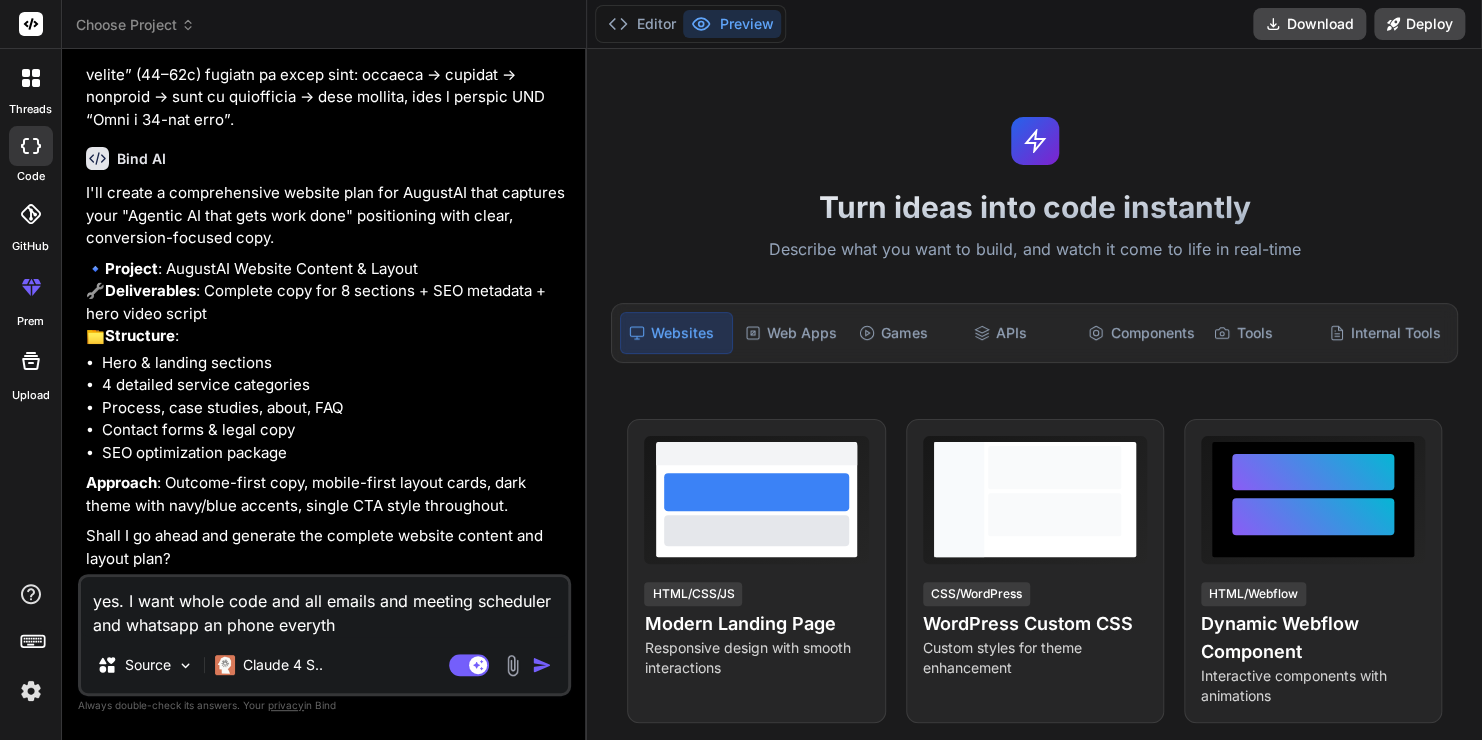 type on "yes. I want whole code and all emails and meeting scheduler and whatsapp an phone everythi" 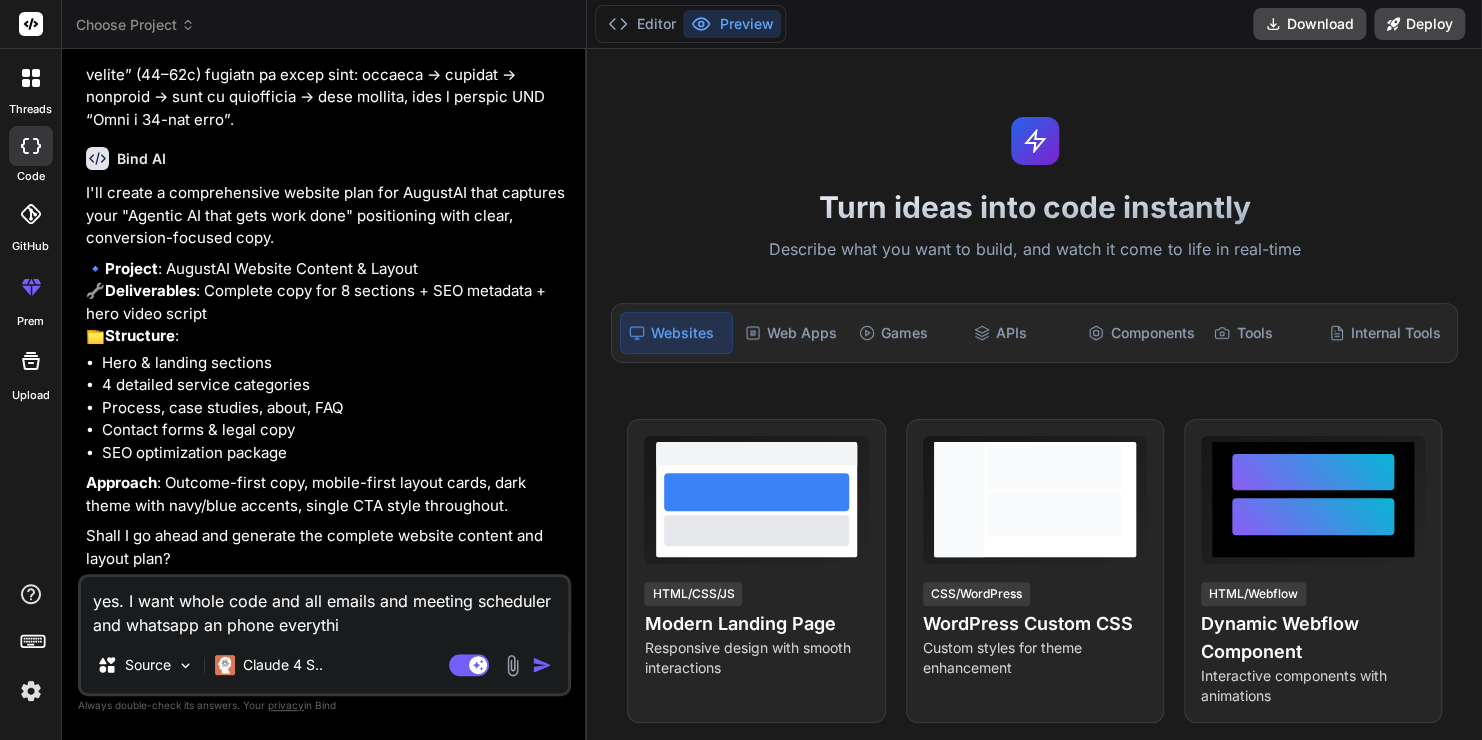 type on "yes. I want whole code and all emails and meeting scheduler and whatsapp an phone everythig" 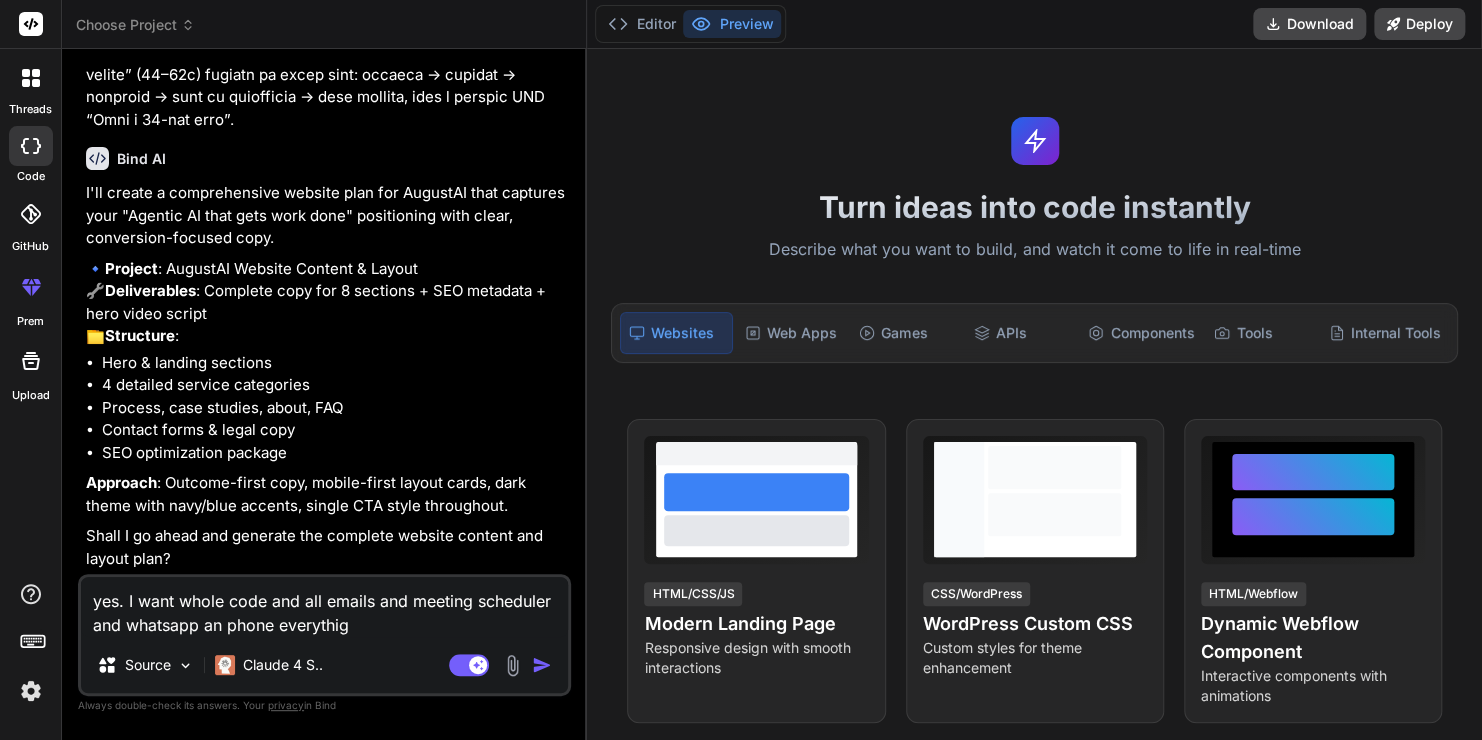 type on "x" 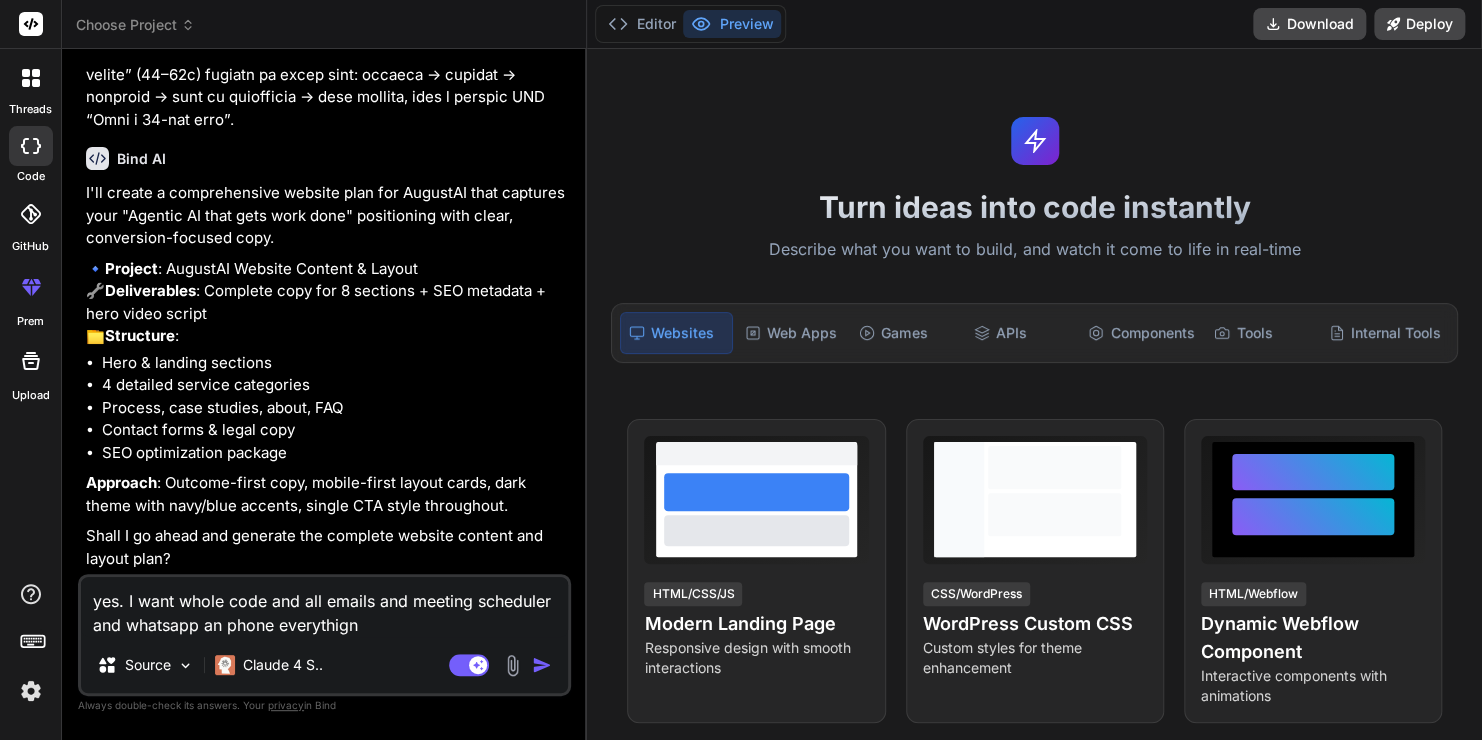 type on "yes. I want whole code and all emails and meeting scheduler and whatsapp an phone everythign" 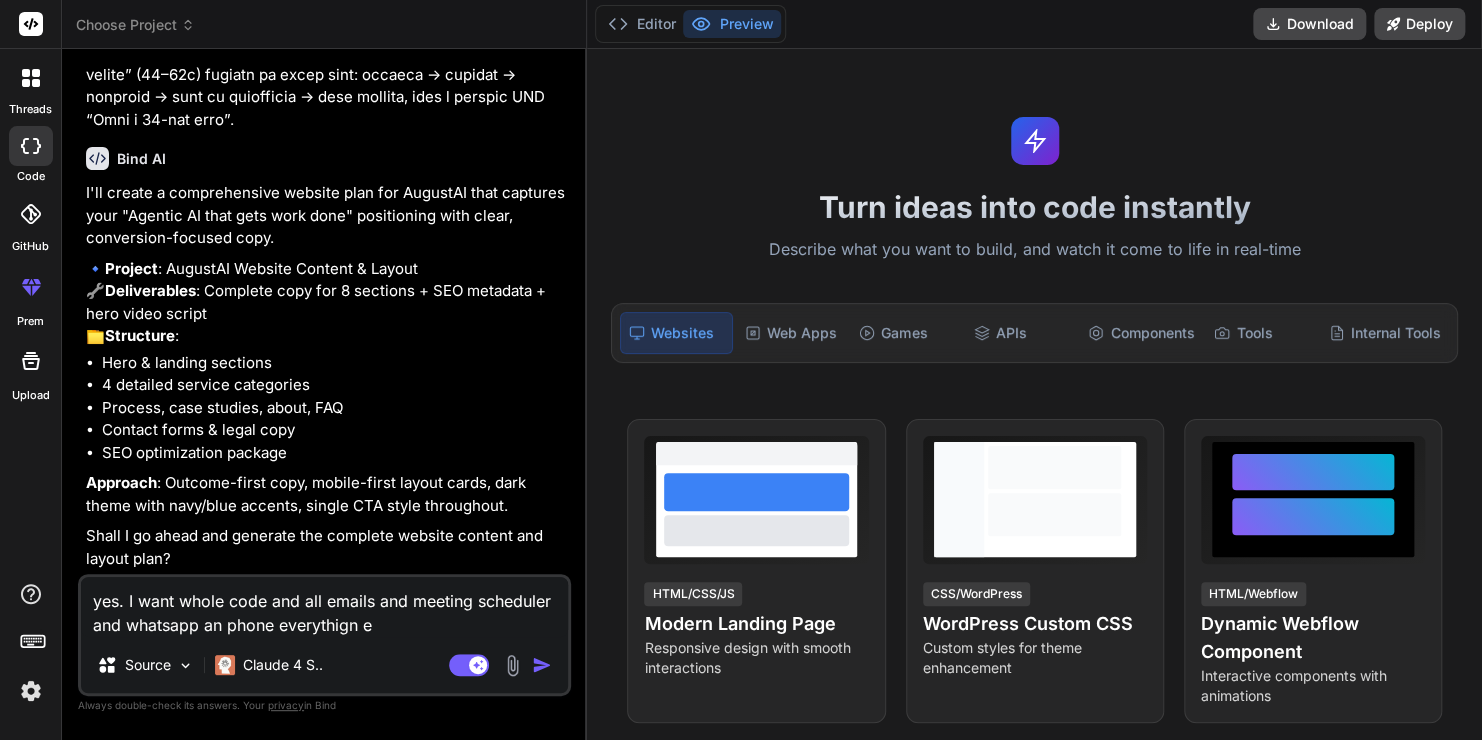type on "yes. I want whole code and all emails and meeting scheduler and whatsapp an phone everythign" 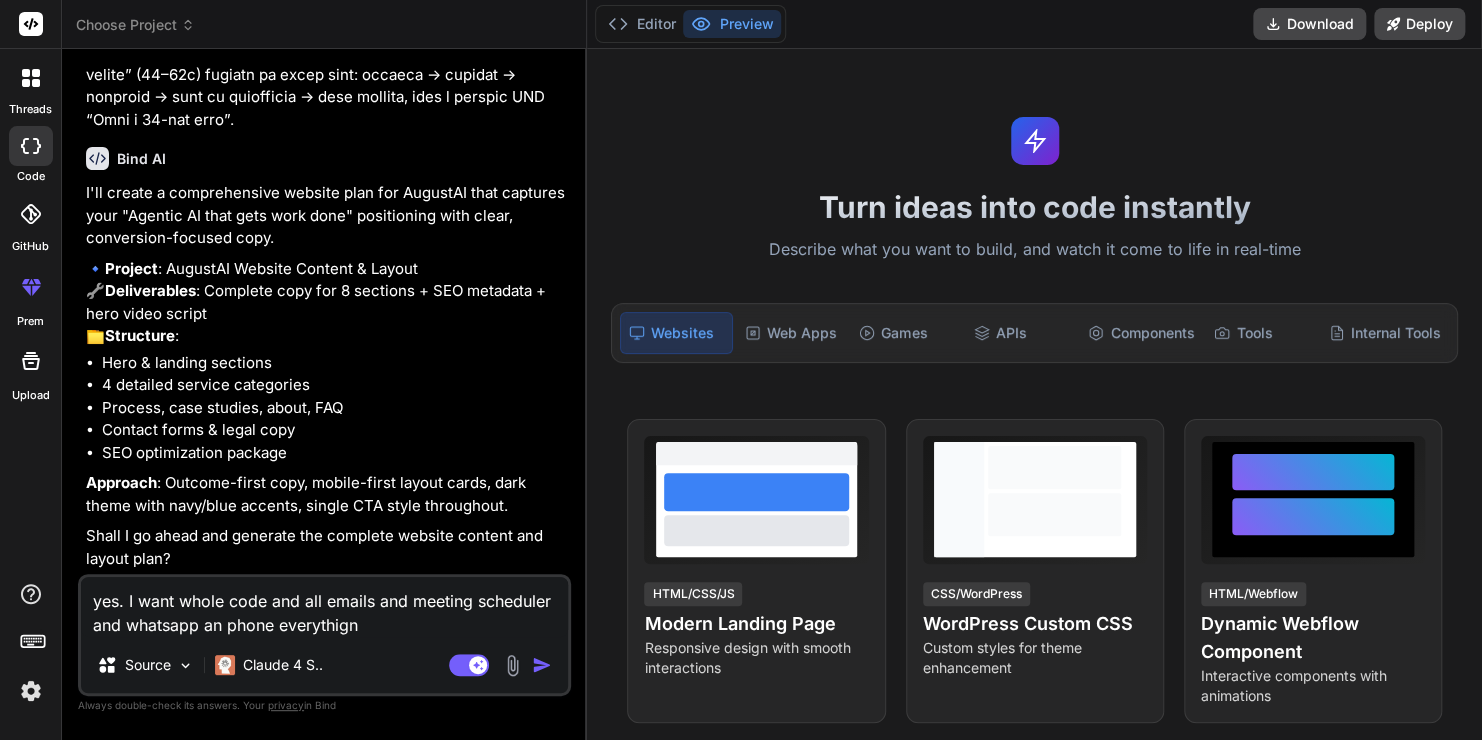type on "yes. I want whole code and all emails and meeting scheduler and whatsapp an phone everythign c" 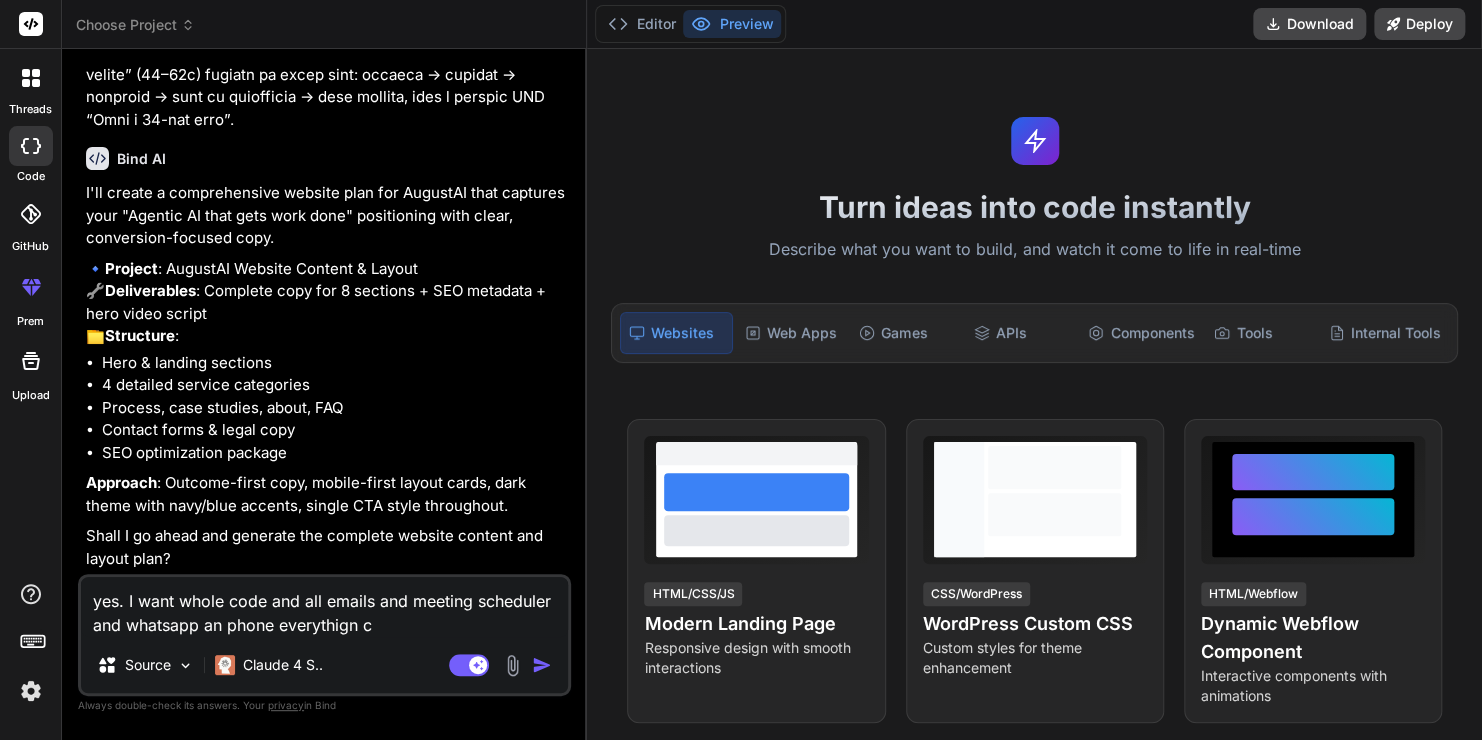 type on "yes. I want whole code and all emails and meeting scheduler and whatsapp an phone everythign co" 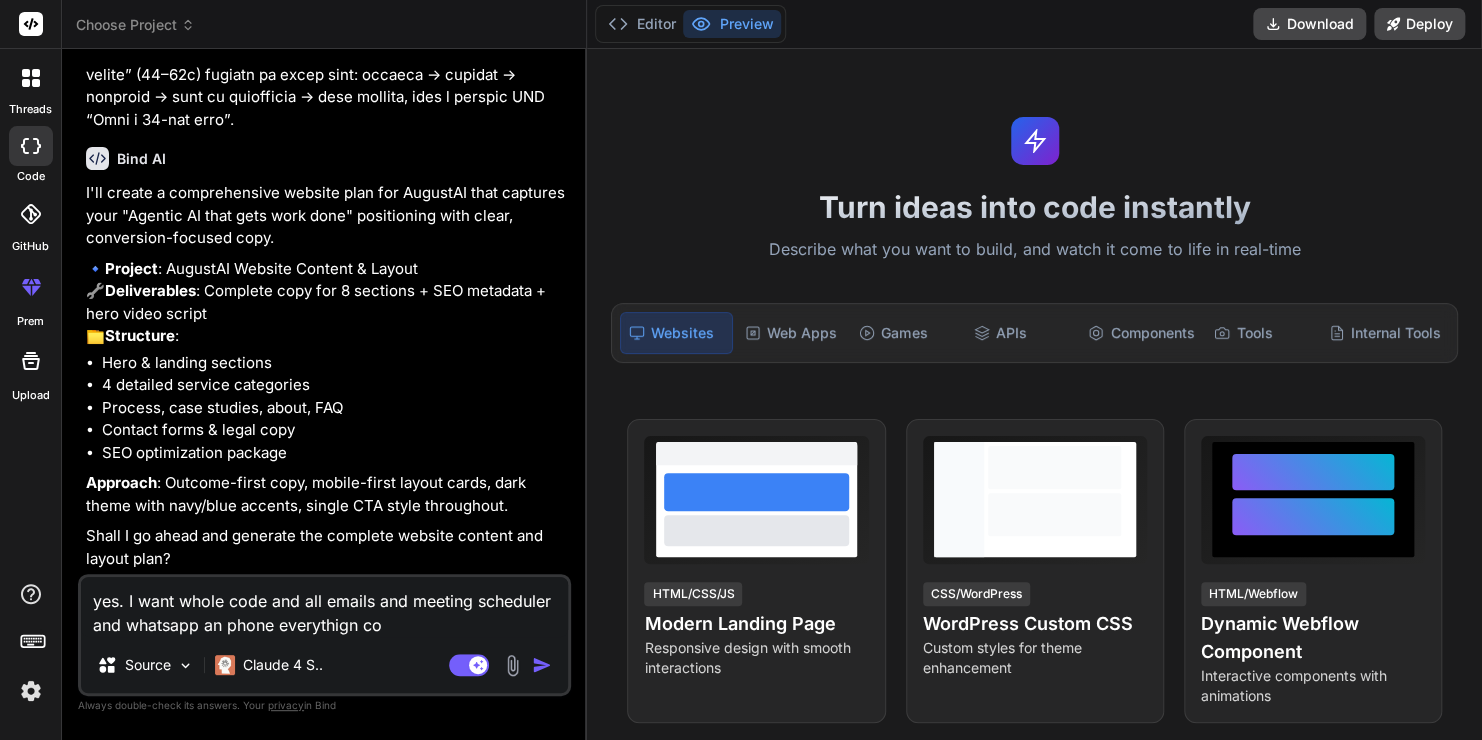 type on "yes. I want whole code and all emails and meeting scheduler and whatsapp an phone everythign con" 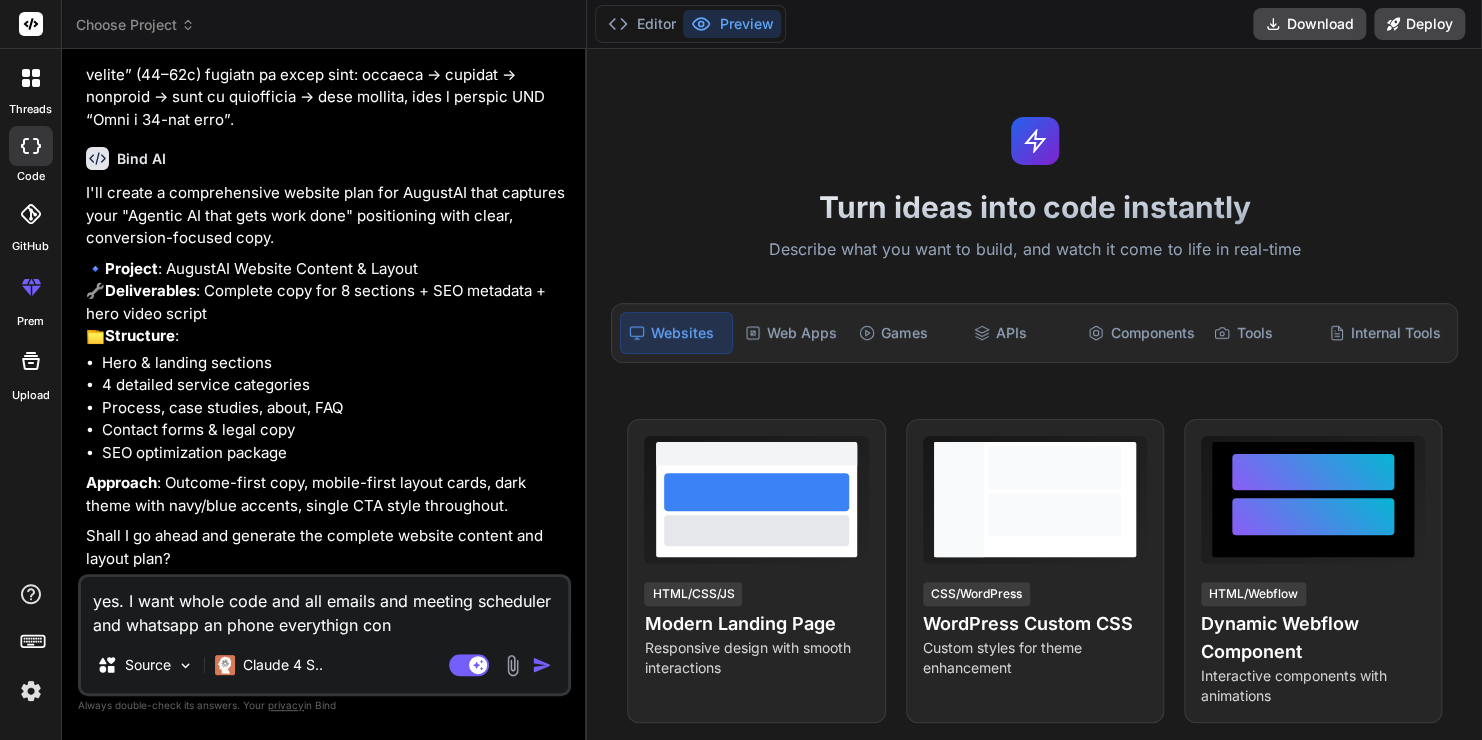 type on "yes. I want whole code and all emails and meeting scheduler and whatsapp an phone everythign conn" 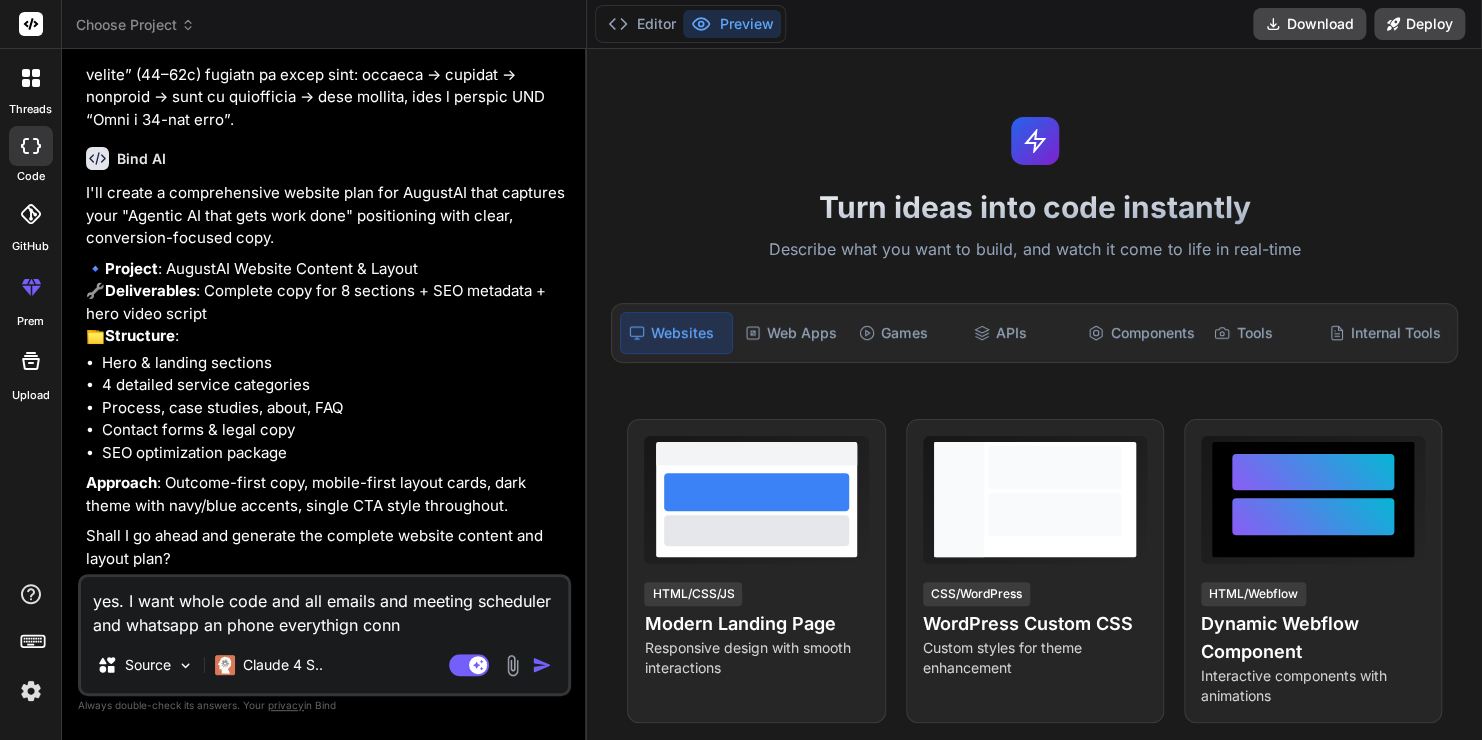 type on "yes. I want whole code and all emails and meeting scheduler and whatsapp an phone everythign conne" 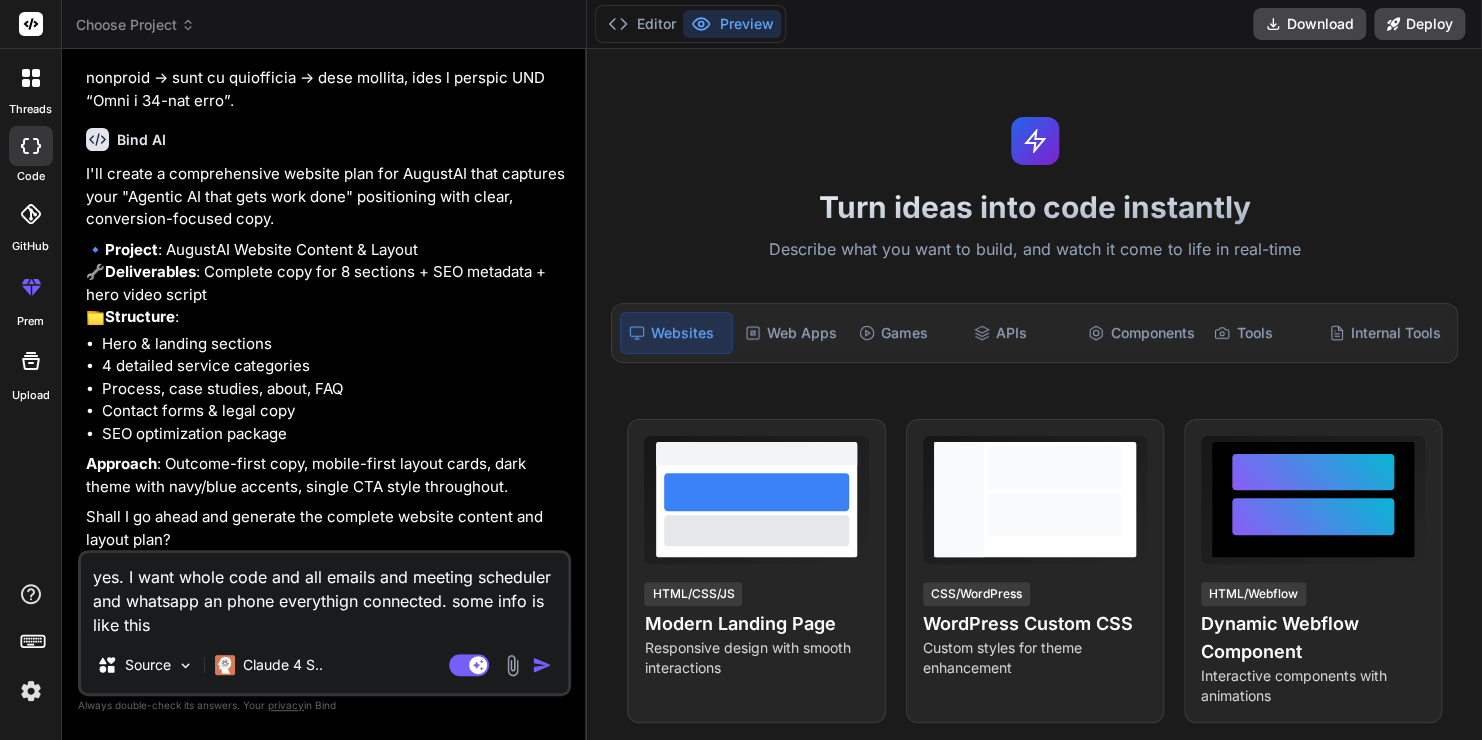 paste on "# WordPress SMTP Configuration
# Keep this file secure and never commit to version control!
SMTP_HOST=smtp.gmail.com
SMTP_PORT=587
SMTP_SECURE=tls
SMTP_USERNAME=hello@[EXAMPLE.COM]
SMTP_PASSWORD=[PASSWORD]
SMTP_FROM_EMAIL=noreply@[EXAMPLE.COM]
SMTP_FROM_NAME=AugustAI Contact Form
# Contact form settings
CONTACT_TO_EMAIL=hello@[EXAMPLE.COM]
# Contact Information (WhatsApp, Phone, Calendly)
WHATSAPP_NUMBER=[PHONE]
PHONE_NUMBER=[PHONE]
CALENDLY_URL=https://calendly.com/admin-august/30min
# Business Information
BUSINESS_EMAIL=info@[EXAMPLE.COM]
BUSINESS_NAME=augustAI" 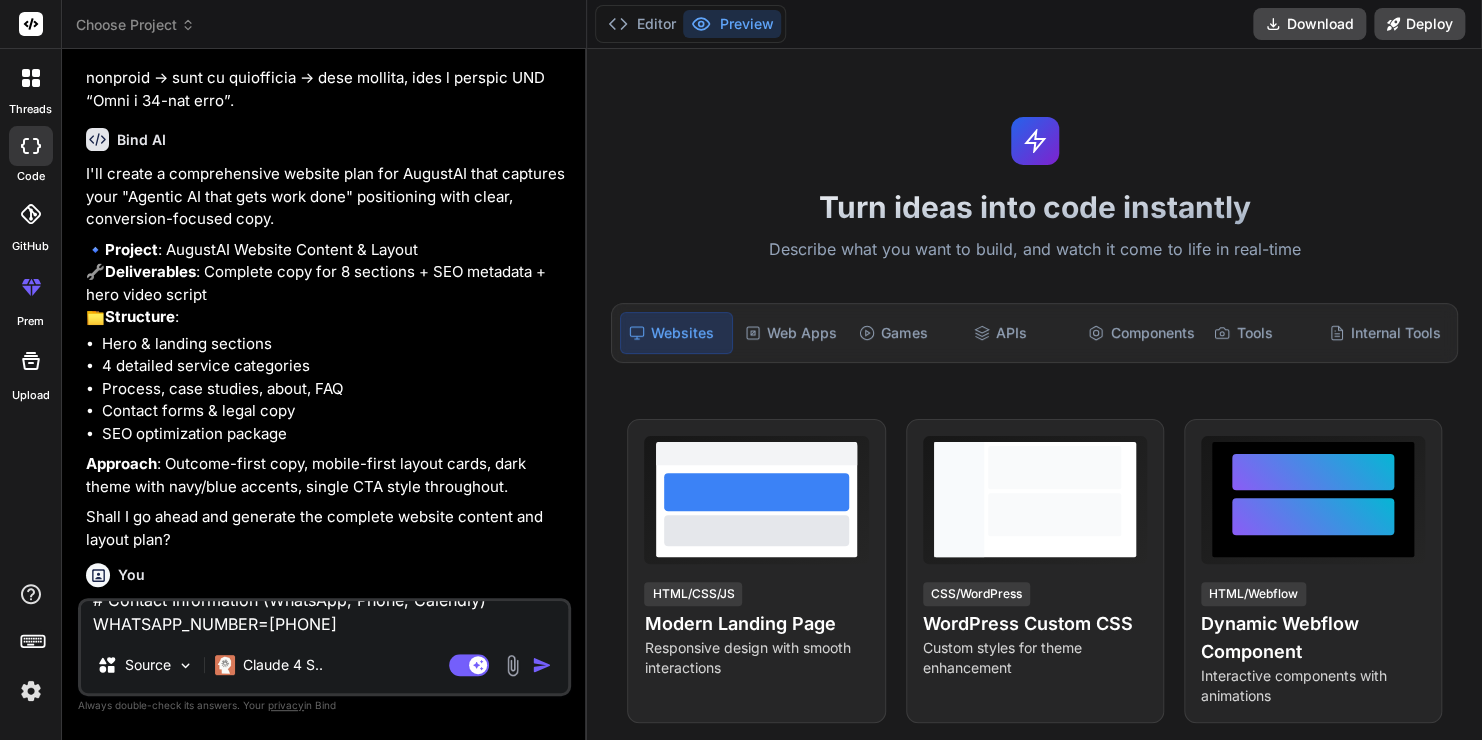 scroll, scrollTop: 0, scrollLeft: 0, axis: both 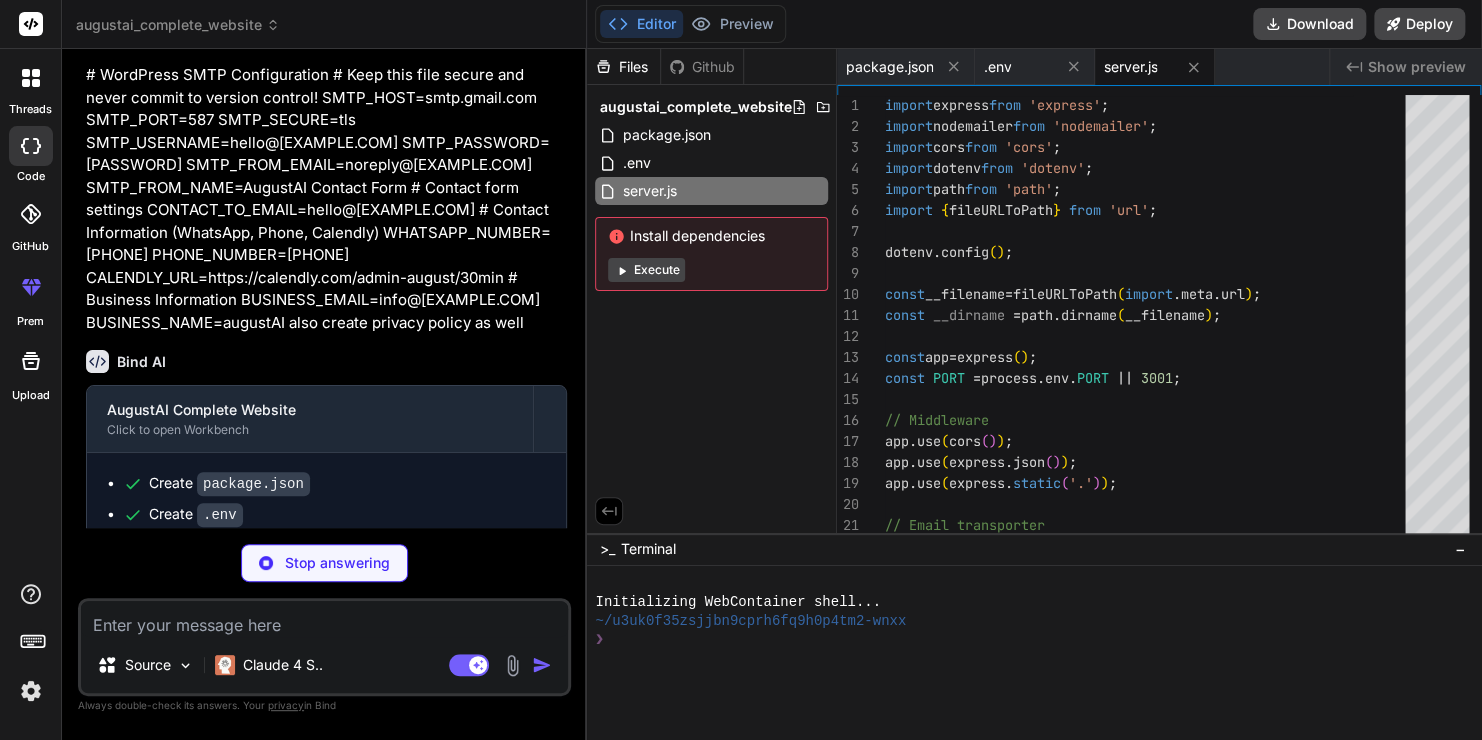 click on "Execute" at bounding box center [646, 270] 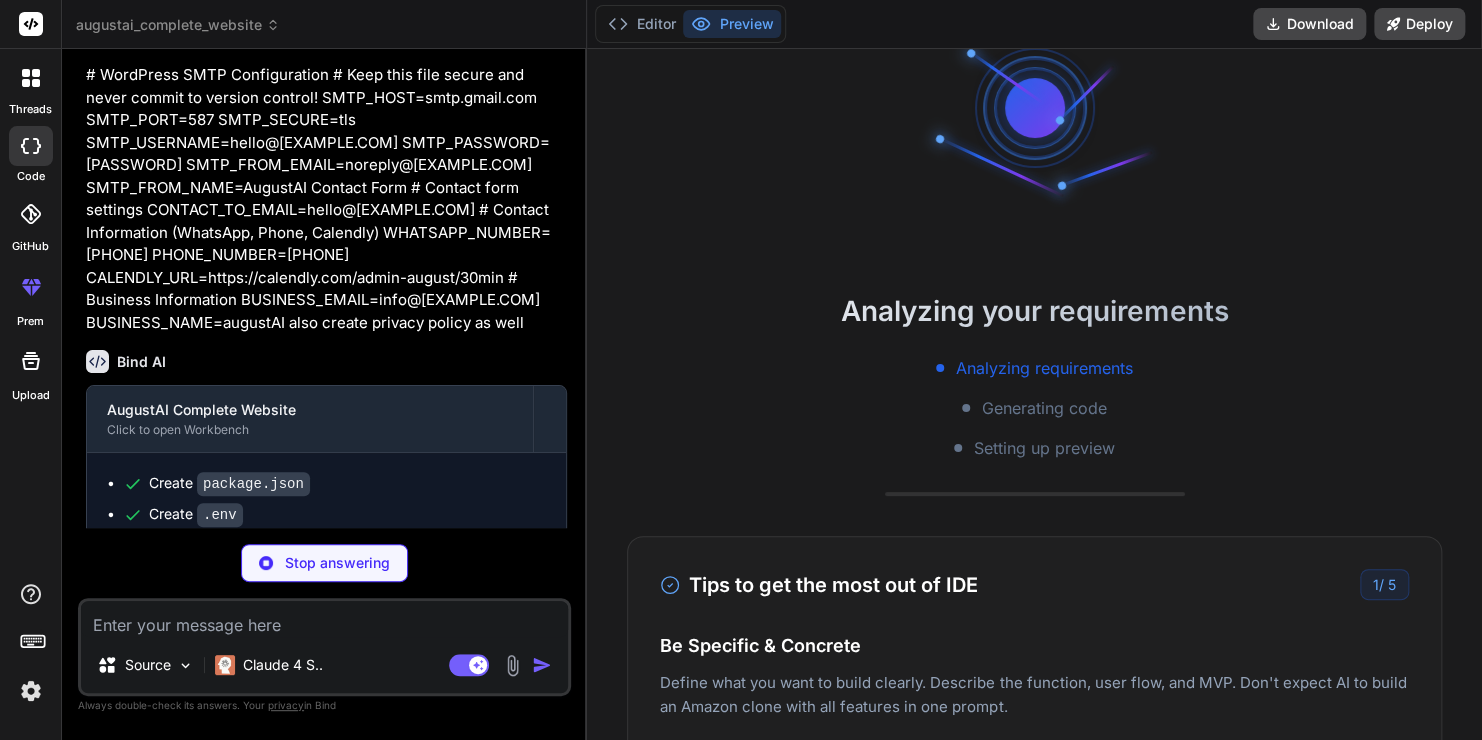 scroll, scrollTop: 92, scrollLeft: 0, axis: vertical 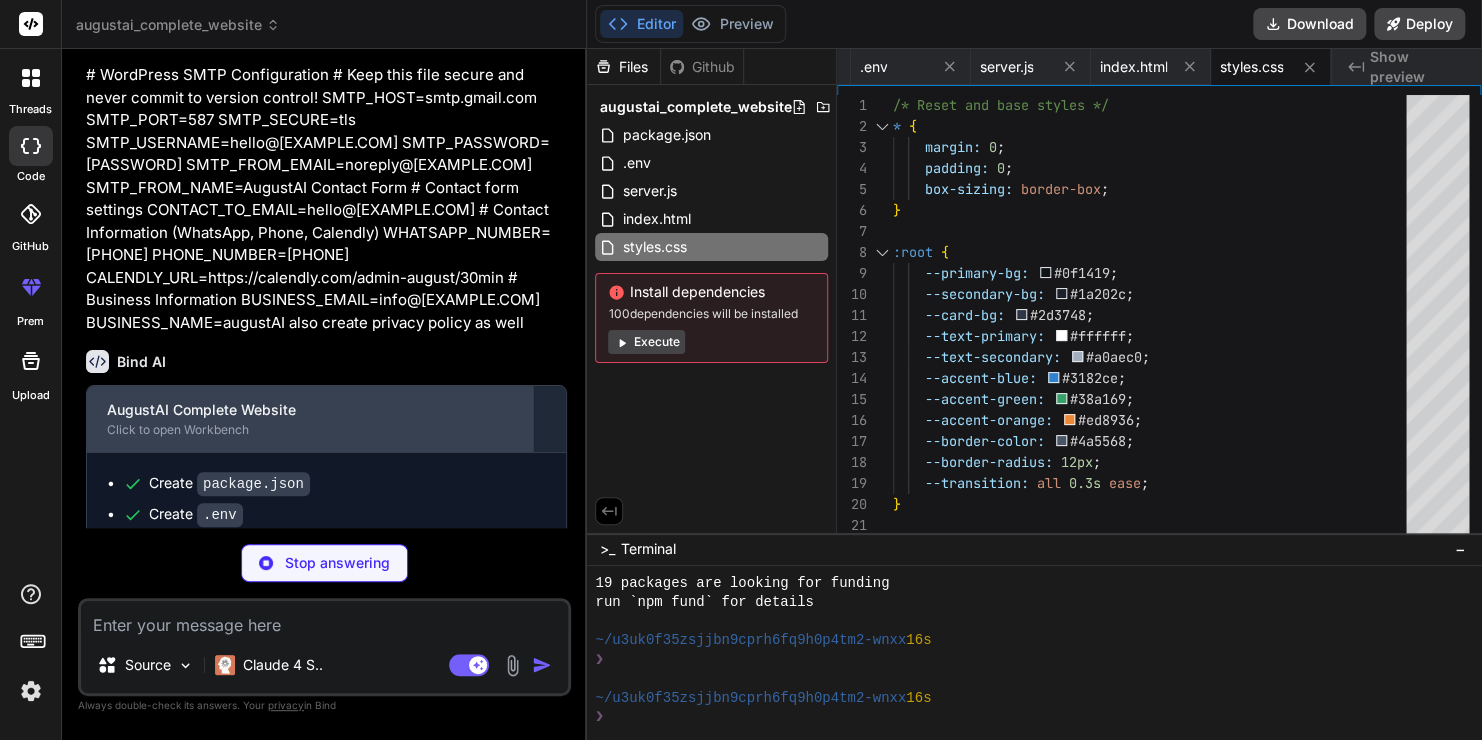 click on "AugustAI Complete Website Click to open Workbench" at bounding box center [310, 419] 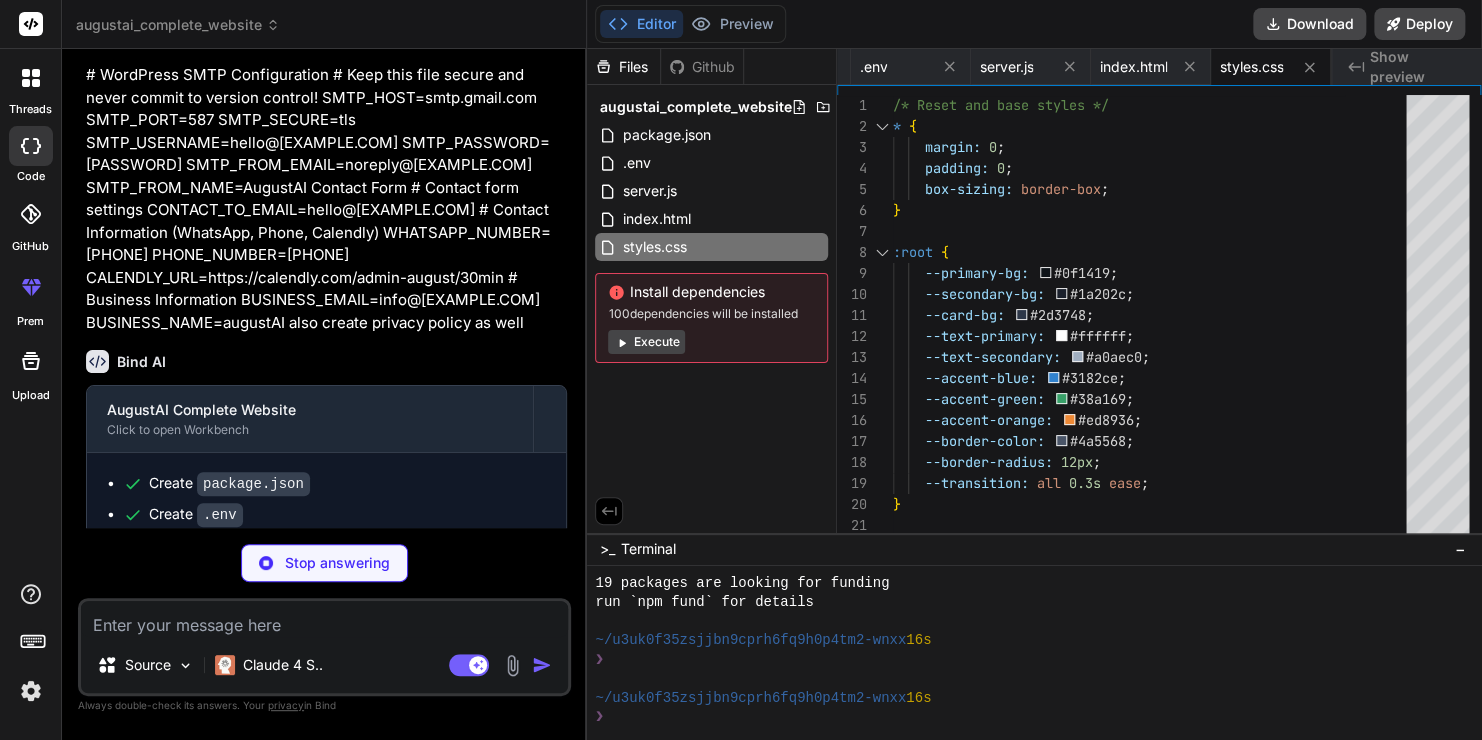 click 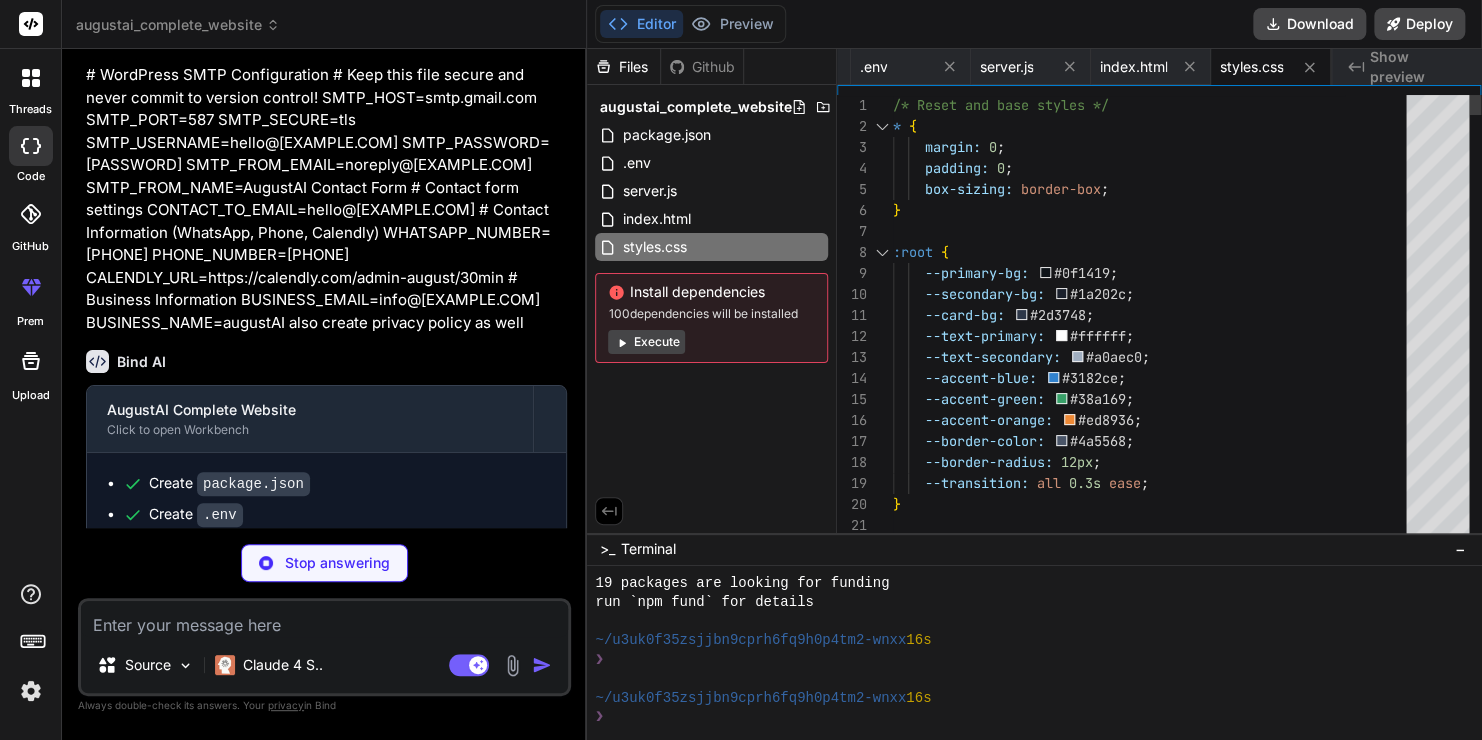 scroll, scrollTop: 0, scrollLeft: 244, axis: horizontal 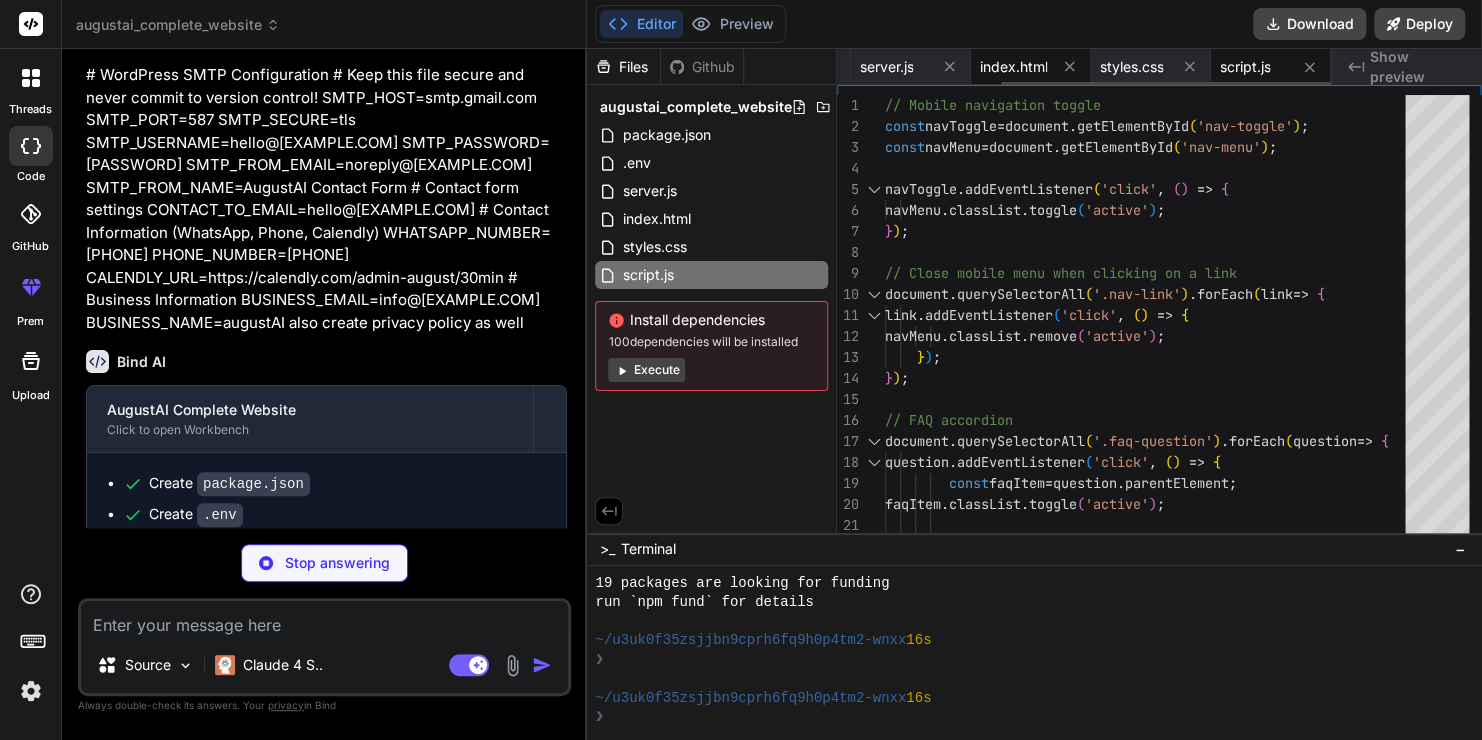 click on "index.html" at bounding box center (1013, 67) 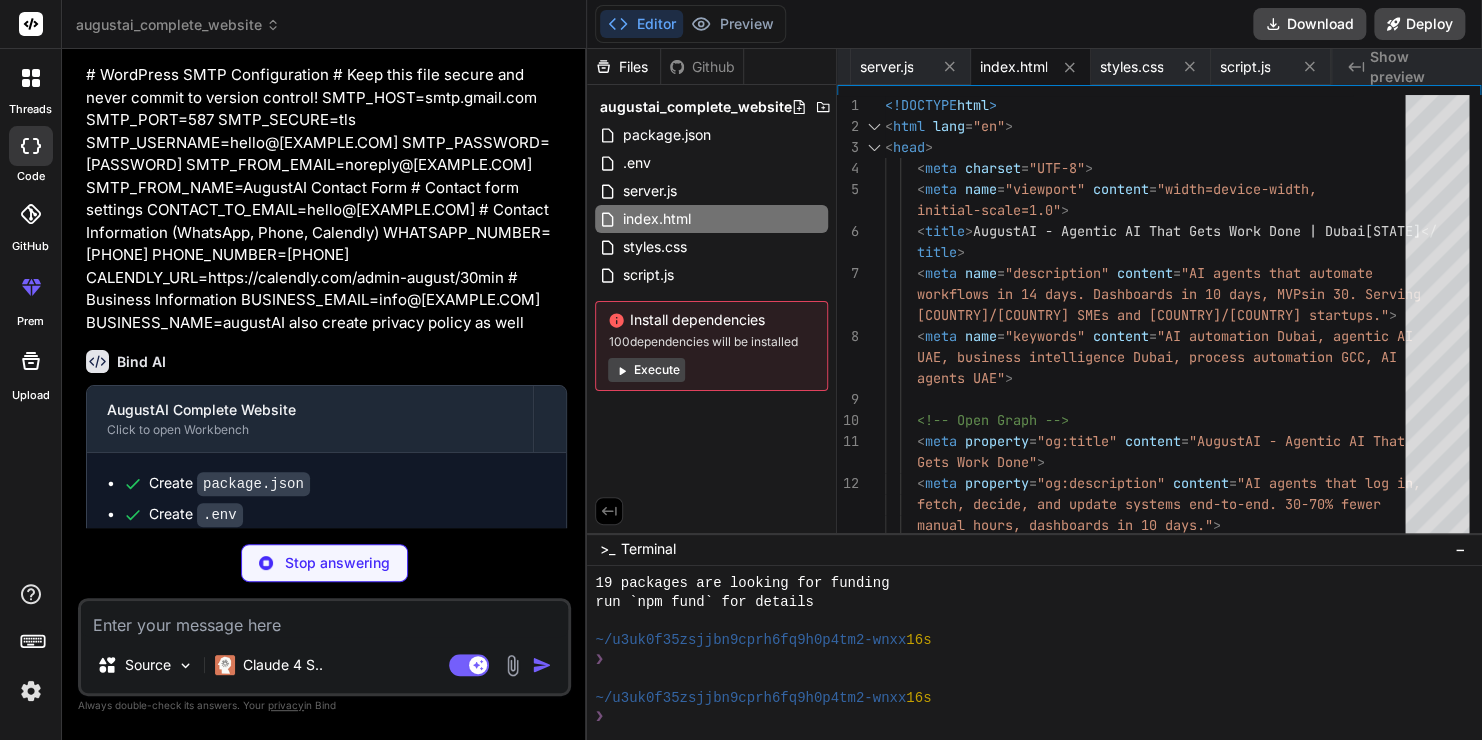 click on "Show preview" at bounding box center [1418, 67] 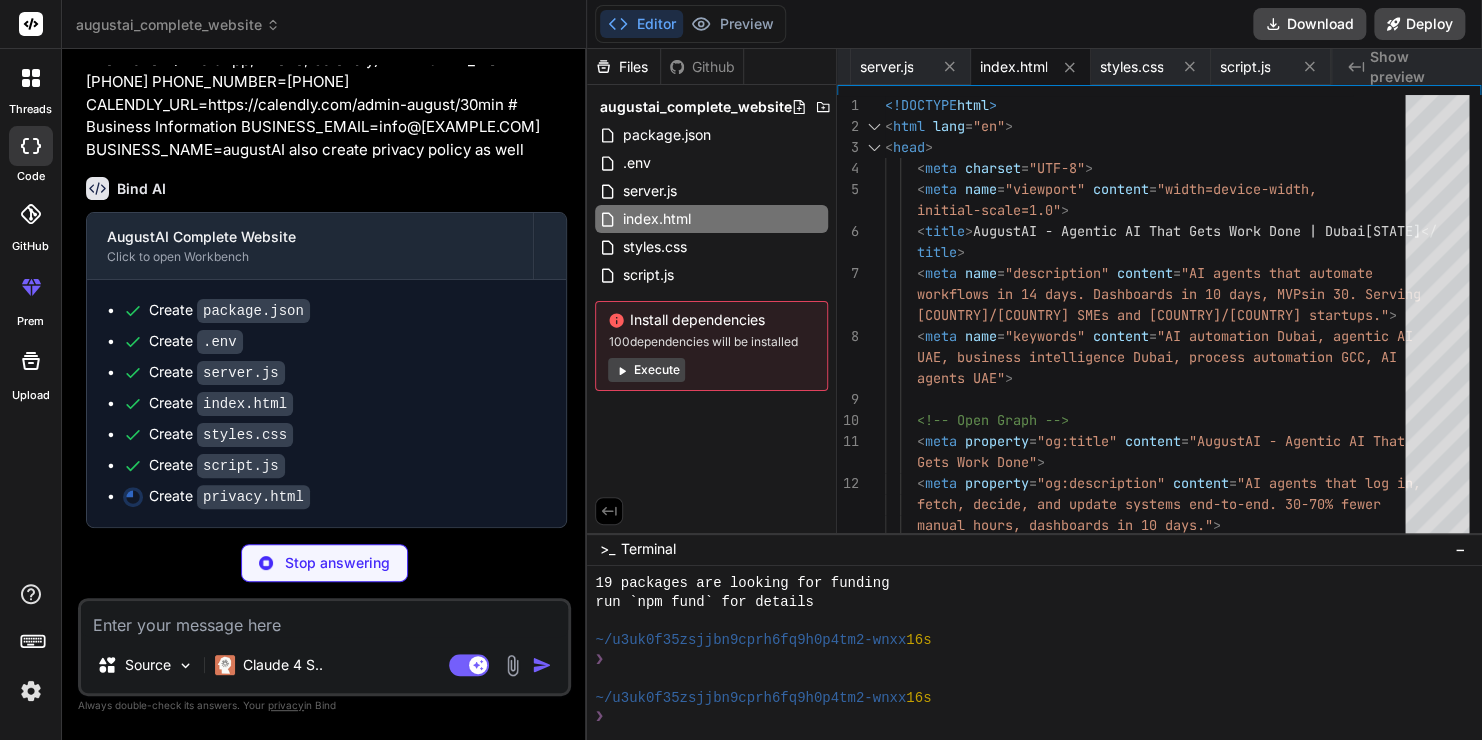 scroll, scrollTop: 2771, scrollLeft: 0, axis: vertical 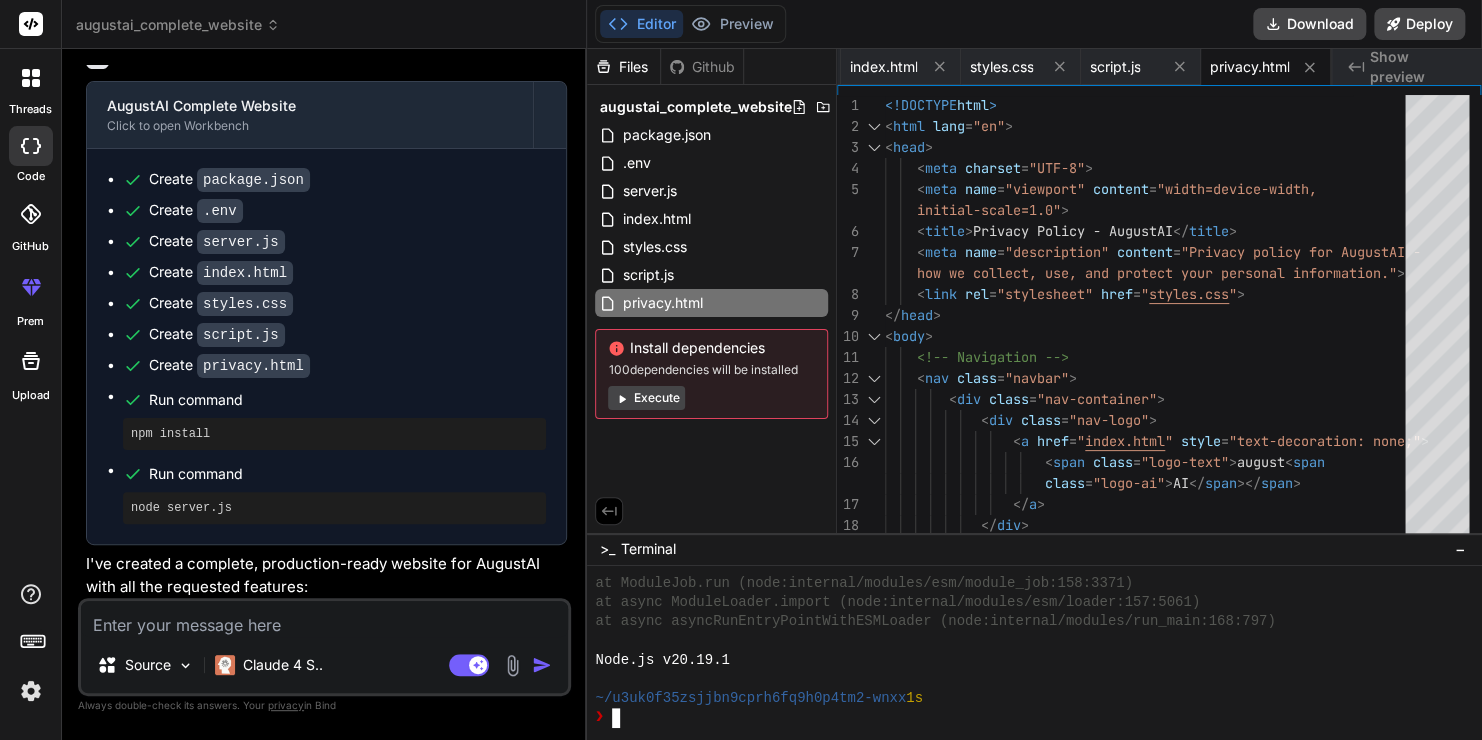 click on "Node.js v20.19.1" at bounding box center (1023, 660) 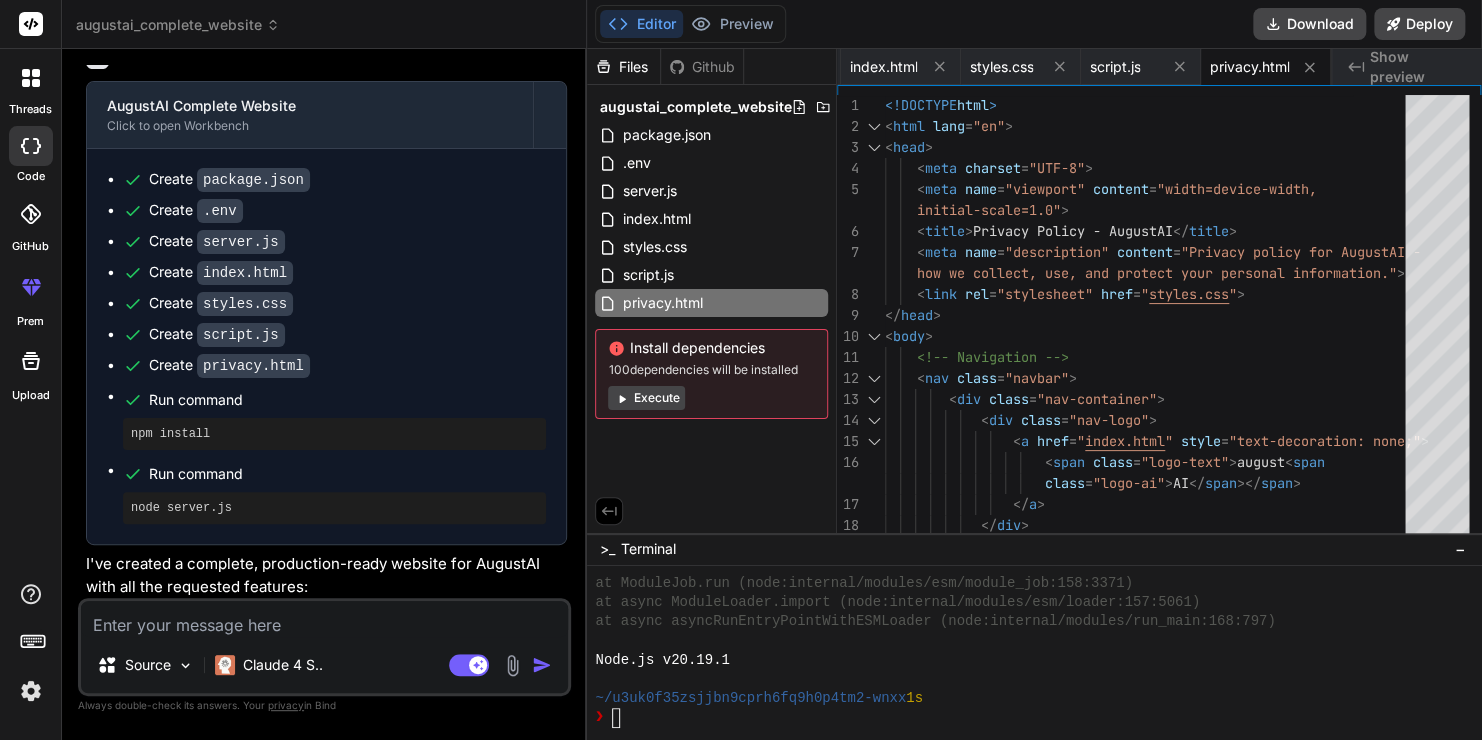 click on "Execute" at bounding box center (646, 398) 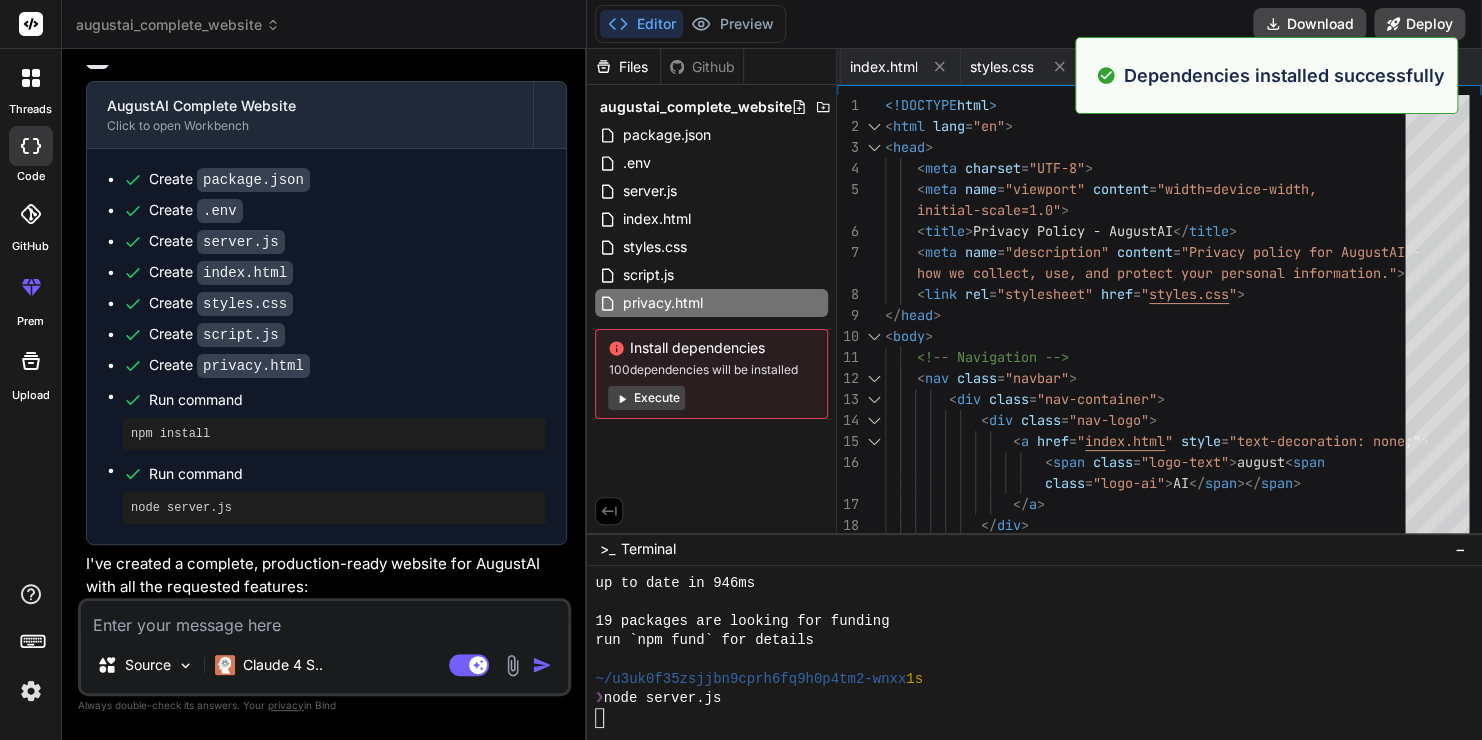 scroll, scrollTop: 1632, scrollLeft: 0, axis: vertical 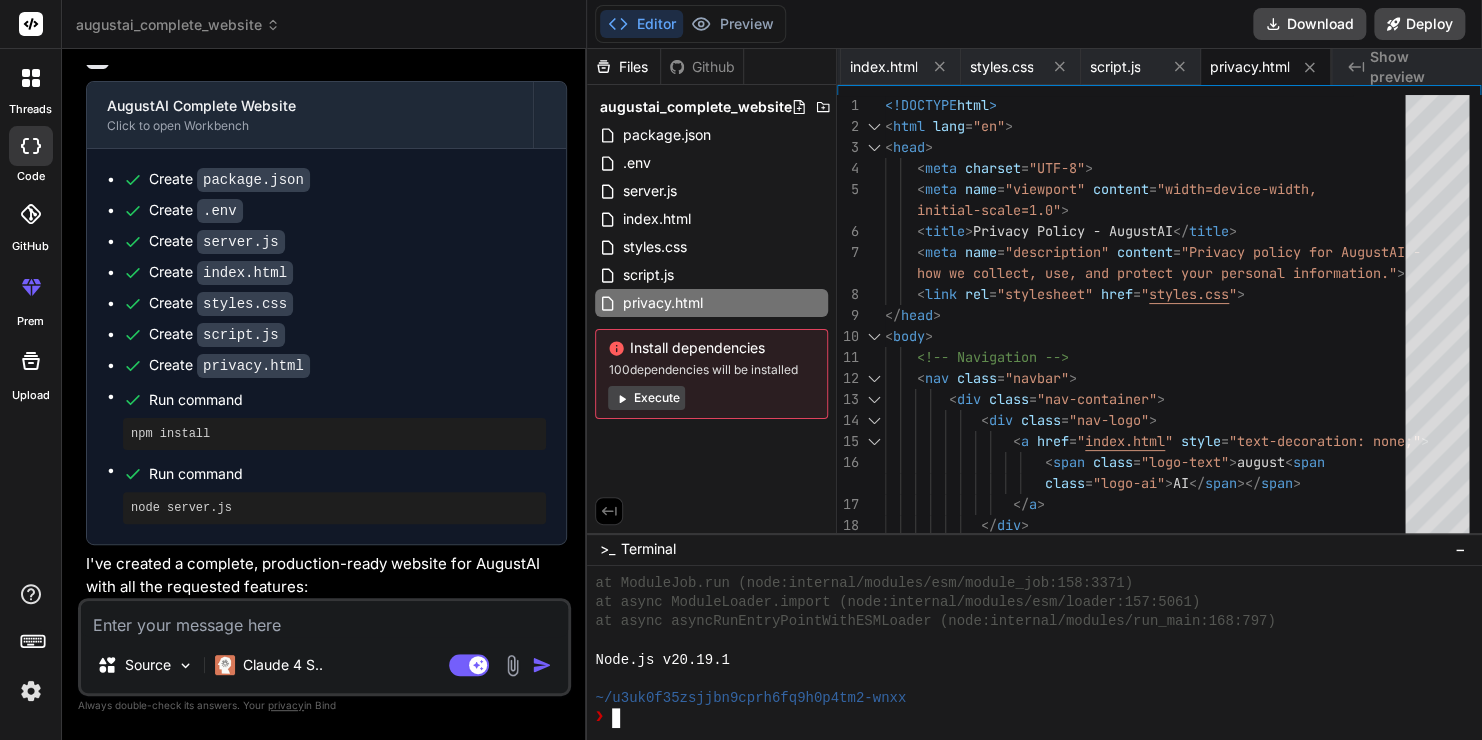 click on "Node.js v20.19.1" at bounding box center [1023, 660] 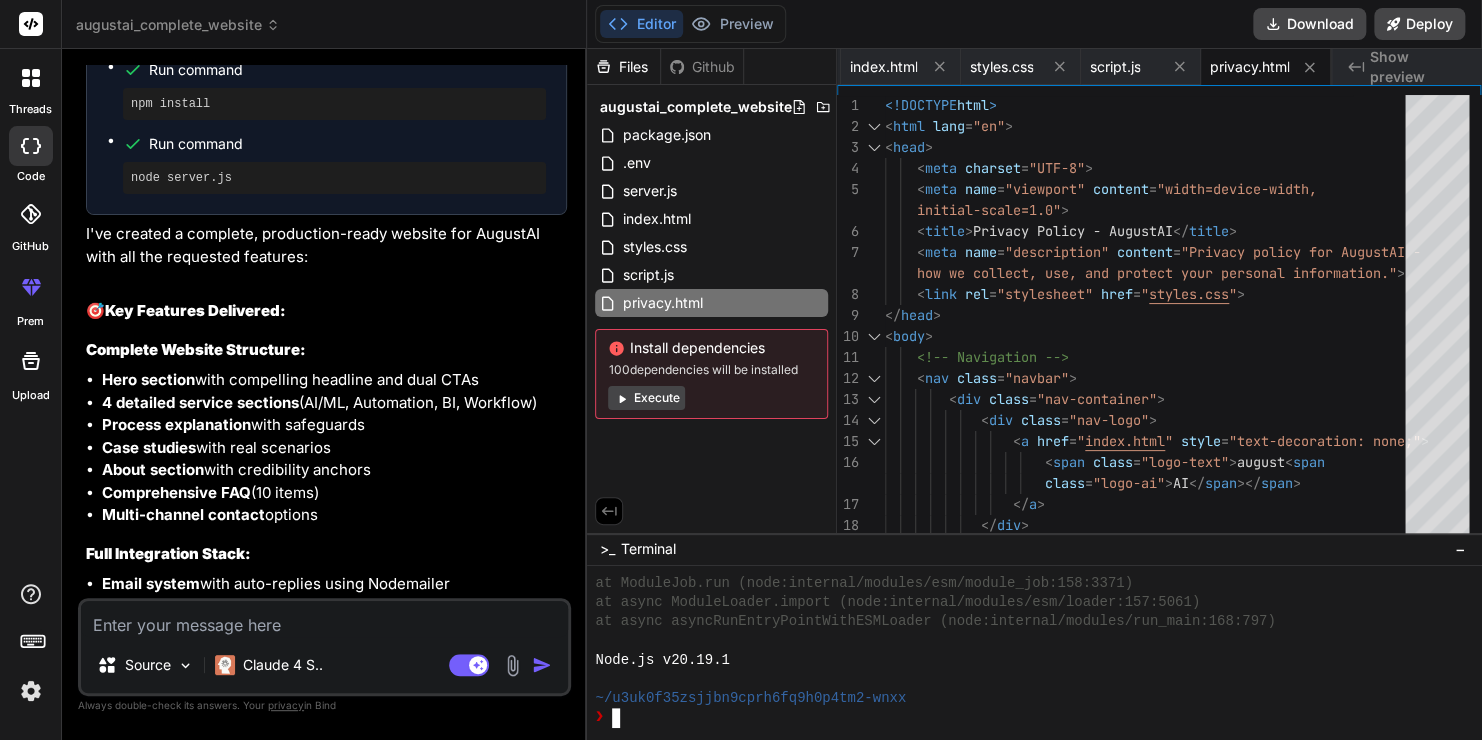 scroll, scrollTop: 3921, scrollLeft: 0, axis: vertical 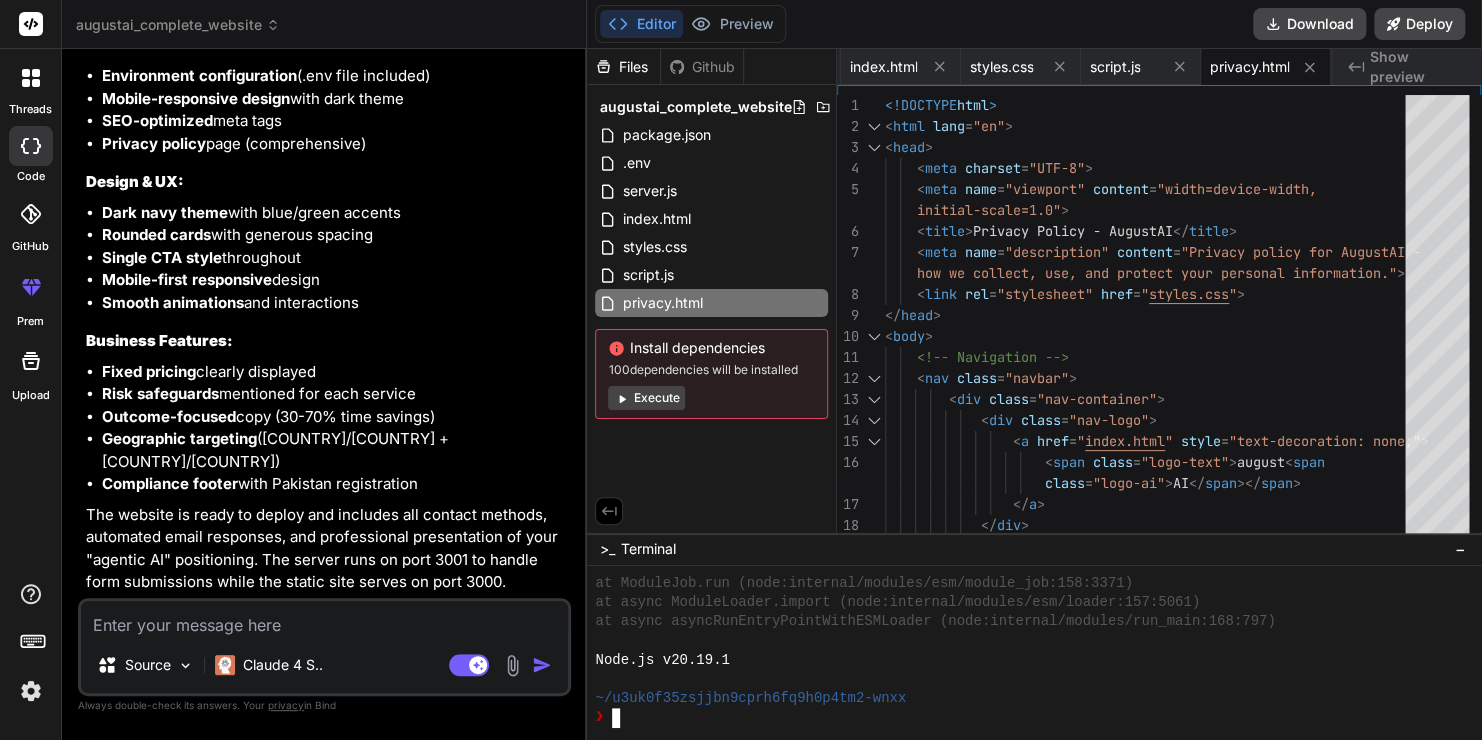 click on "Github" at bounding box center [702, 67] 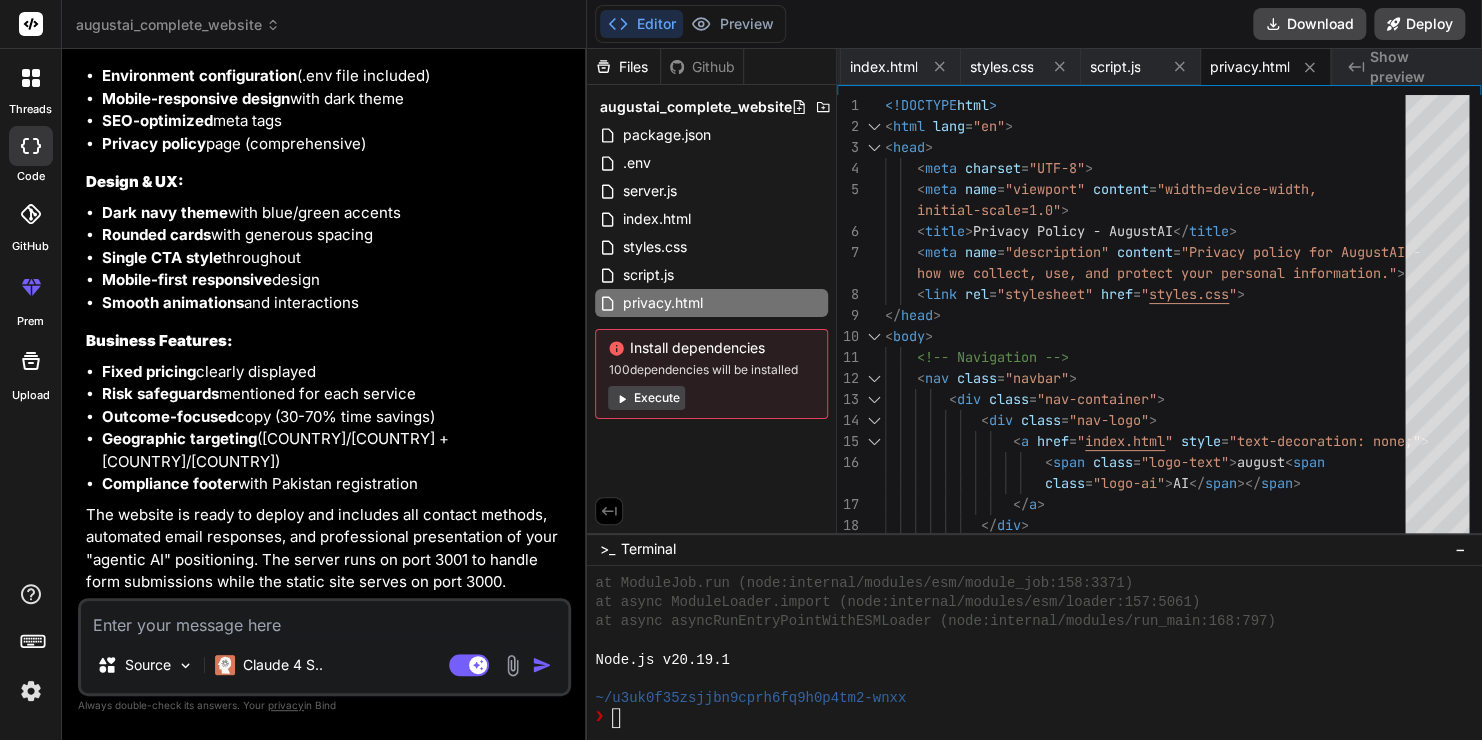 click on "Github" at bounding box center [702, 67] 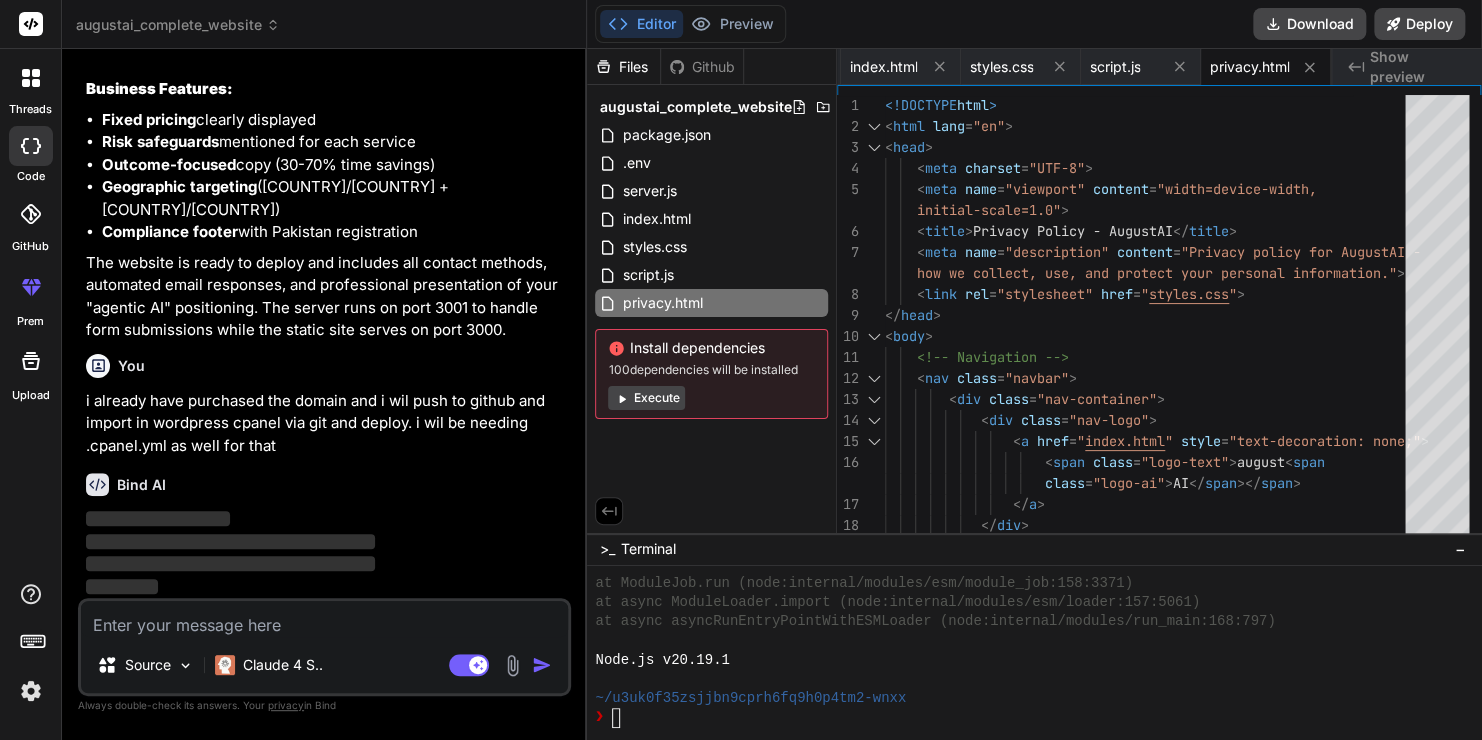 scroll, scrollTop: 4174, scrollLeft: 0, axis: vertical 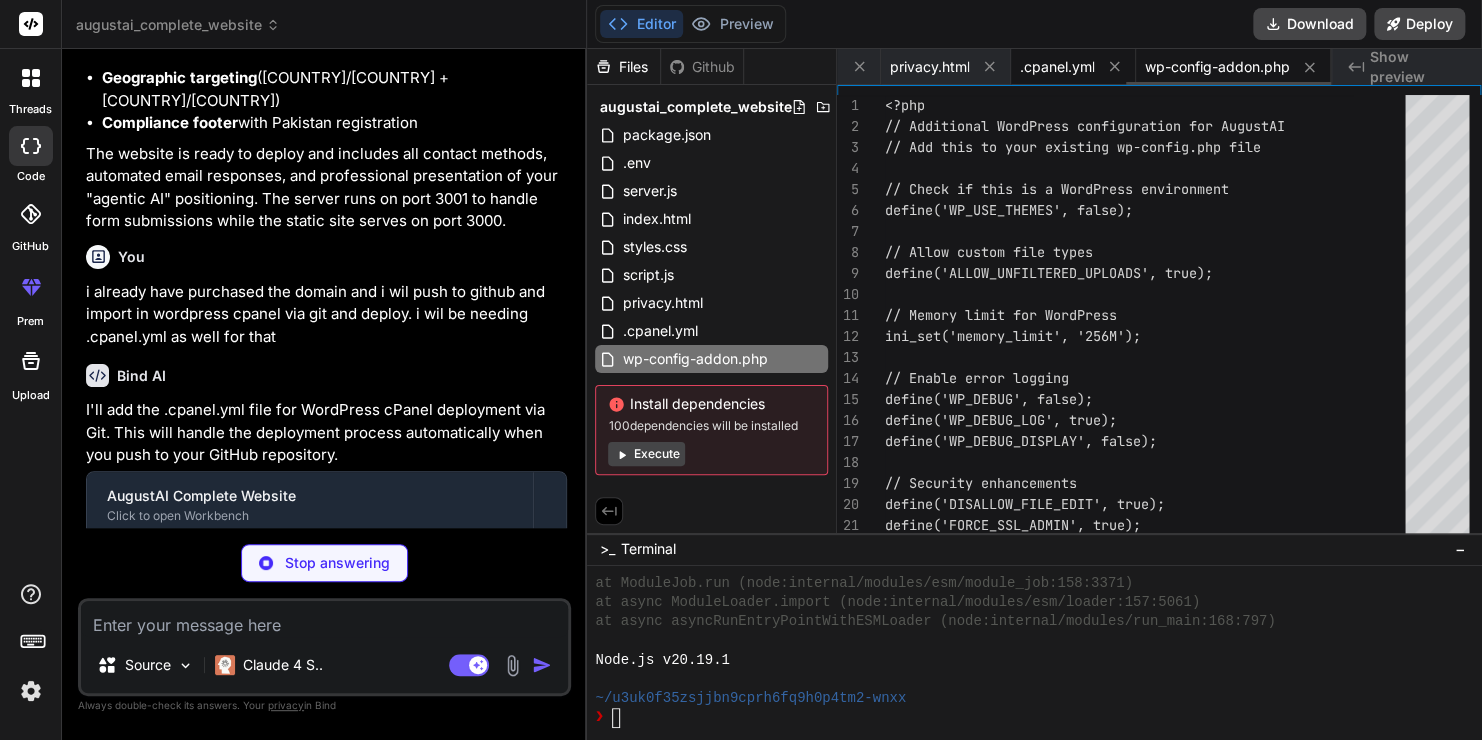 click on ".cpanel.yml" at bounding box center [1056, 67] 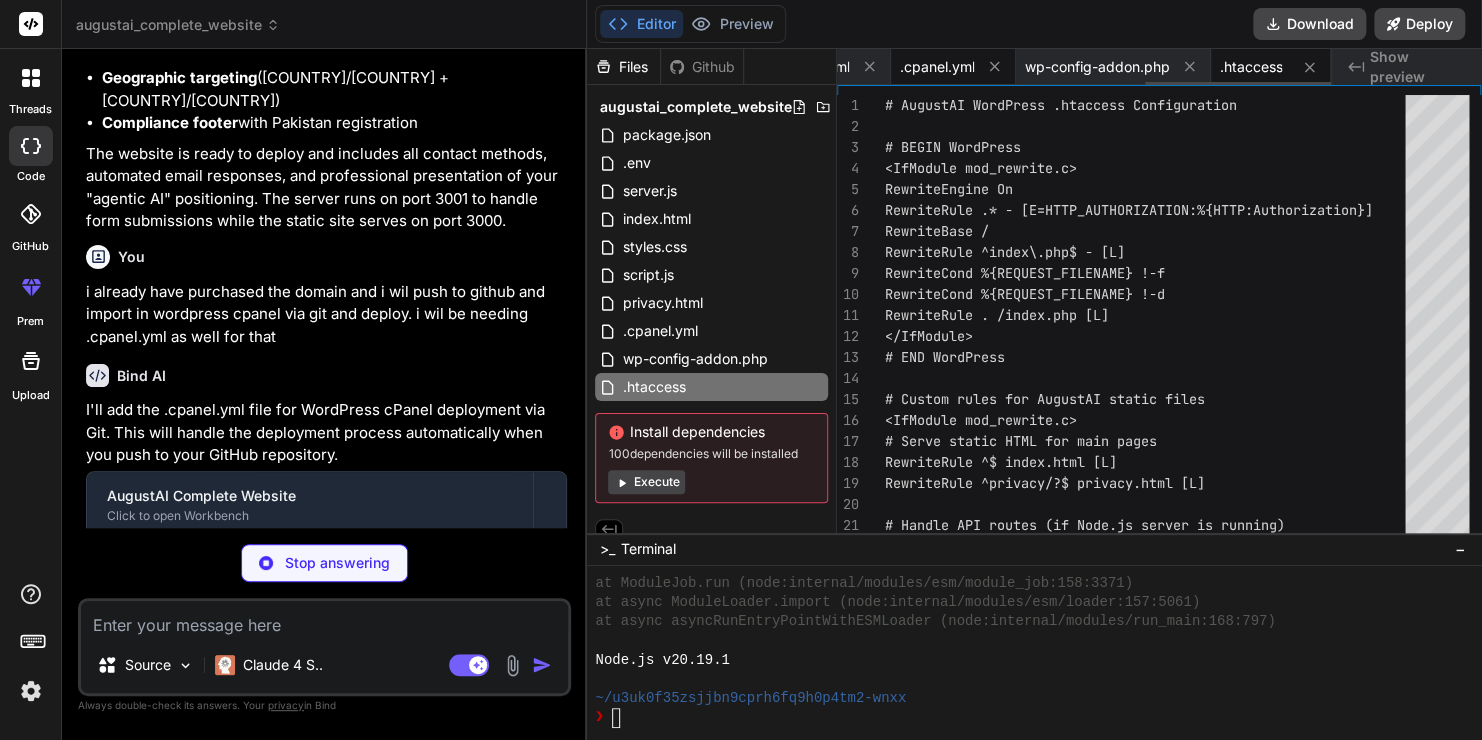 scroll, scrollTop: 0, scrollLeft: 936, axis: horizontal 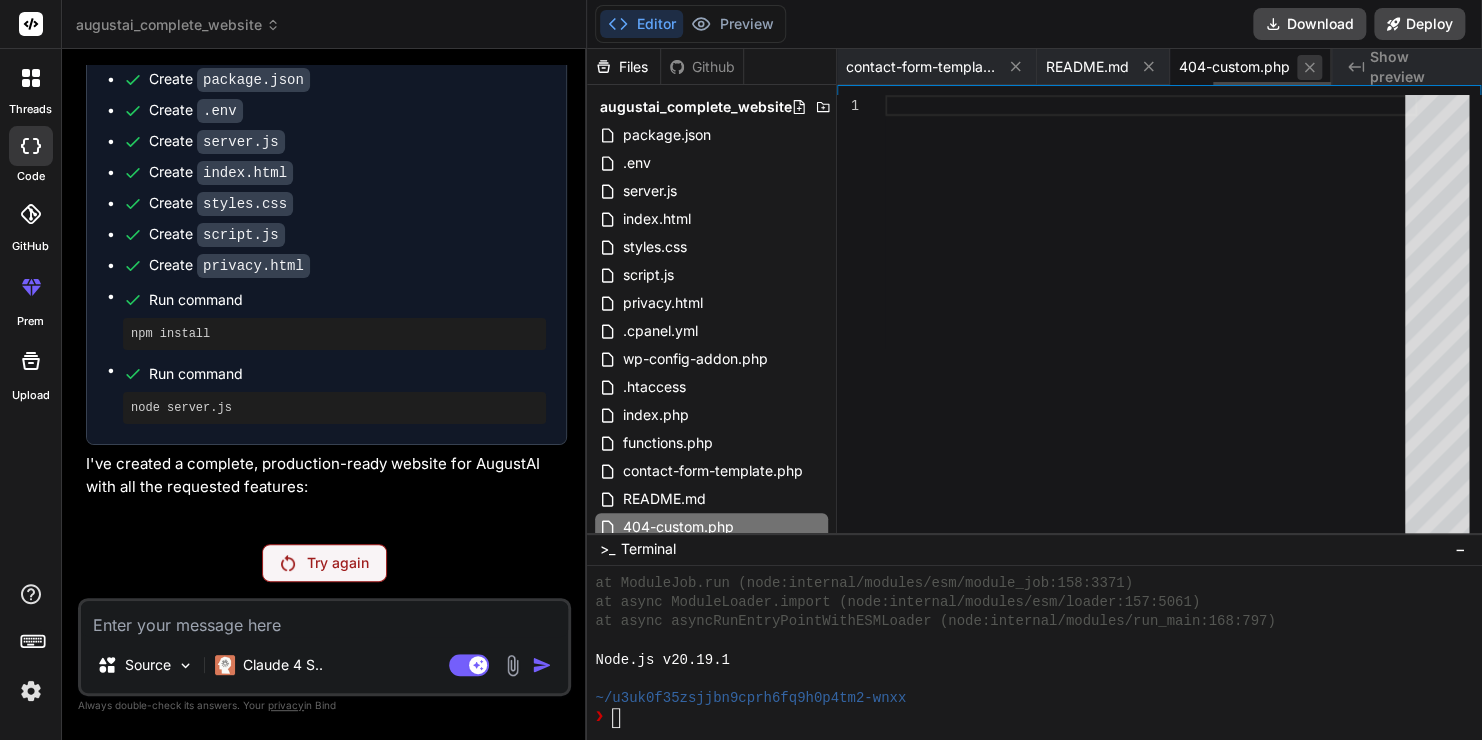click 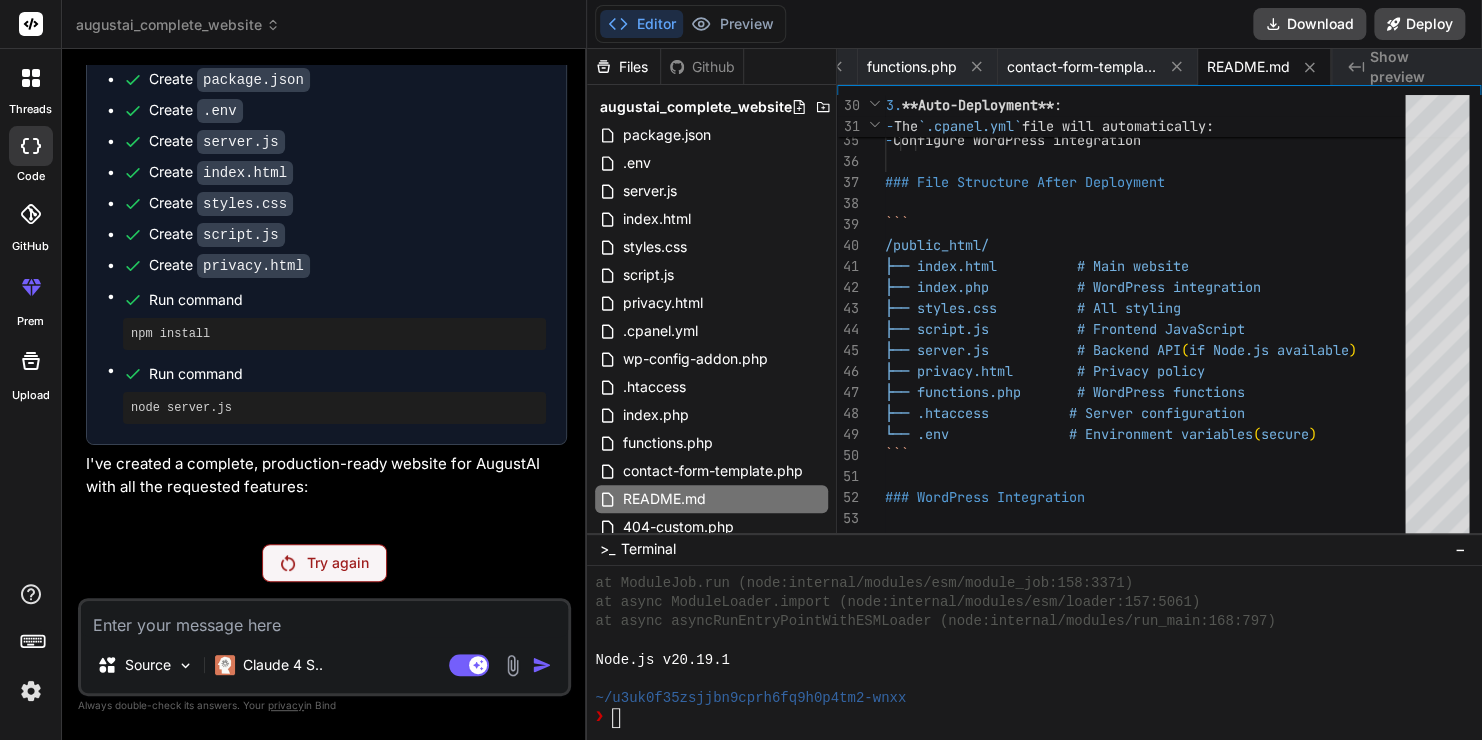 click on "Try again" at bounding box center (338, 563) 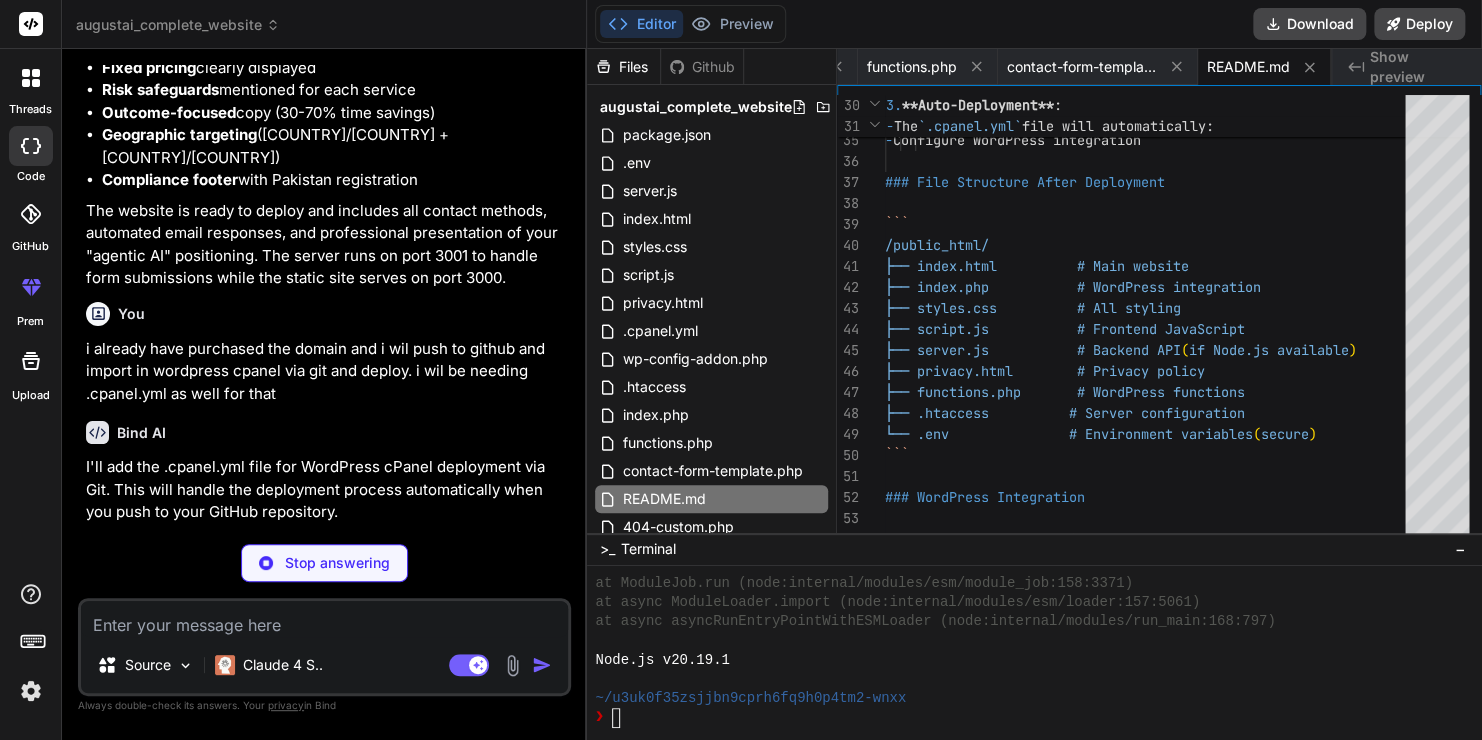 scroll, scrollTop: 4244, scrollLeft: 0, axis: vertical 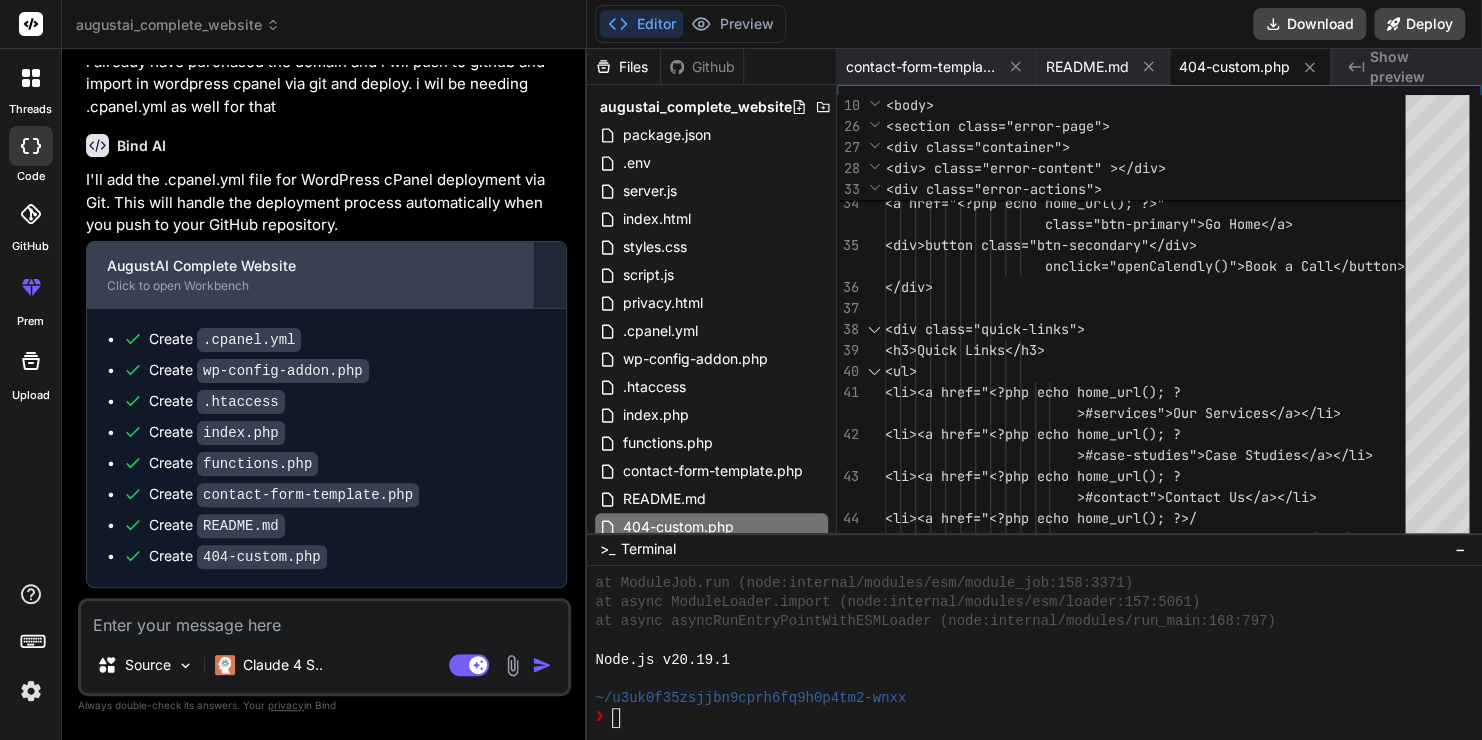 click on "AugustAI Complete Website" at bounding box center (310, 266) 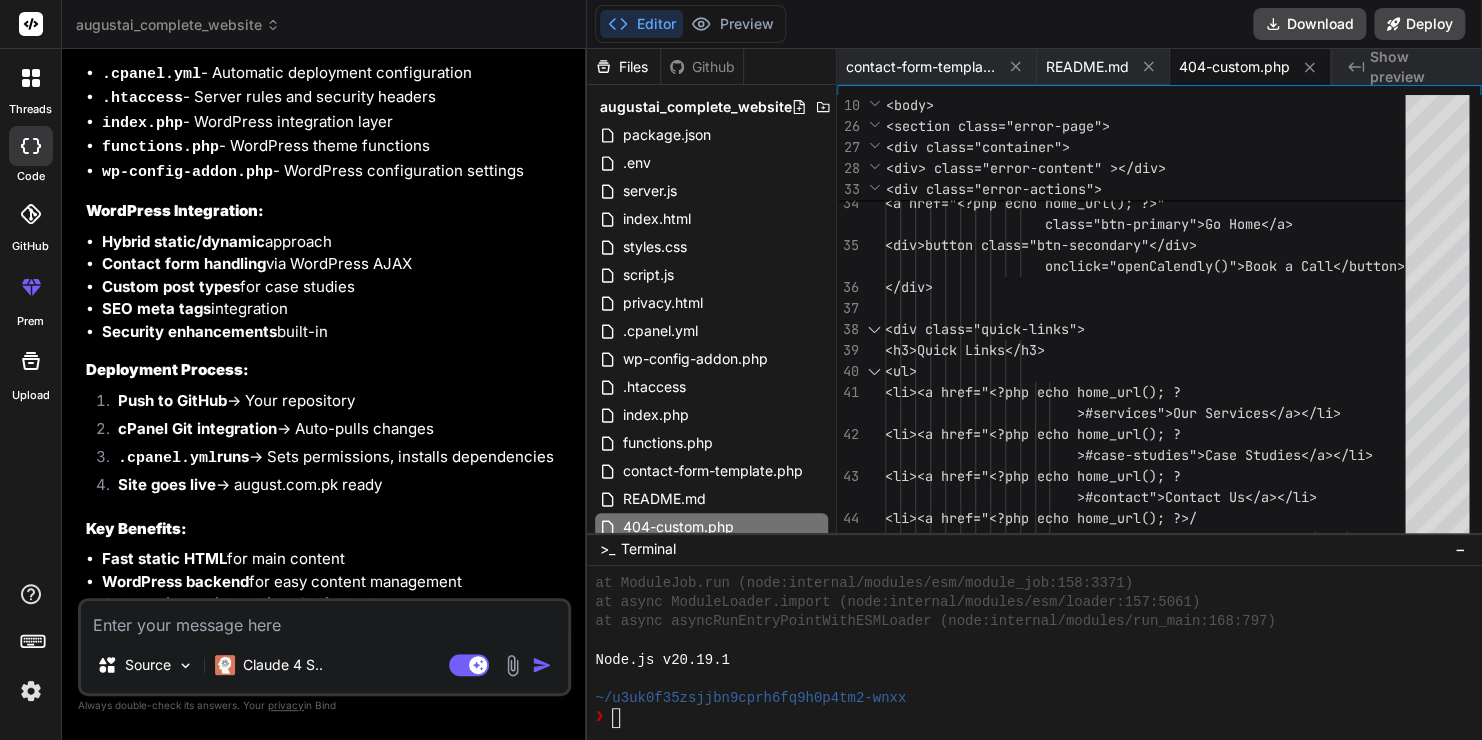 scroll, scrollTop: 5572, scrollLeft: 0, axis: vertical 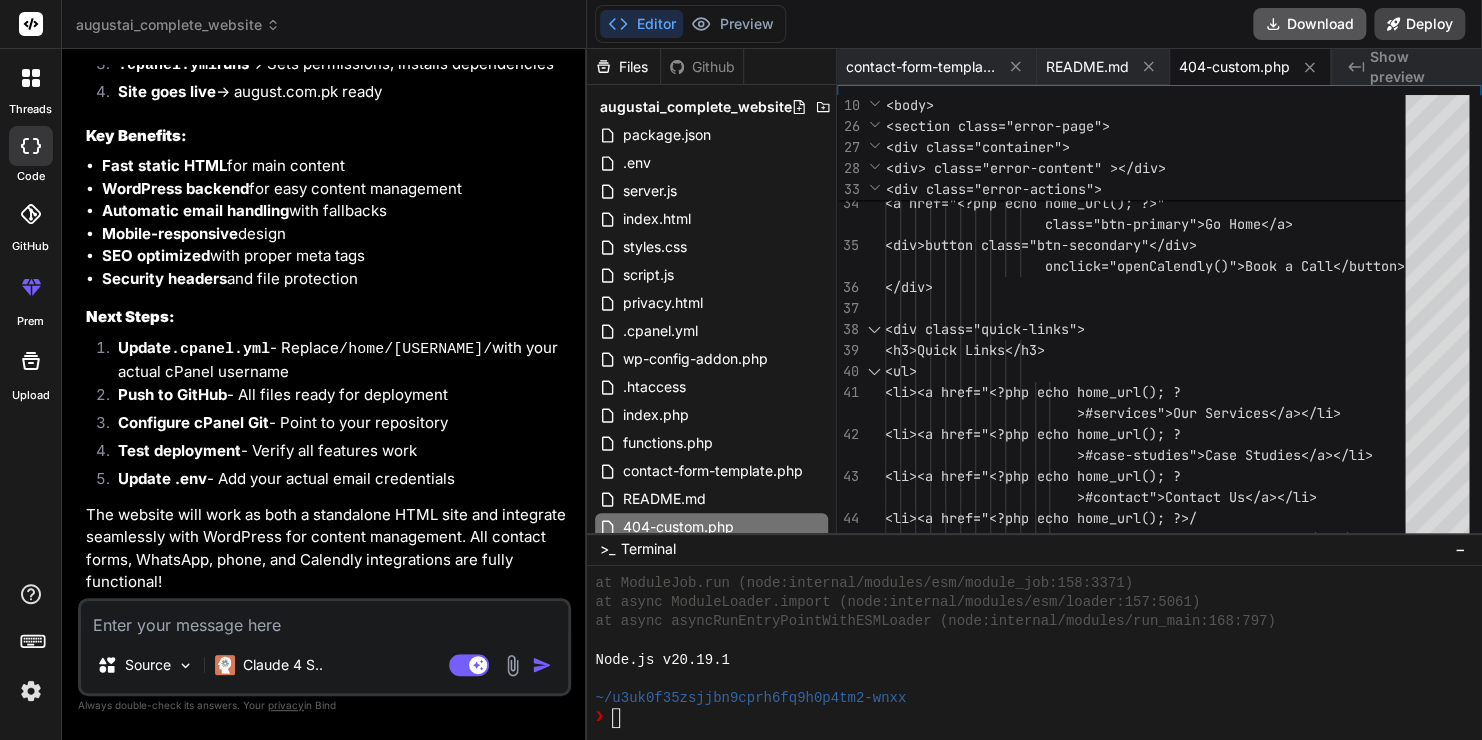 click on "Download" at bounding box center (1309, 24) 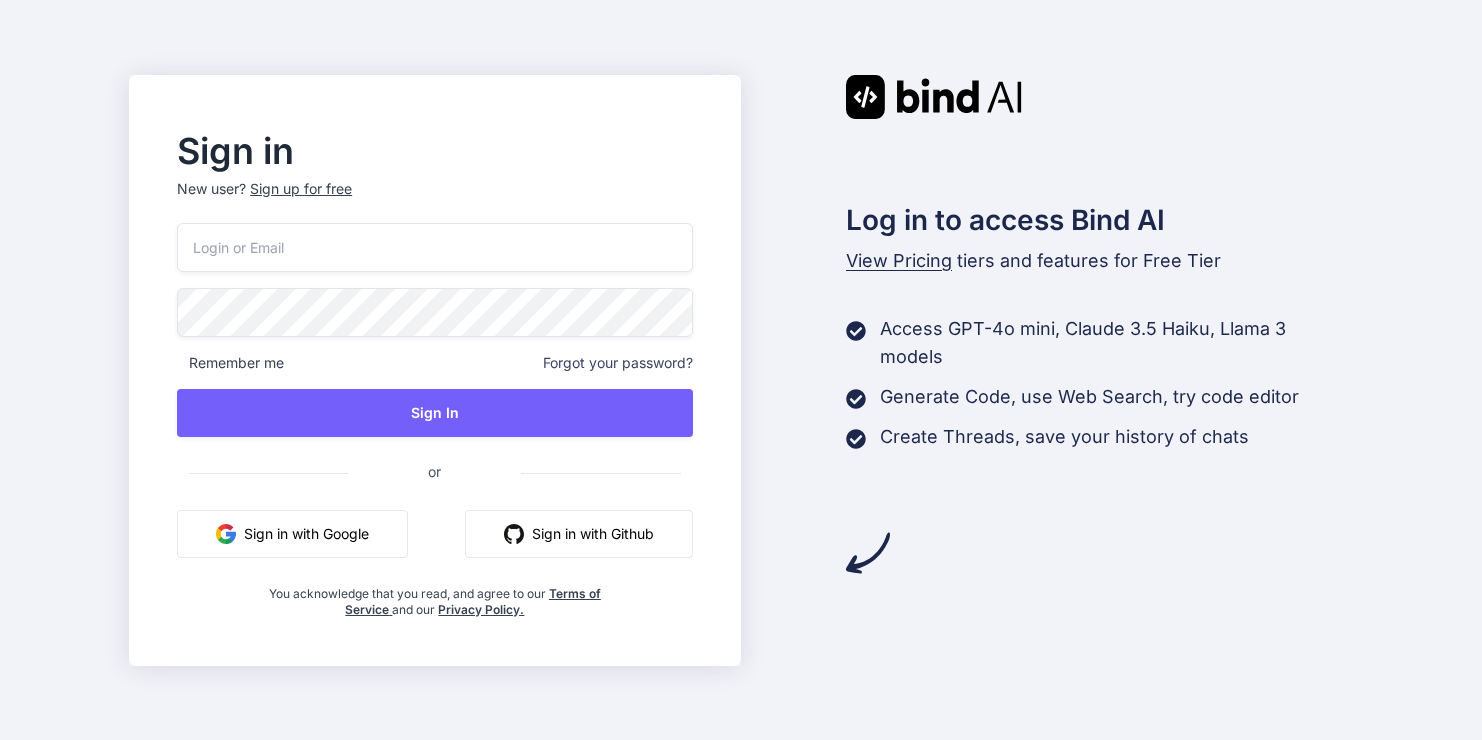 scroll, scrollTop: 0, scrollLeft: 0, axis: both 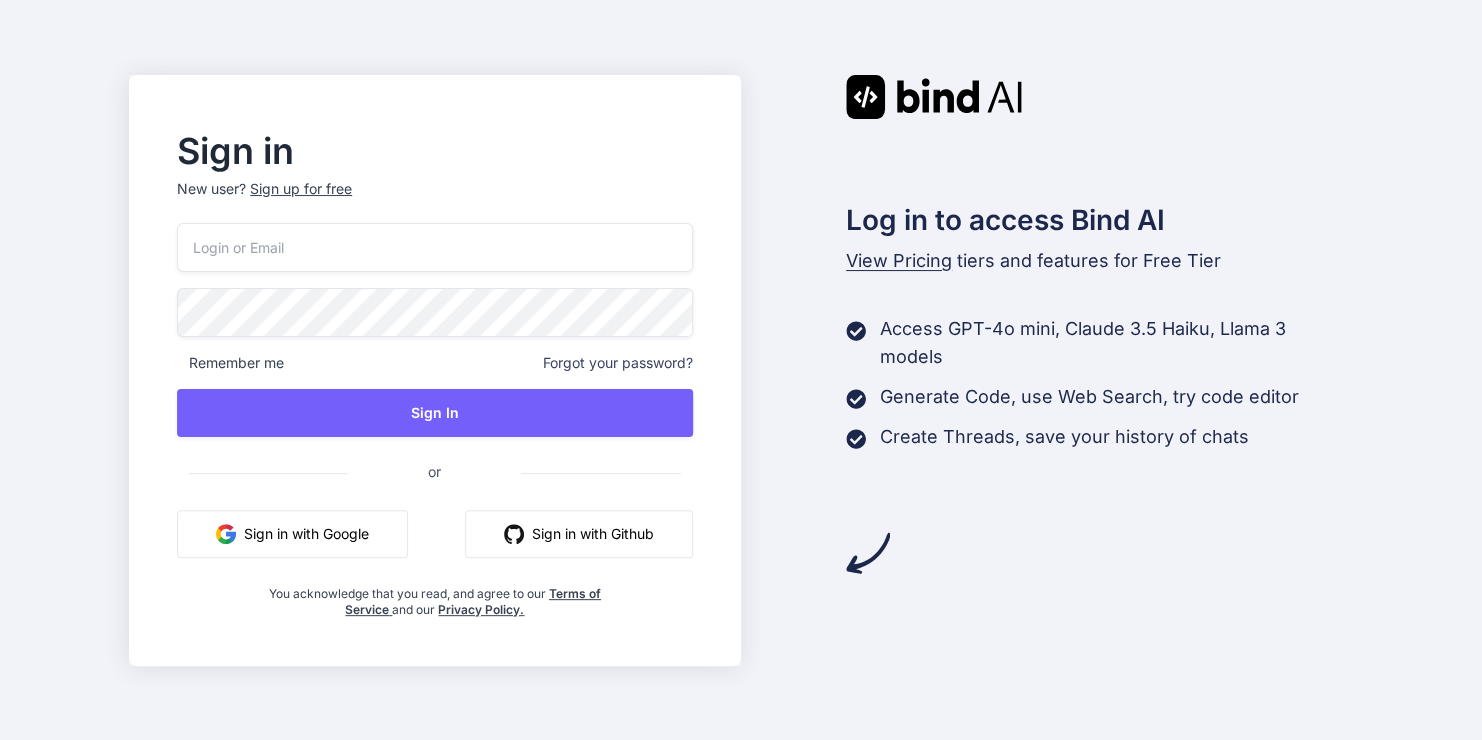 click on "Sign in with Google" at bounding box center [292, 534] 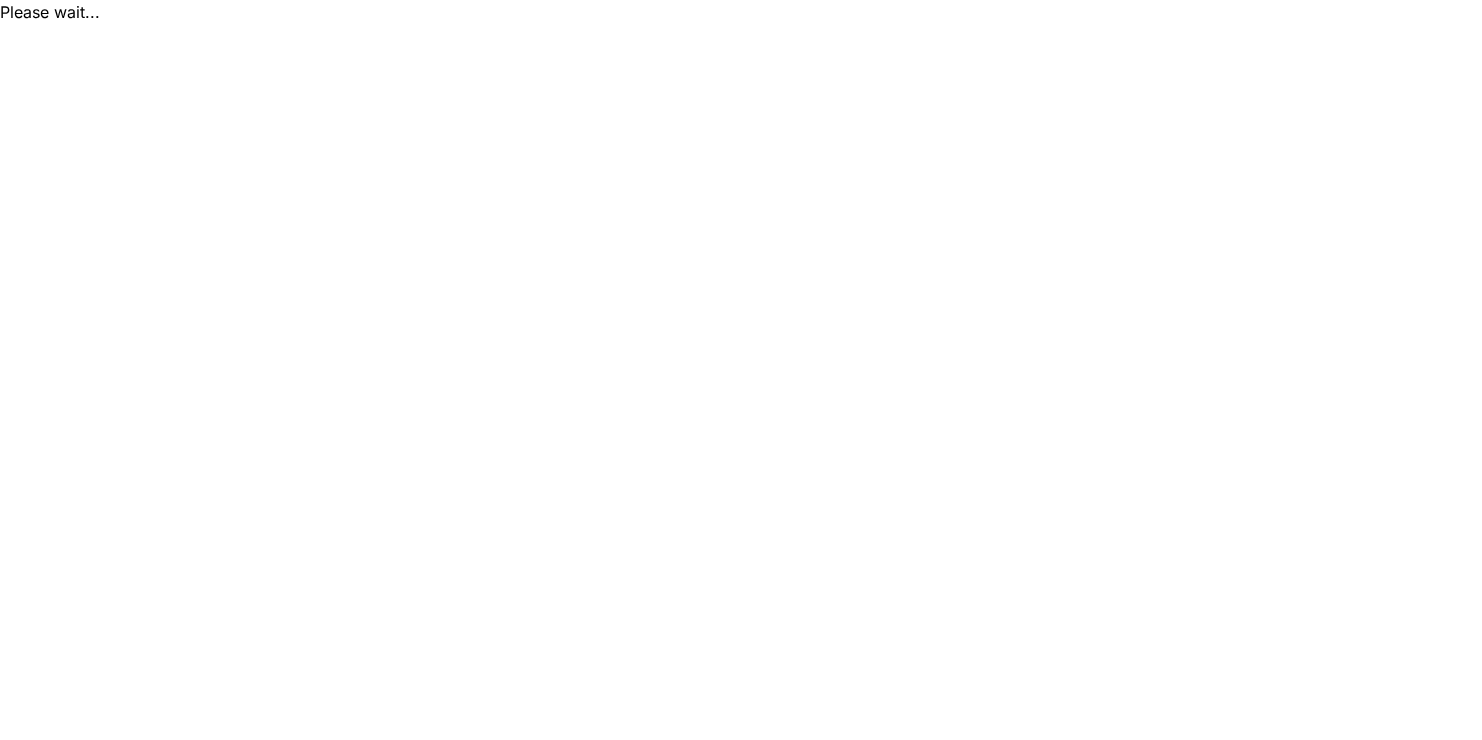 scroll, scrollTop: 0, scrollLeft: 0, axis: both 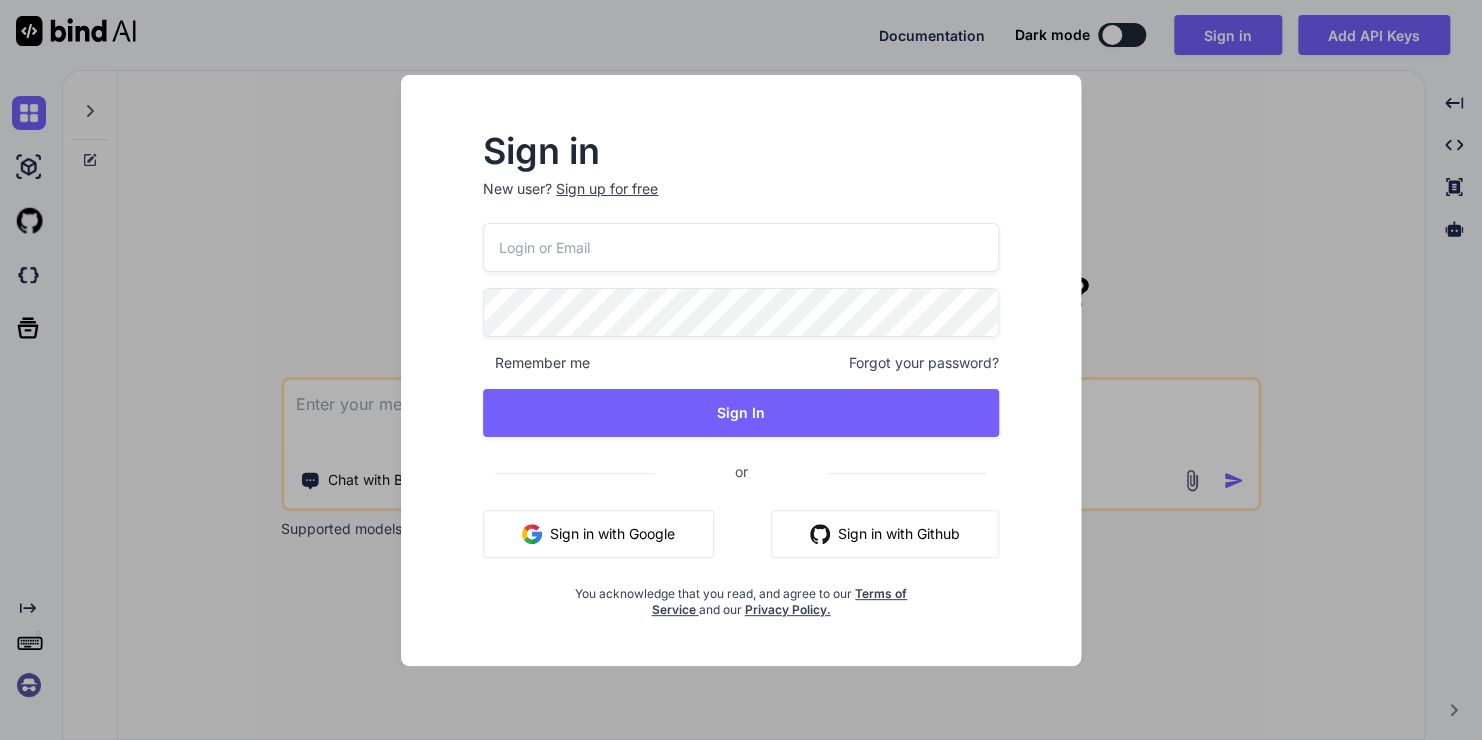 type on "x" 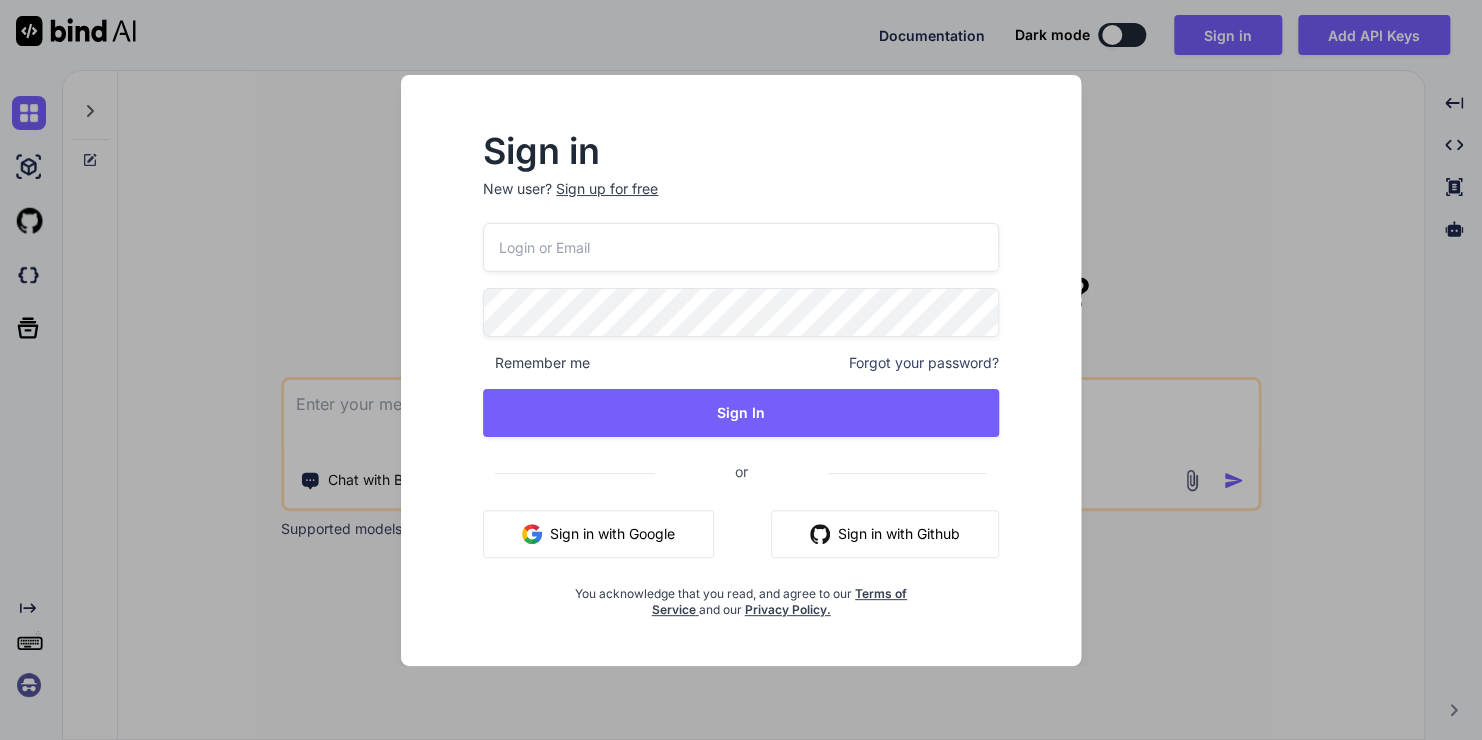click on "Sign in New user?   Sign up for free Remember me Forgot your password? Sign In   or Sign in with Google Sign in with Github You acknowledge that you read, and agree to our   Terms of Service     and our   Privacy Policy." at bounding box center (741, 370) 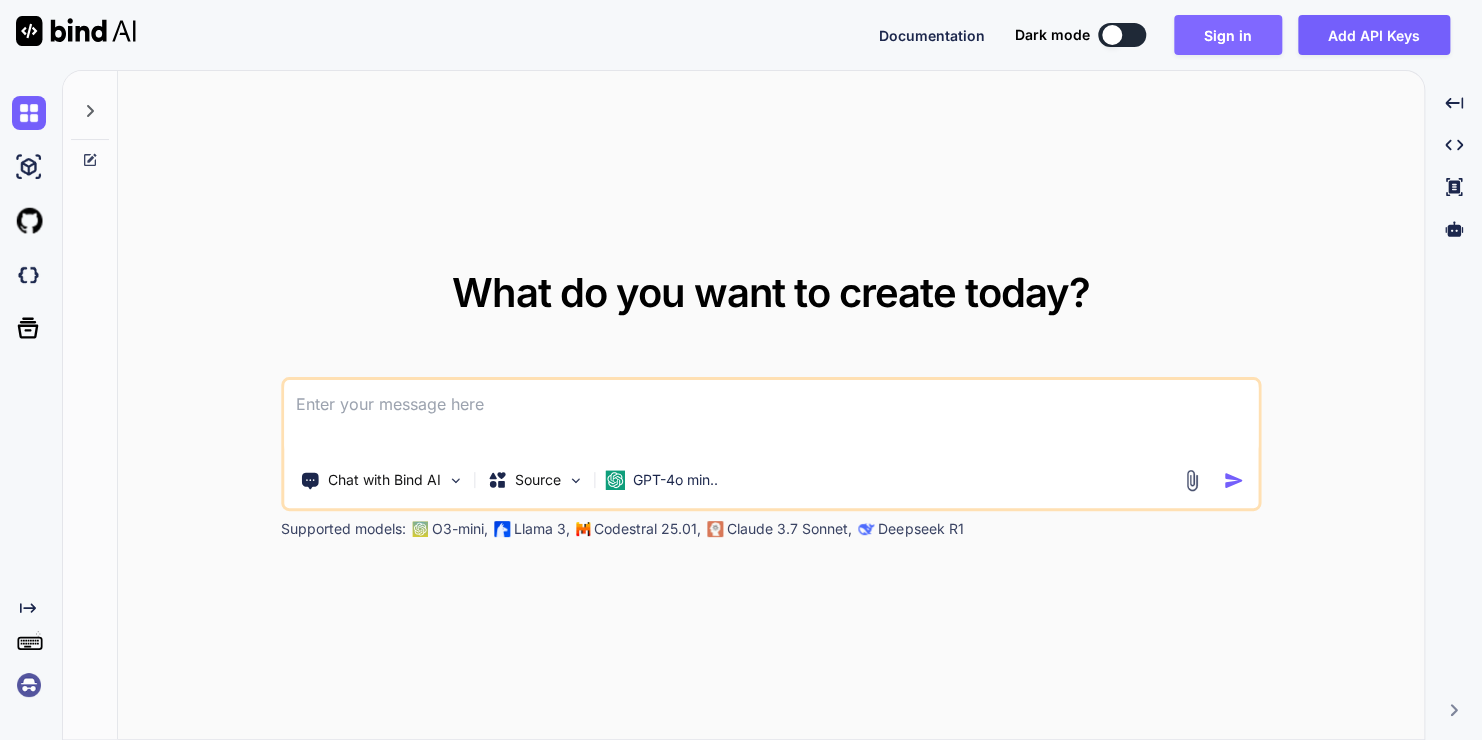 click on "Sign in" at bounding box center (1228, 35) 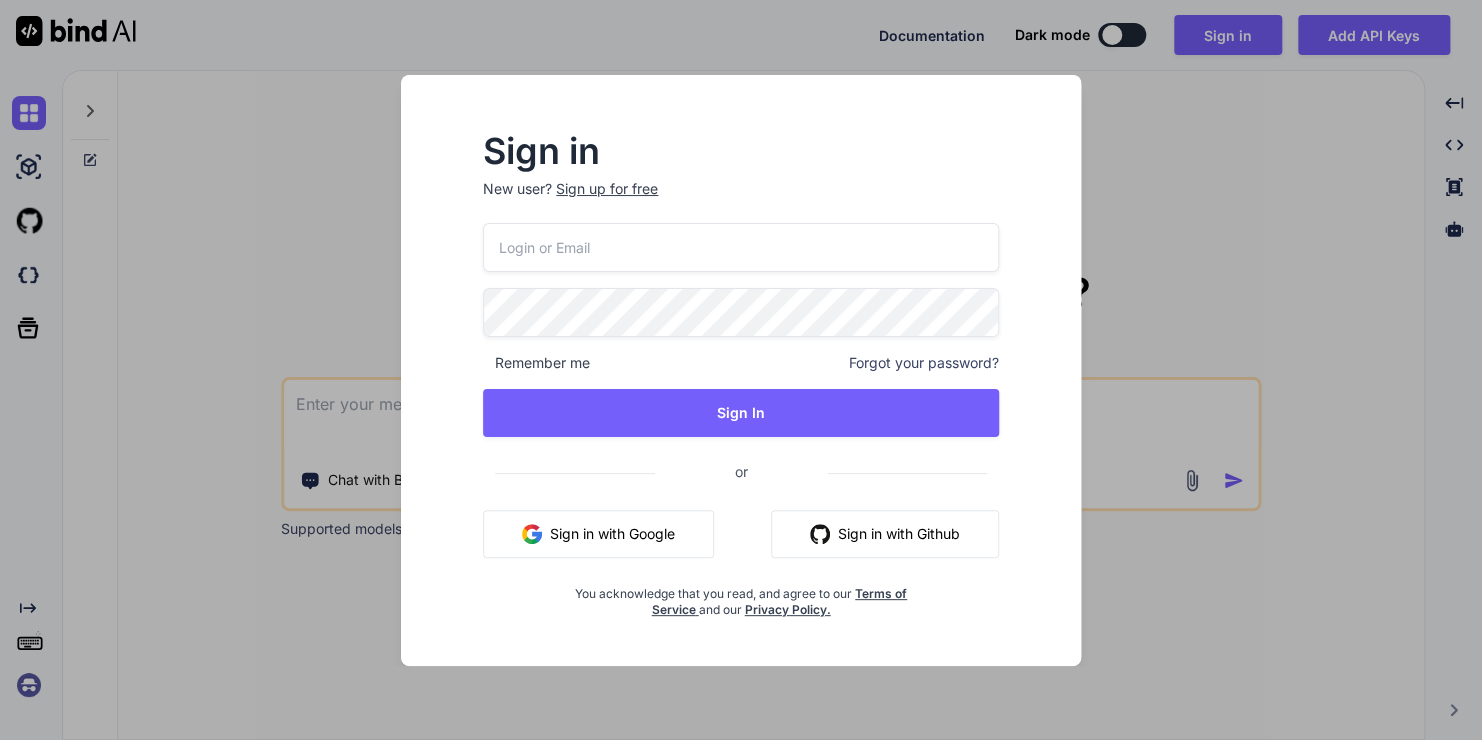 click on "Sign in with Github" at bounding box center [885, 534] 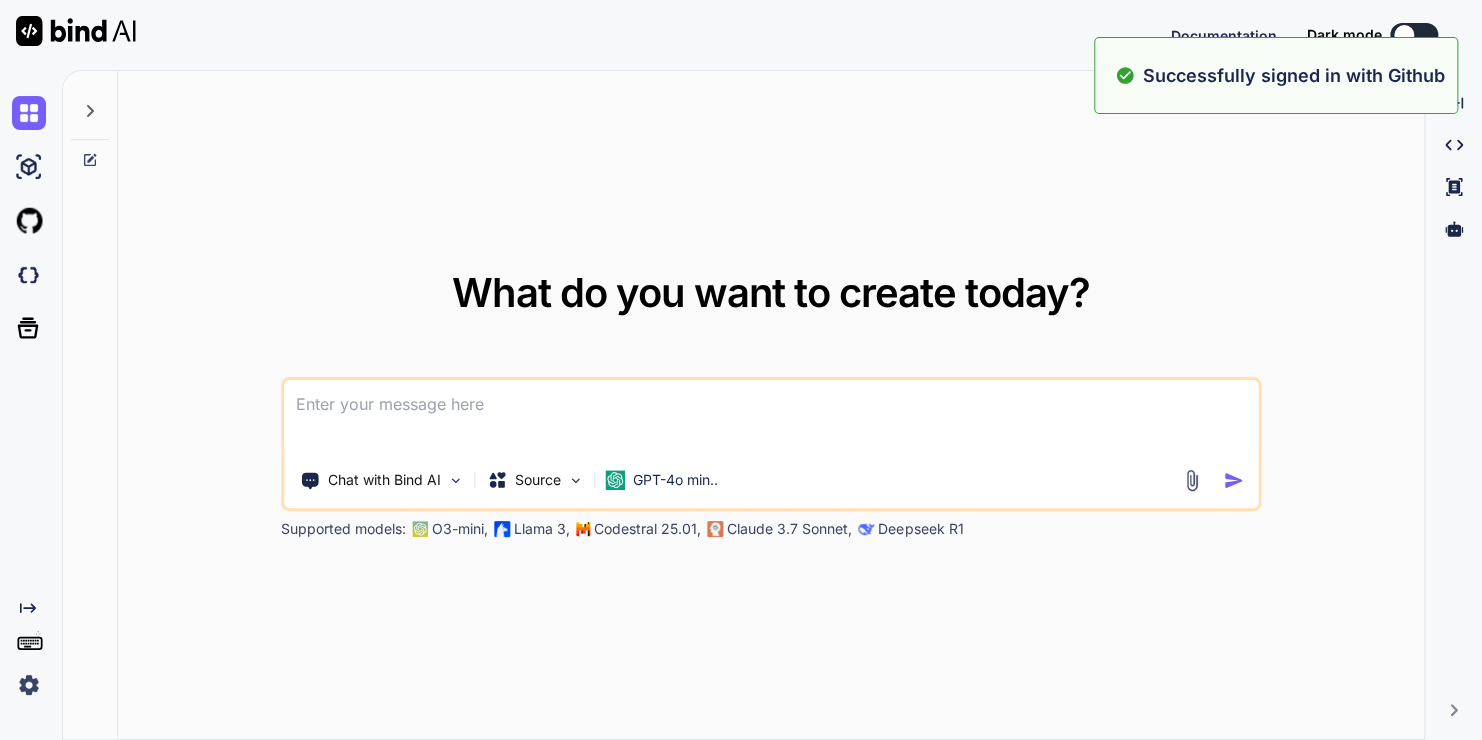 click at bounding box center [771, 417] 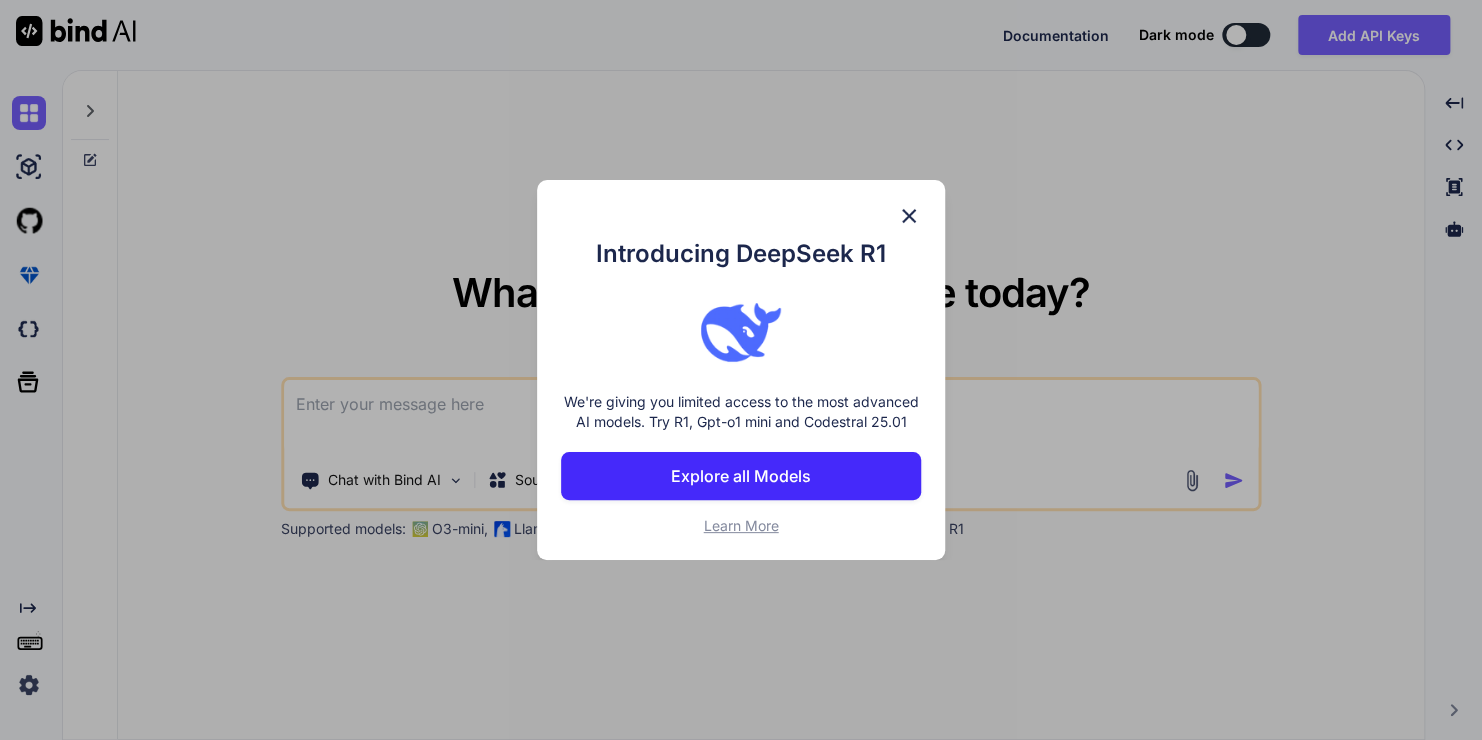 click at bounding box center [909, 216] 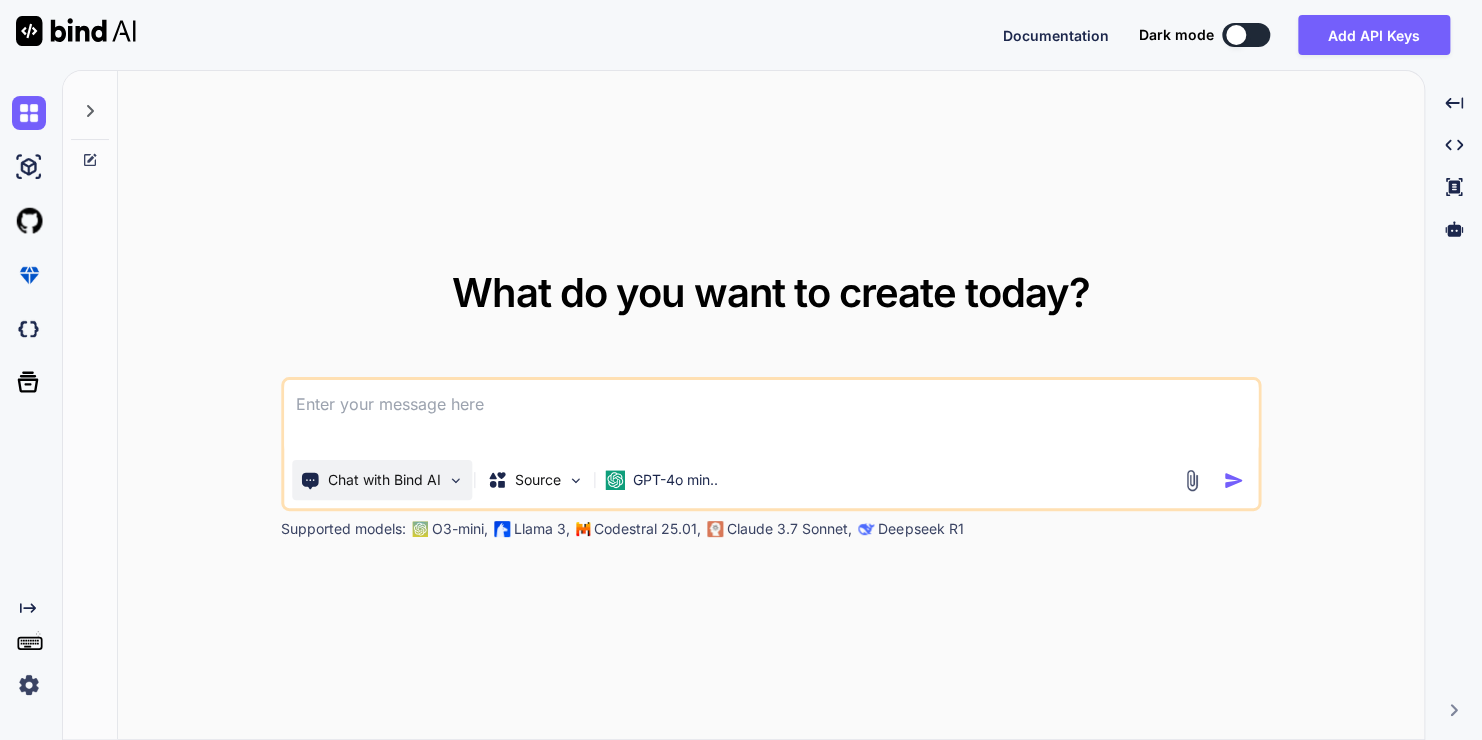 click on "Chat with Bind AI" at bounding box center [382, 480] 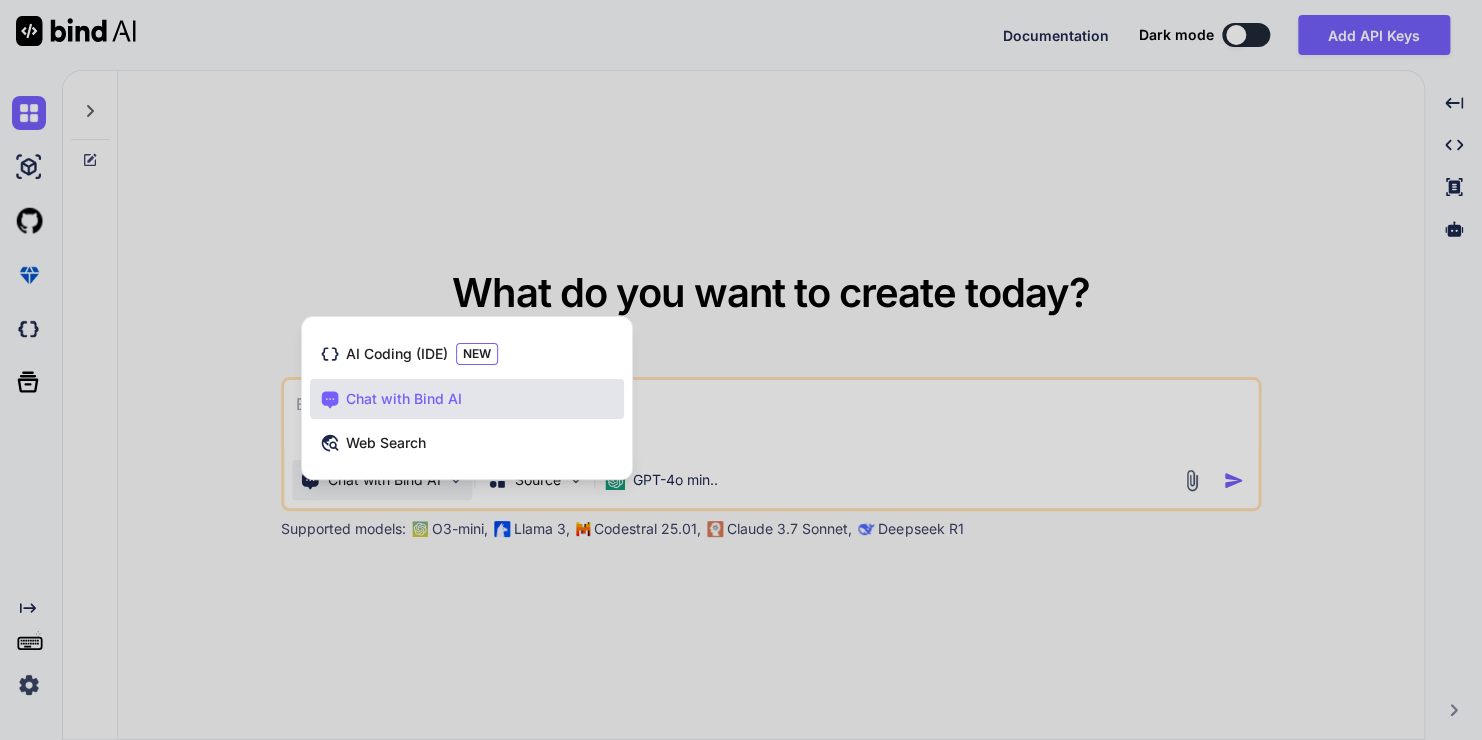 click at bounding box center (741, 370) 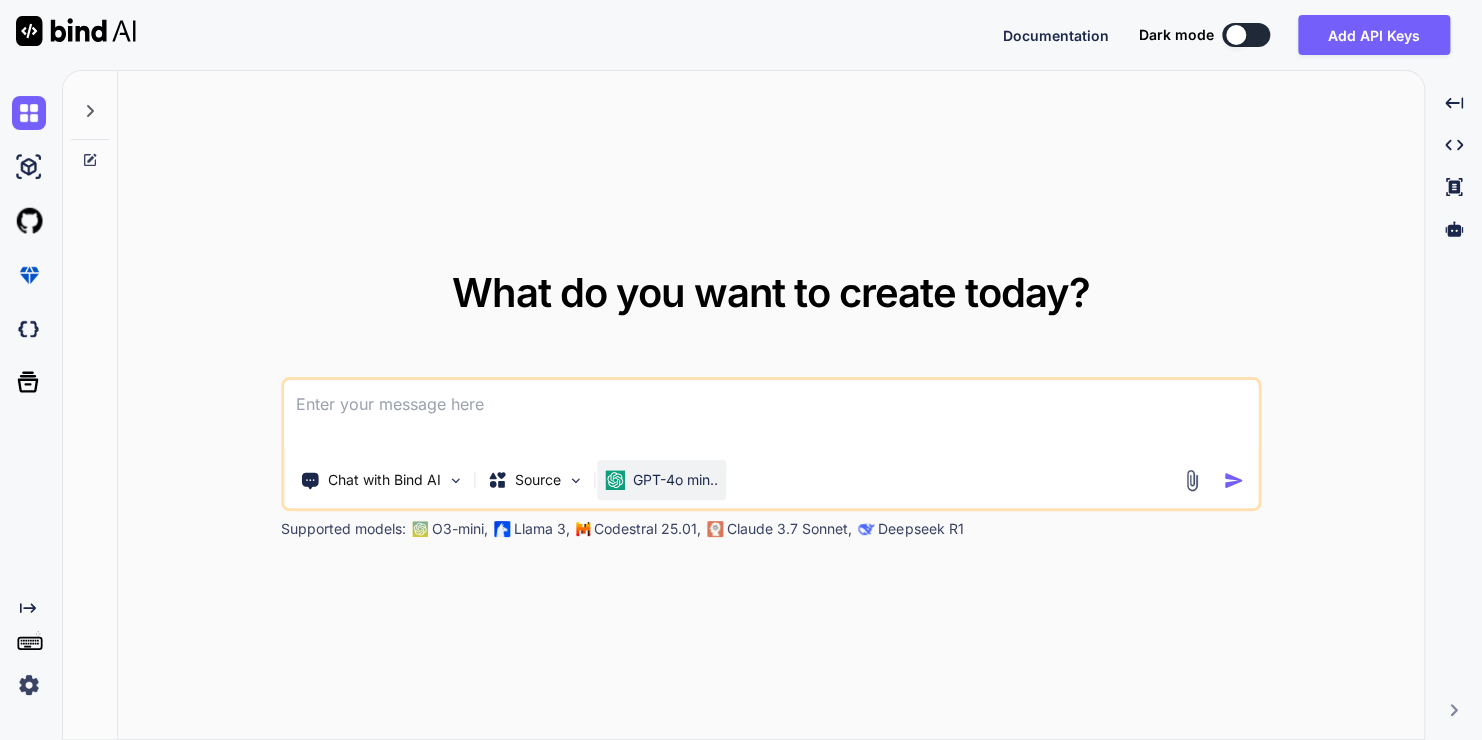 click on "GPT-4o min.." at bounding box center [675, 480] 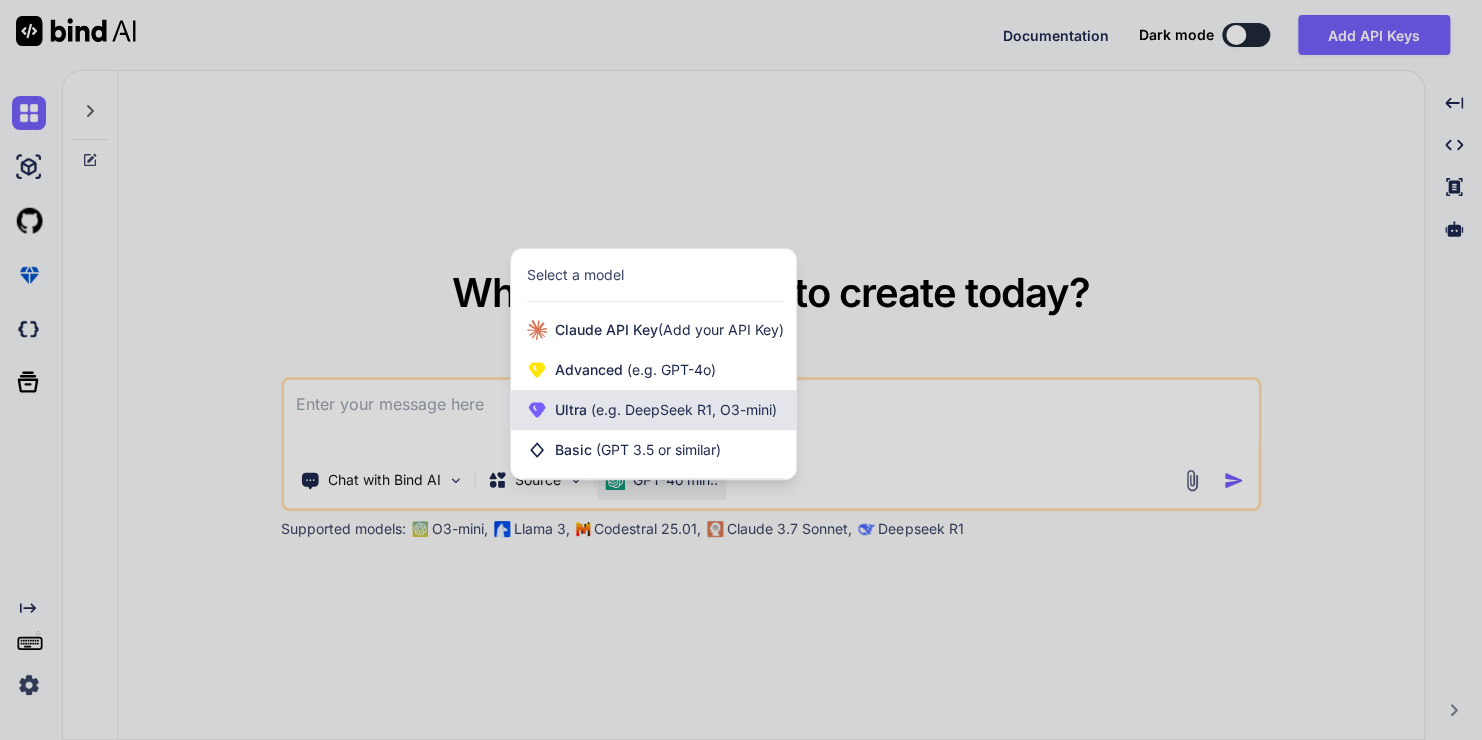 click on "(e.g. DeepSeek R1, O3-mini)" at bounding box center (682, 409) 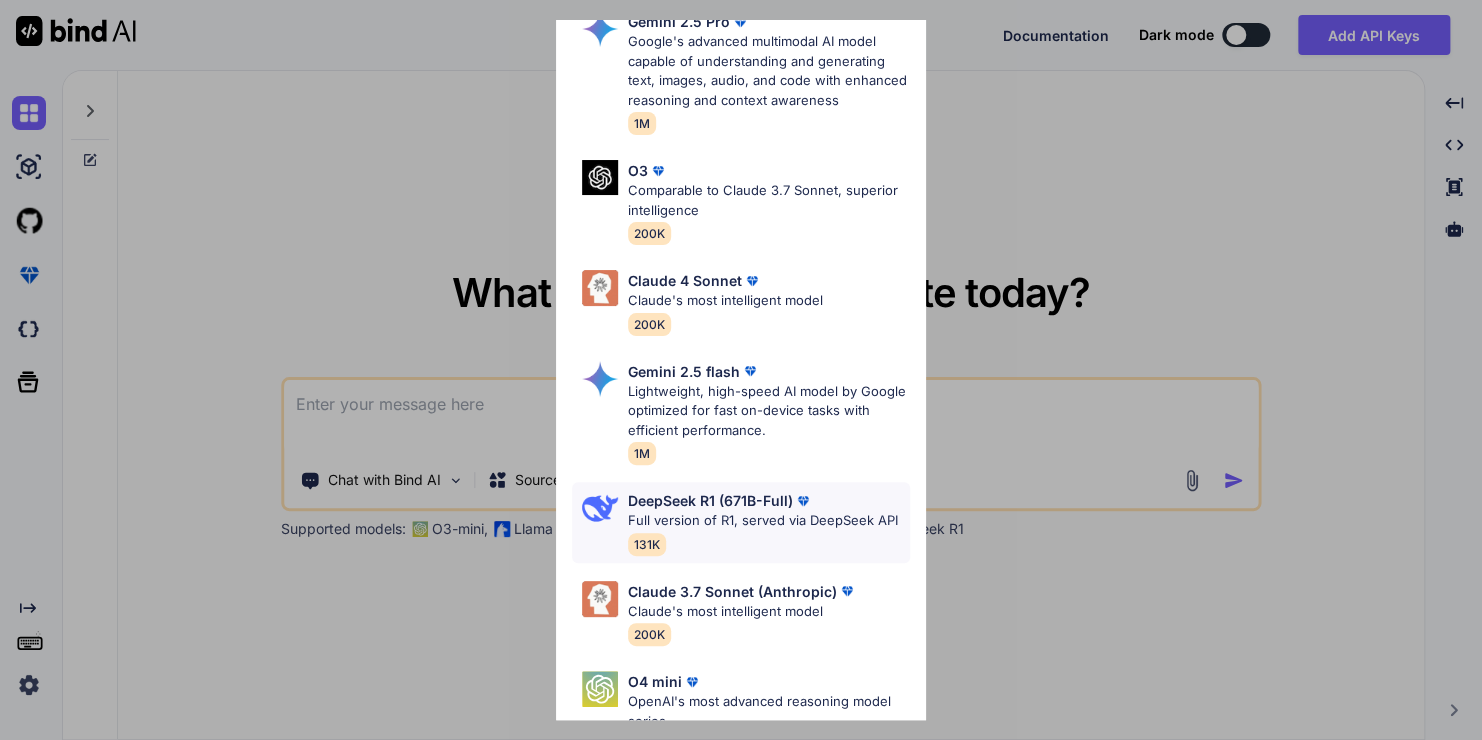 scroll, scrollTop: 92, scrollLeft: 0, axis: vertical 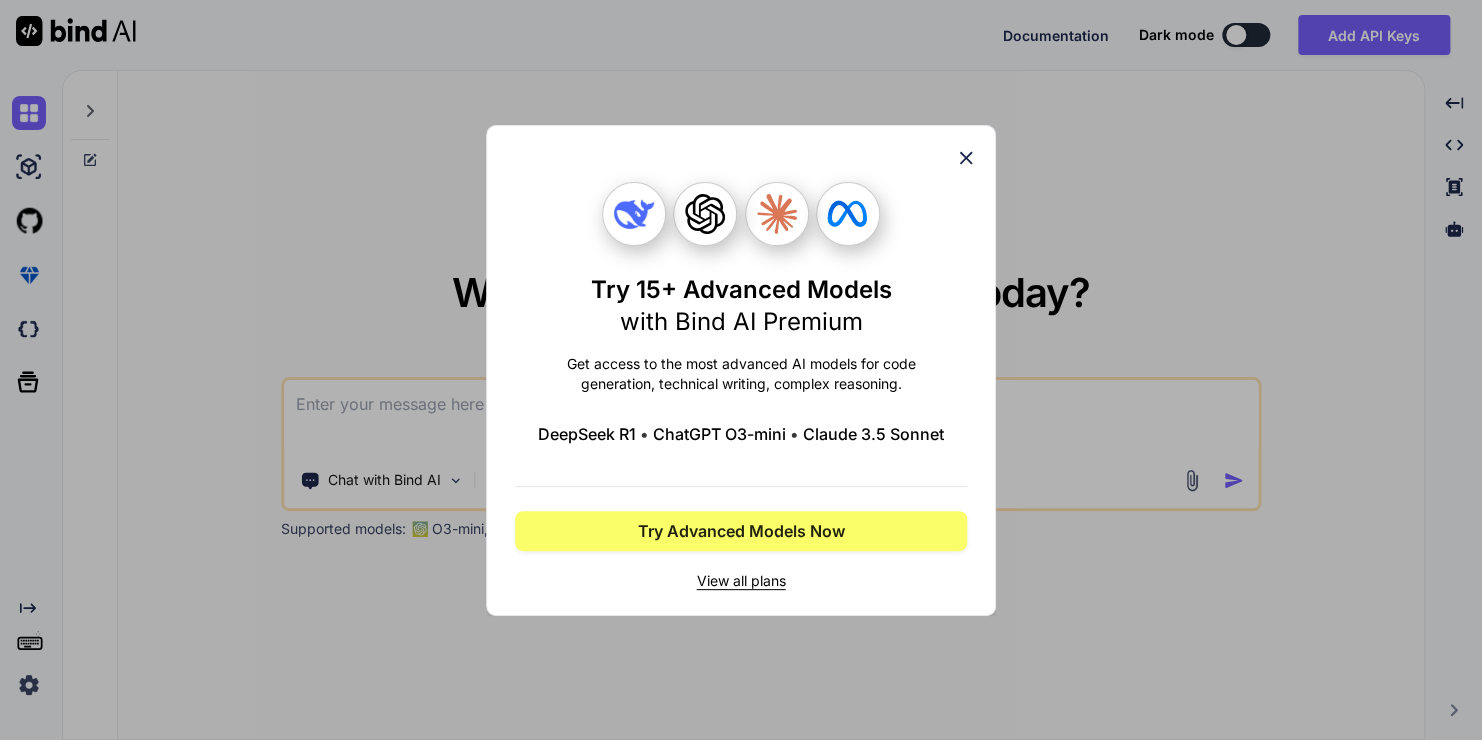 click 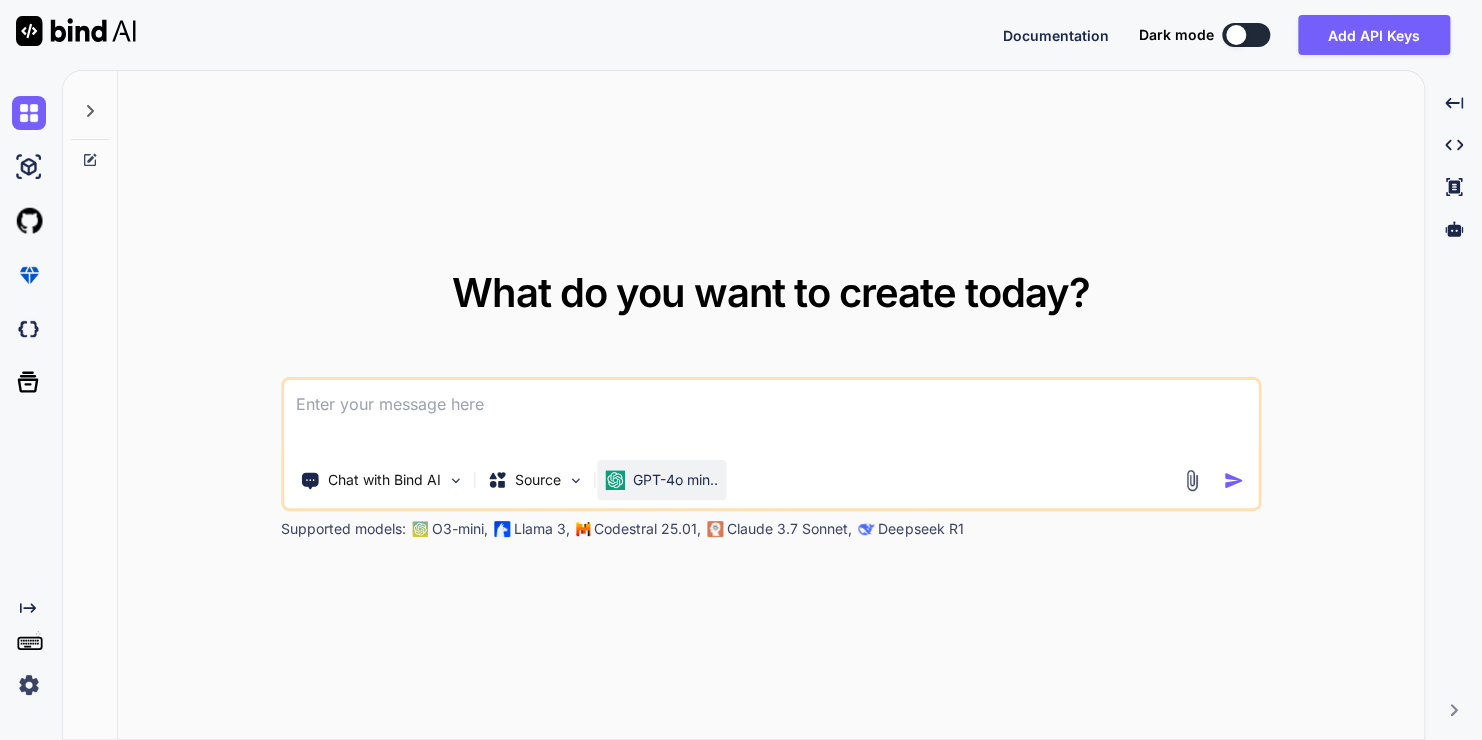click on "GPT-4o min.." at bounding box center (661, 480) 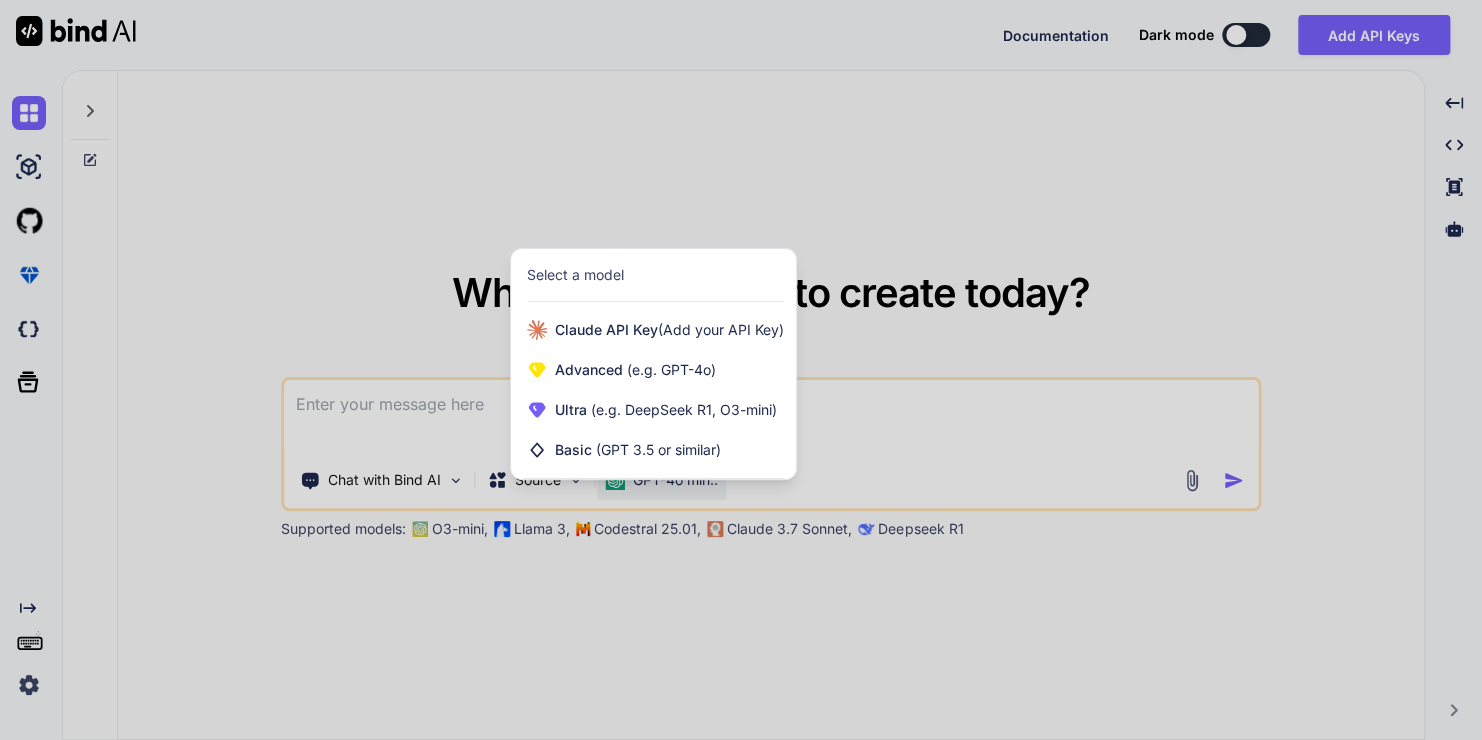 click at bounding box center [741, 370] 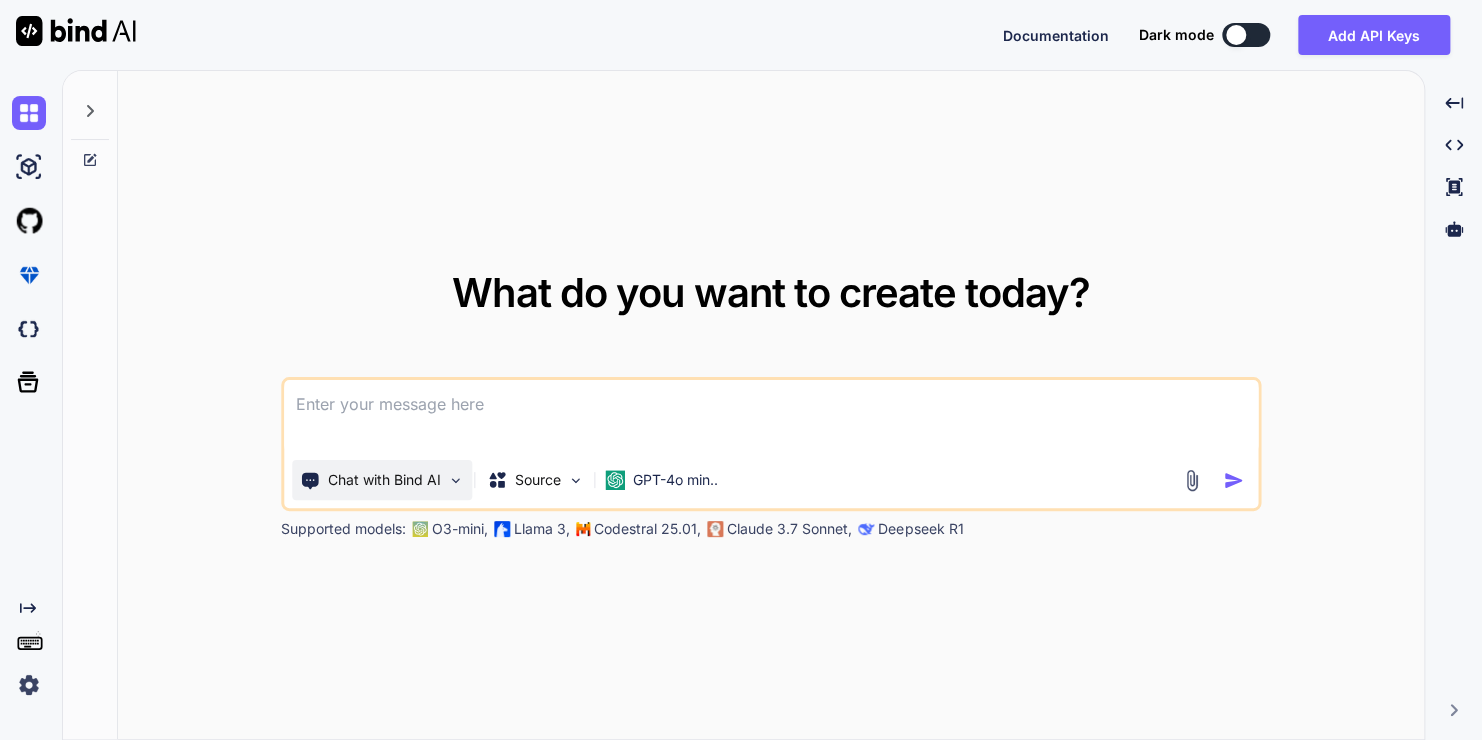 click on "Chat with Bind AI" at bounding box center [382, 480] 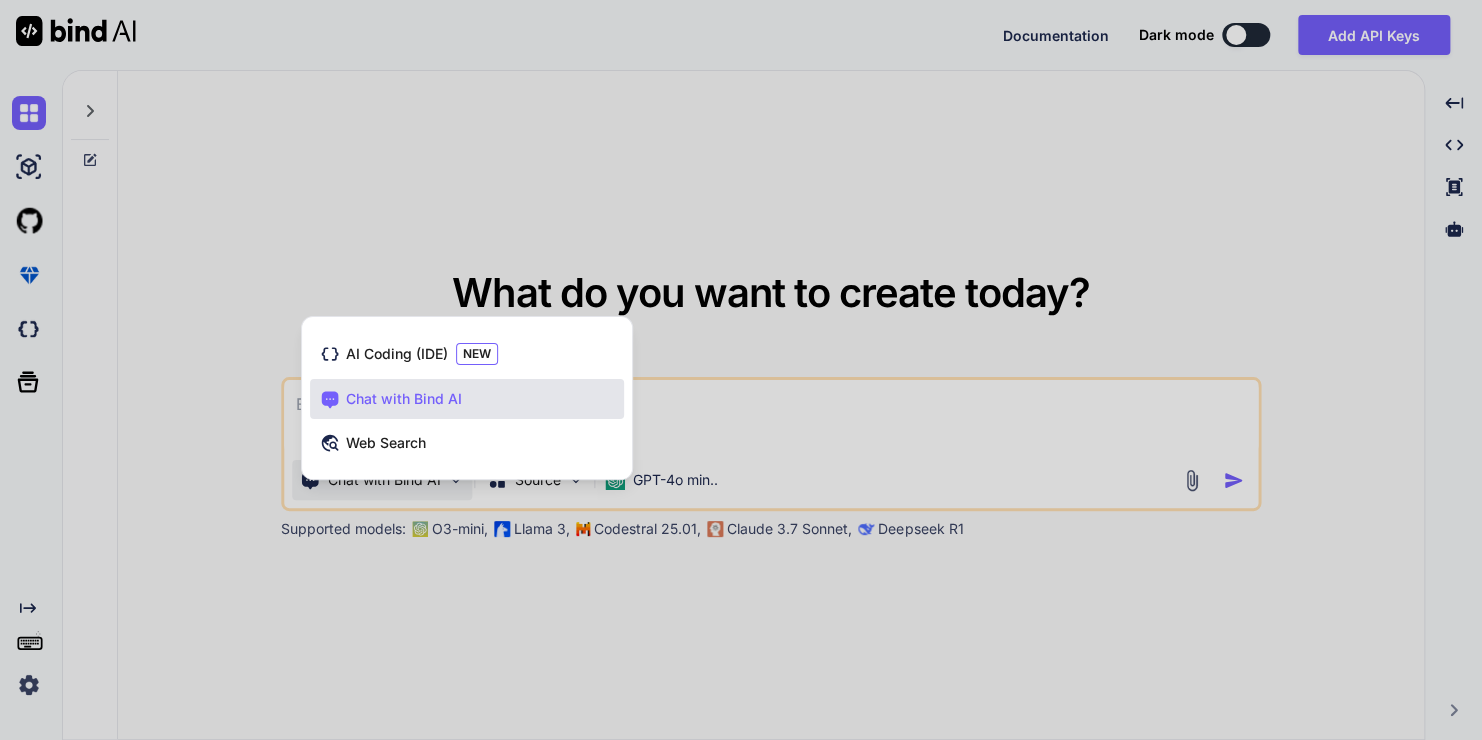 click on "AI Coding (IDE) NEW Chat with Bind AI Web Search" at bounding box center [467, 402] 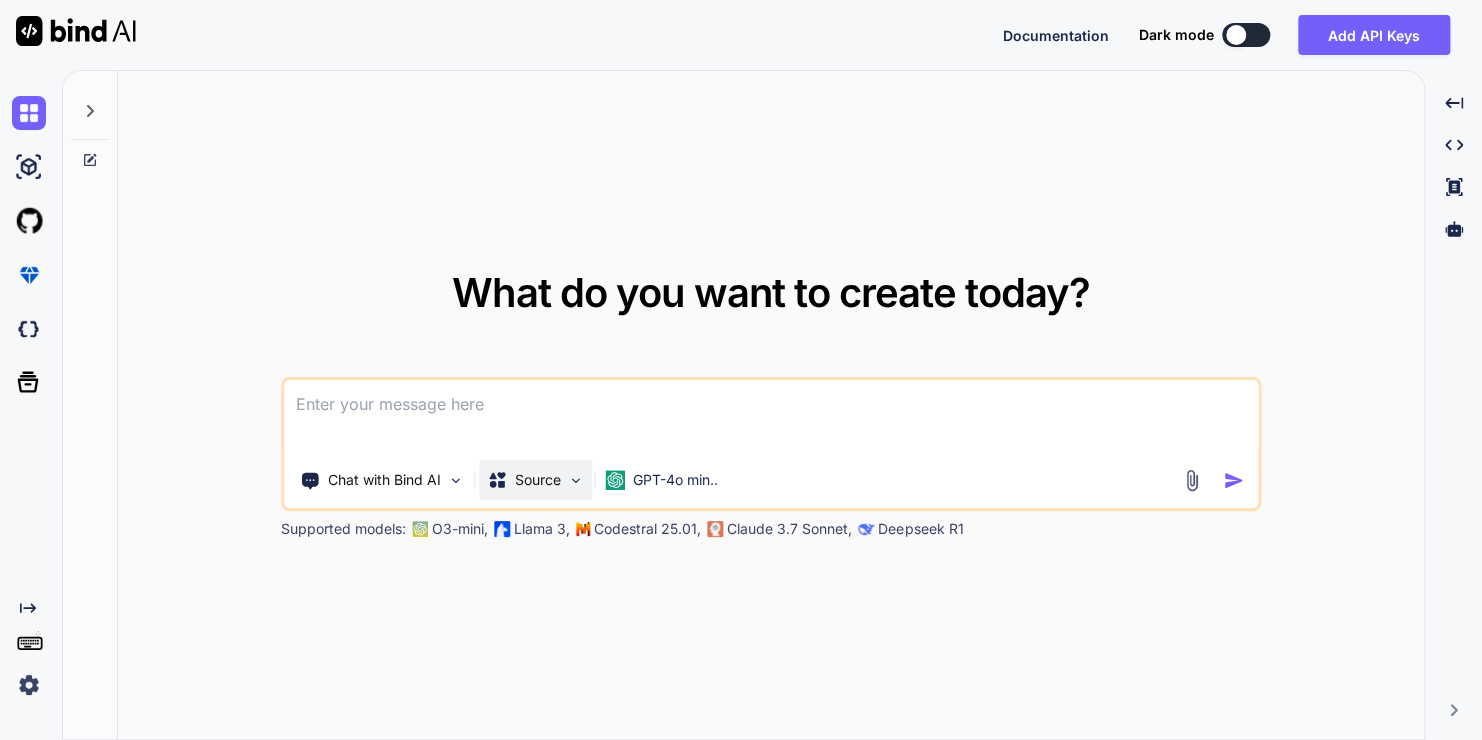 click on "Source" at bounding box center (538, 480) 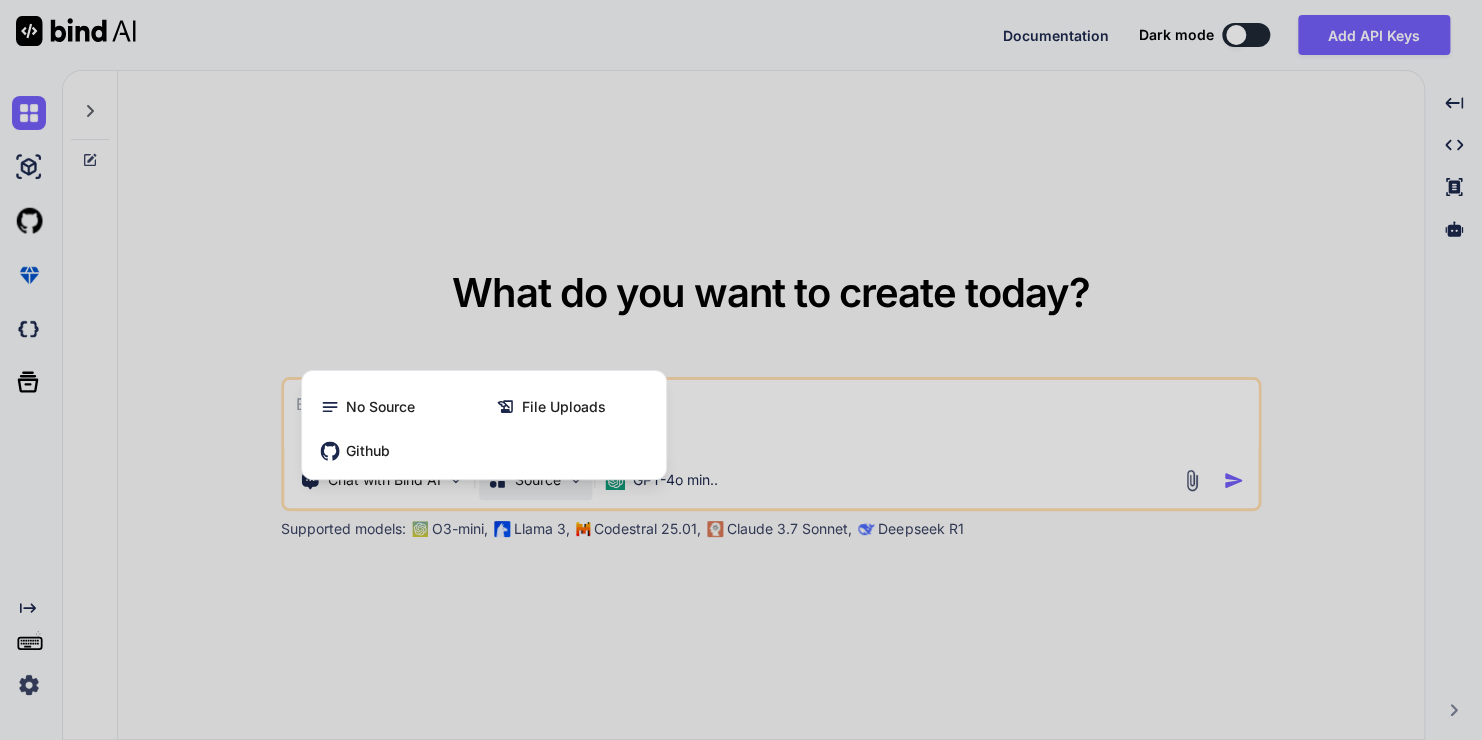 click at bounding box center (741, 370) 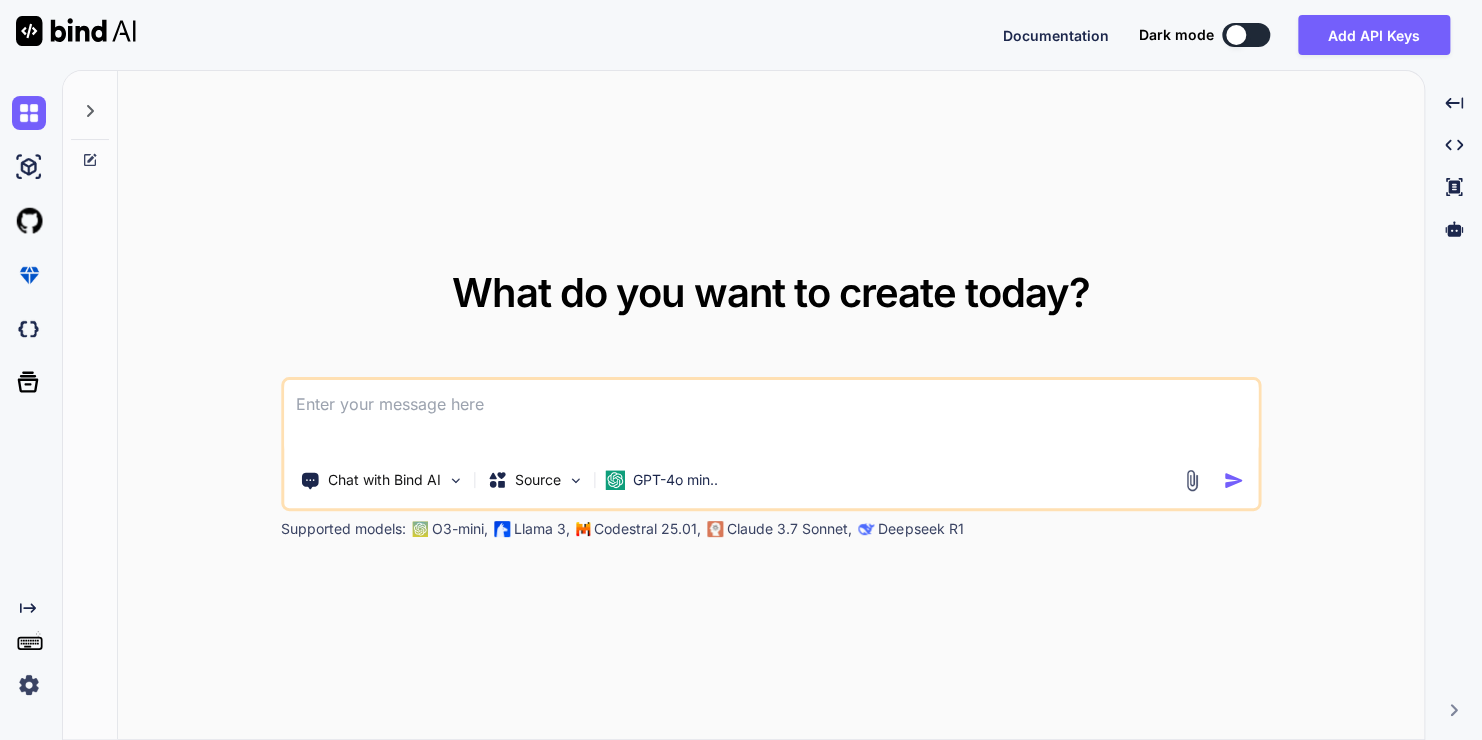click at bounding box center [771, 417] 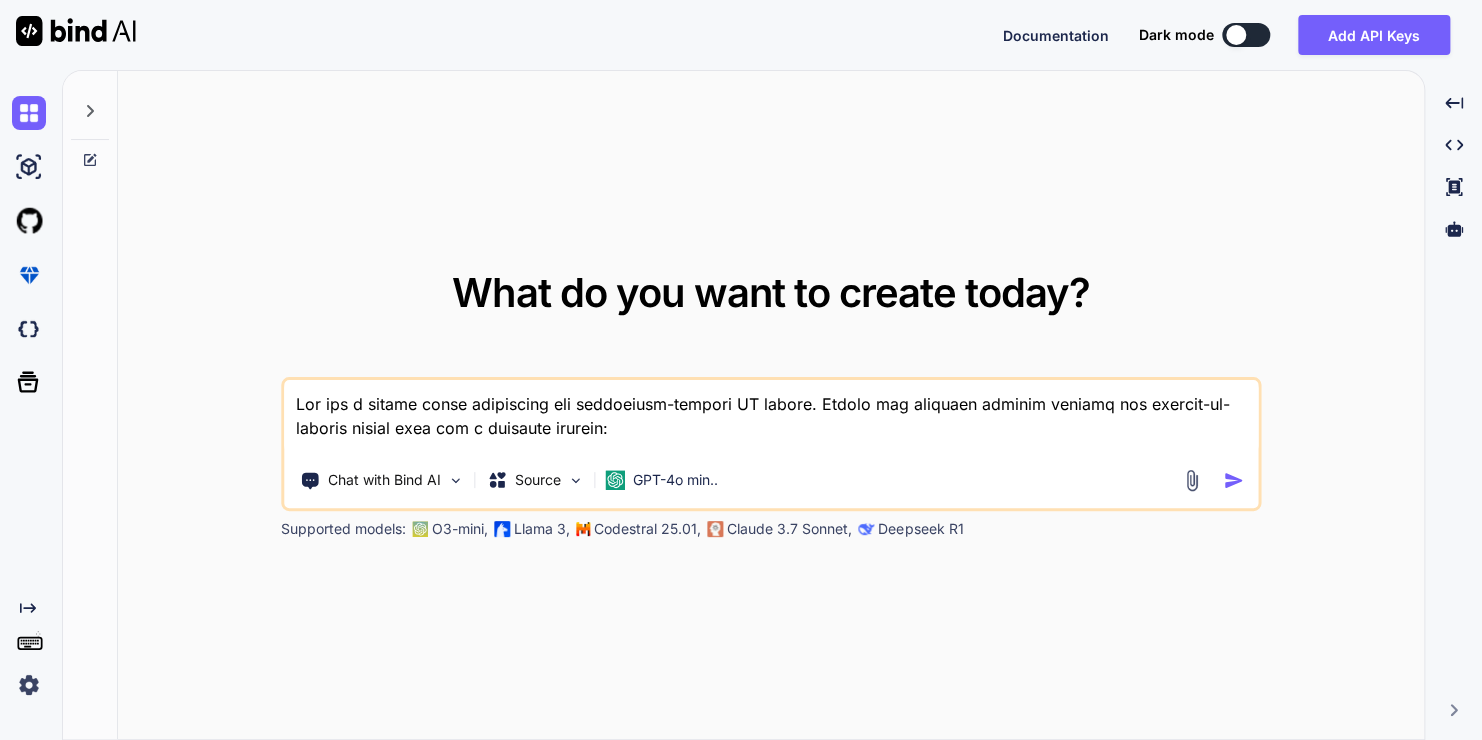 scroll, scrollTop: 2449, scrollLeft: 0, axis: vertical 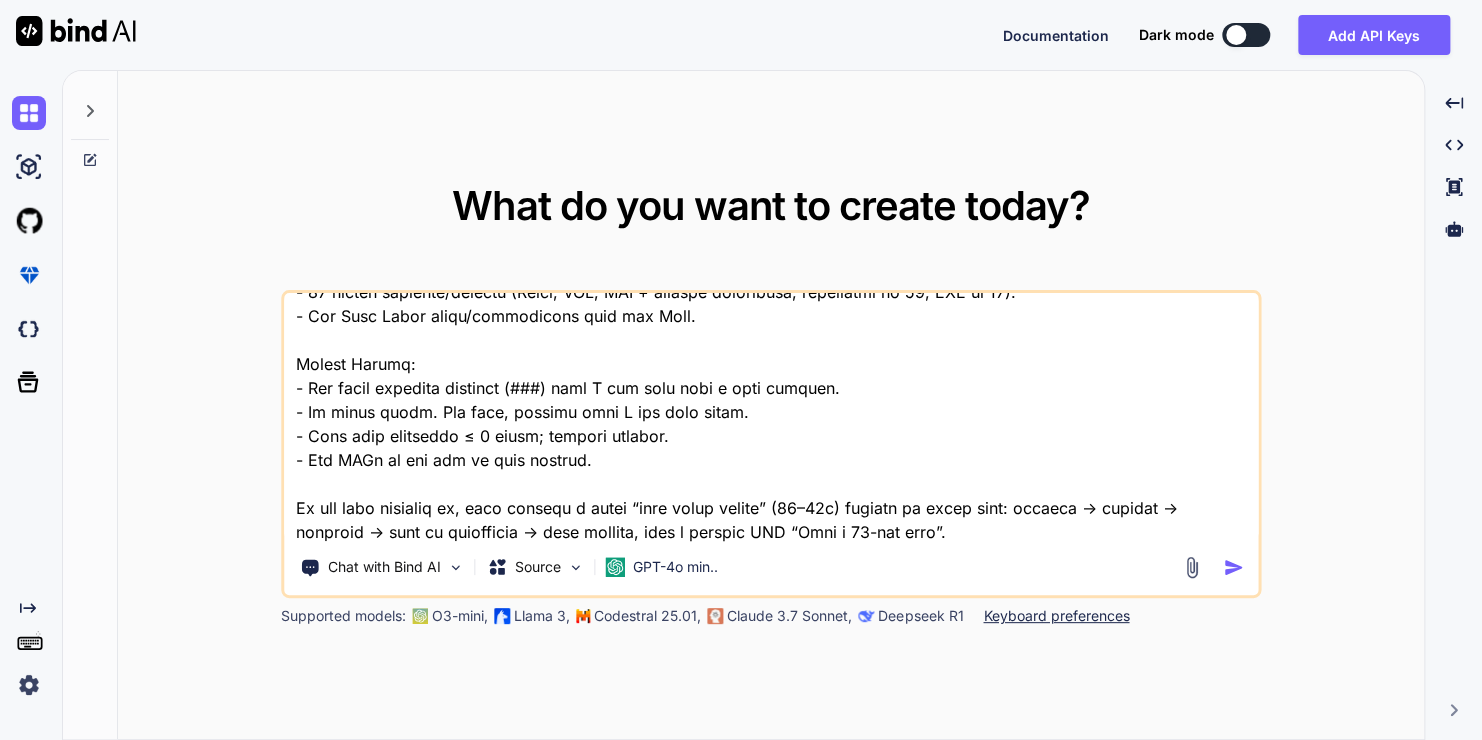 type on "You are a senior brand copywriter and conversion-focused UX writer. Create the complete website content and section-by-section layout plan for a services company:
Brand: AugustAI
Domain: https://august.com.pk
Region focus: UAE/GCC SMEs + US/UK startups
Differentiator: “Agentic AI that gets work done.” We build agents that log in, fetch, decide, and update systems end-to-end (not just chatbots).
Voice & Tone:
- Outcome-first, plain English, confident but humble
- Avoid buzzwords; prefer short, concrete sentences
- Skeptical and risk-aware (mention safeguards where relevant)
- Reading level: ~8th–10th grade
Design & Theme (for the layout plan and microcopy cues):
- Dark theme with navy/charcoal base; bright blue and green accents
- Rounded cards, generous spacing, simple icons
- One primary CTA style across the site (don’t mix CTAs)
- Mobile-first sections; each section should work as a standalone “card”
Target Actions:
- Book a 20-min call (Calendly)
- Request a free demo
- Email hello@august.com.pk
In..." 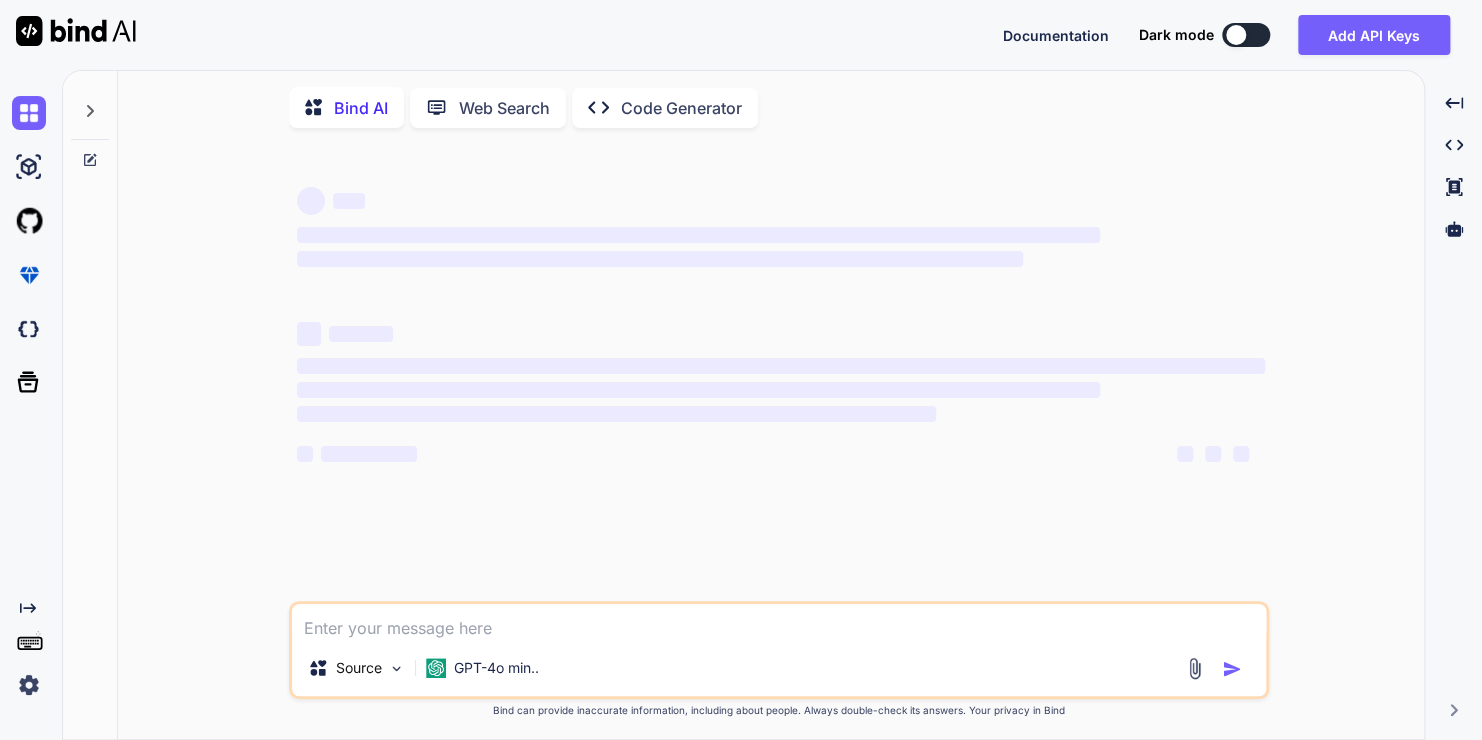 scroll, scrollTop: 7, scrollLeft: 0, axis: vertical 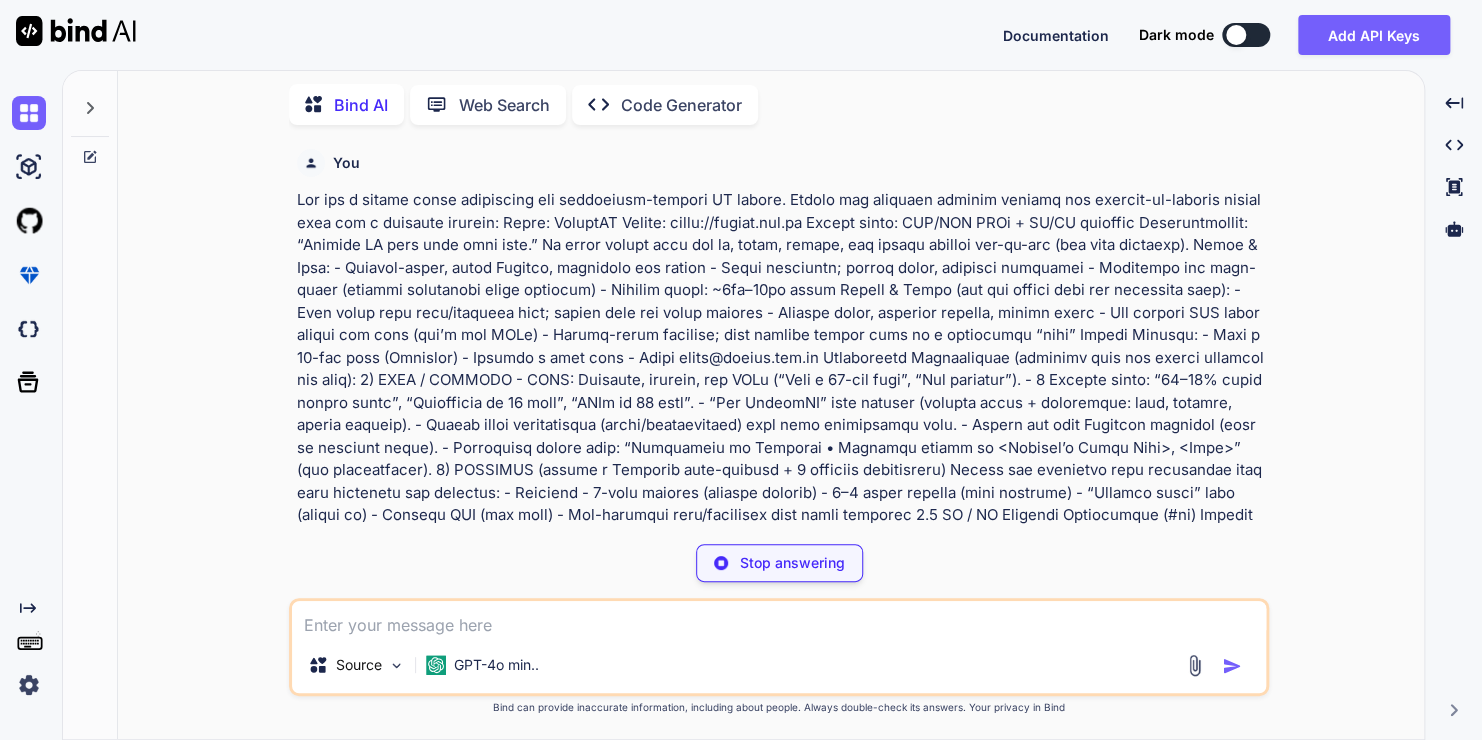 click on "Code Generator" at bounding box center (681, 105) 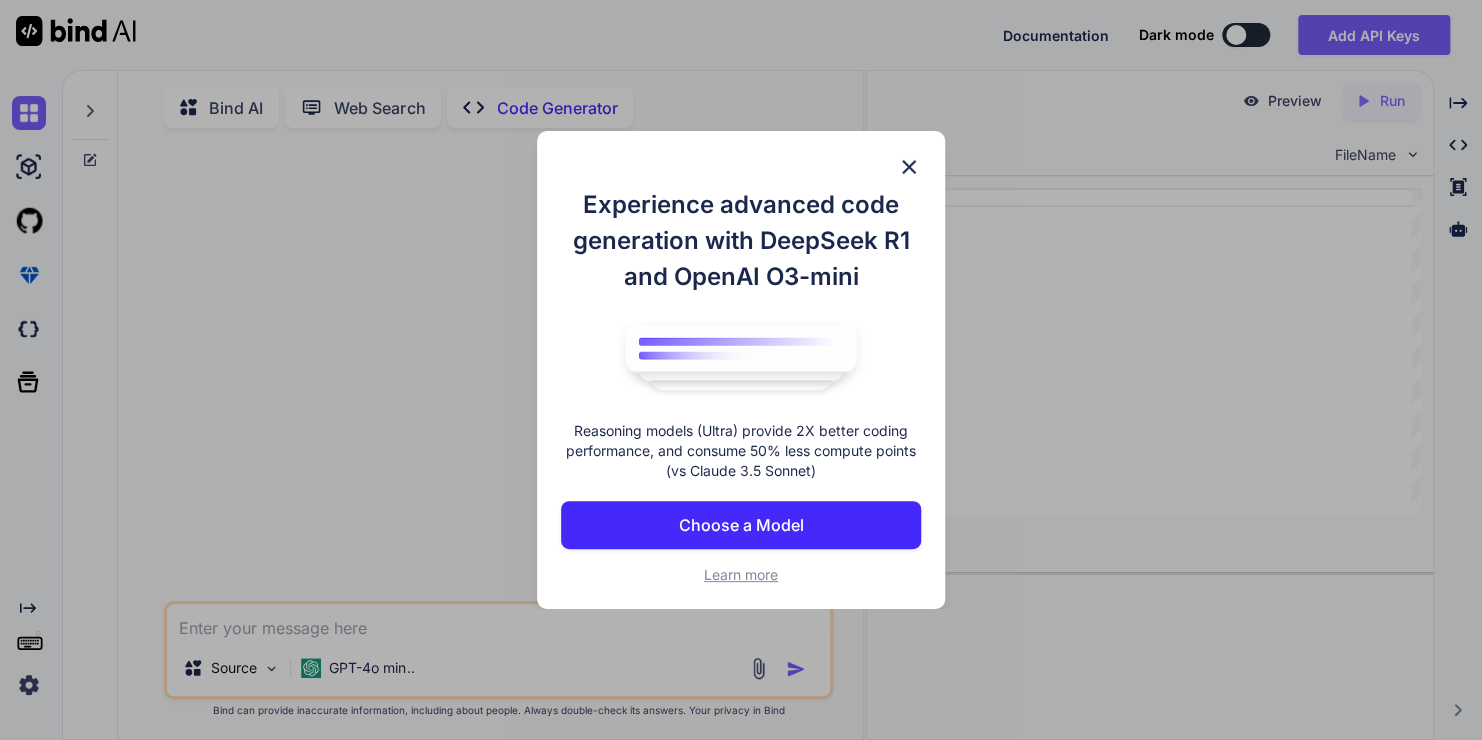 click on "Choose a Model" at bounding box center [741, 525] 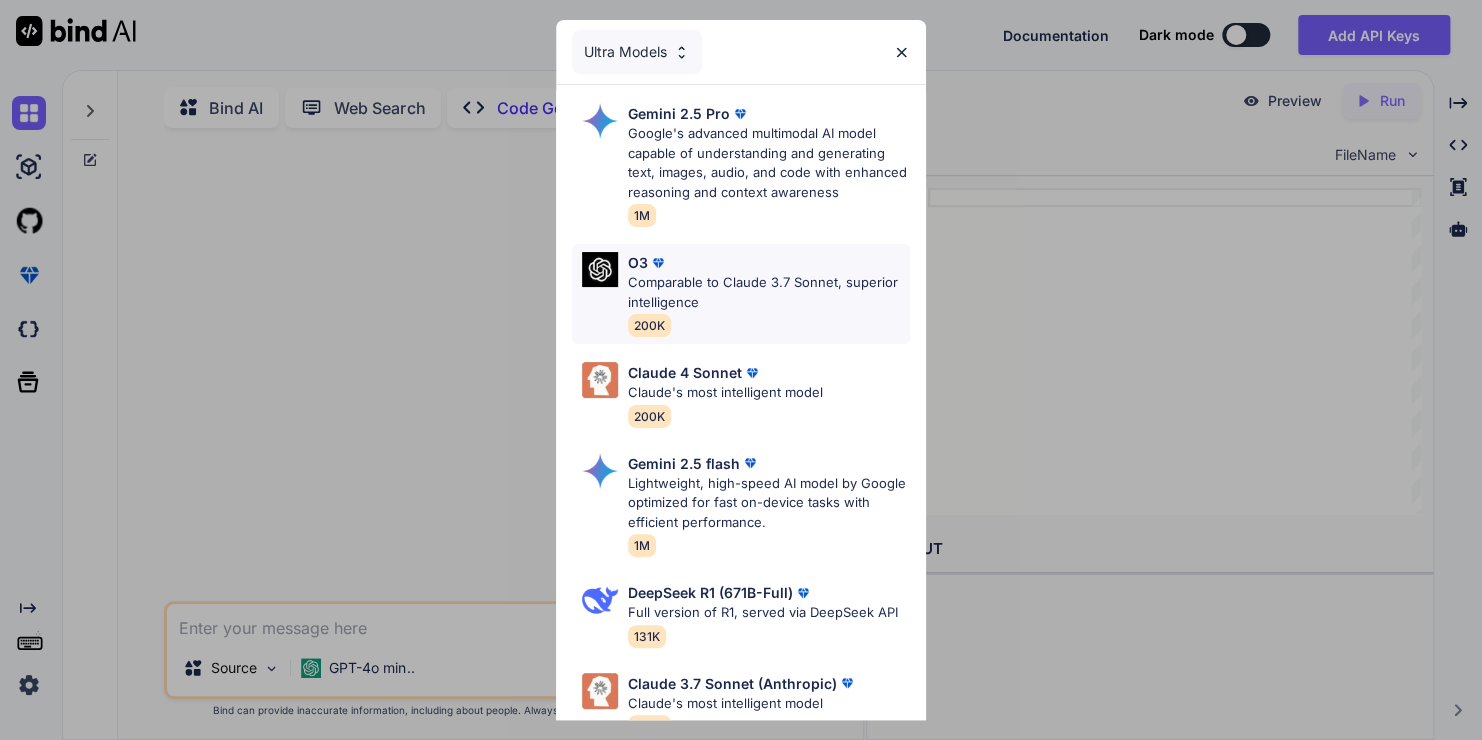 click on "Comparable to Claude 3.7 Sonnet, superior intelligence" at bounding box center [769, 292] 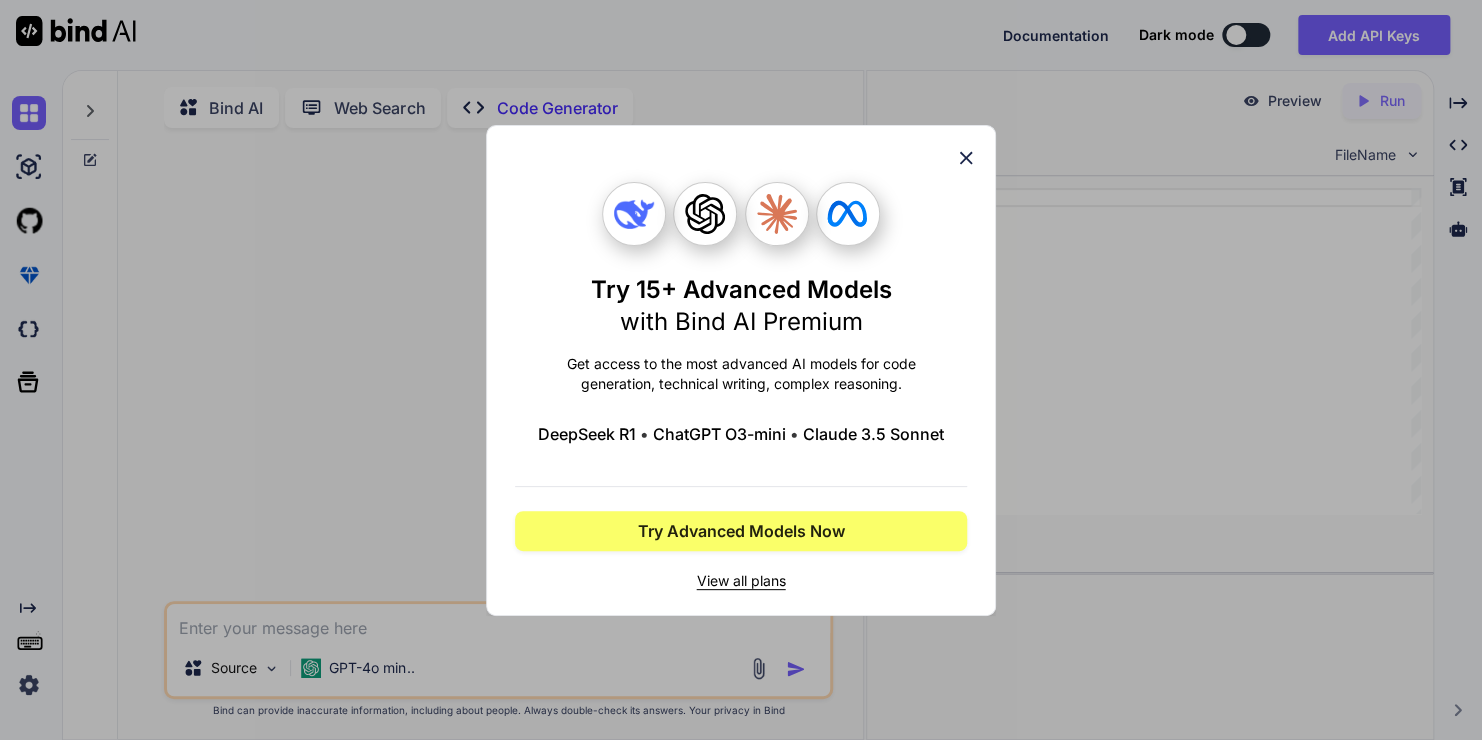 click 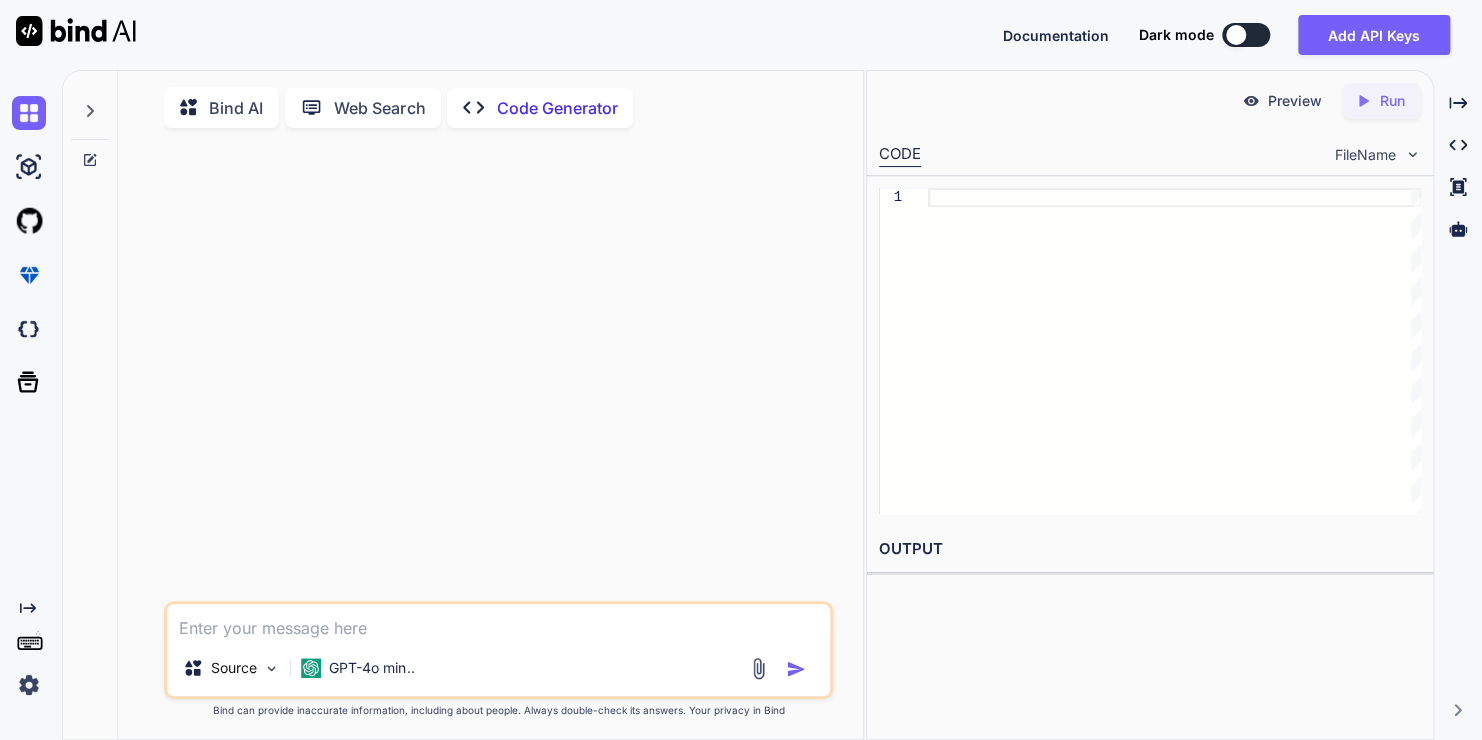 click on "Bind AI" at bounding box center [236, 108] 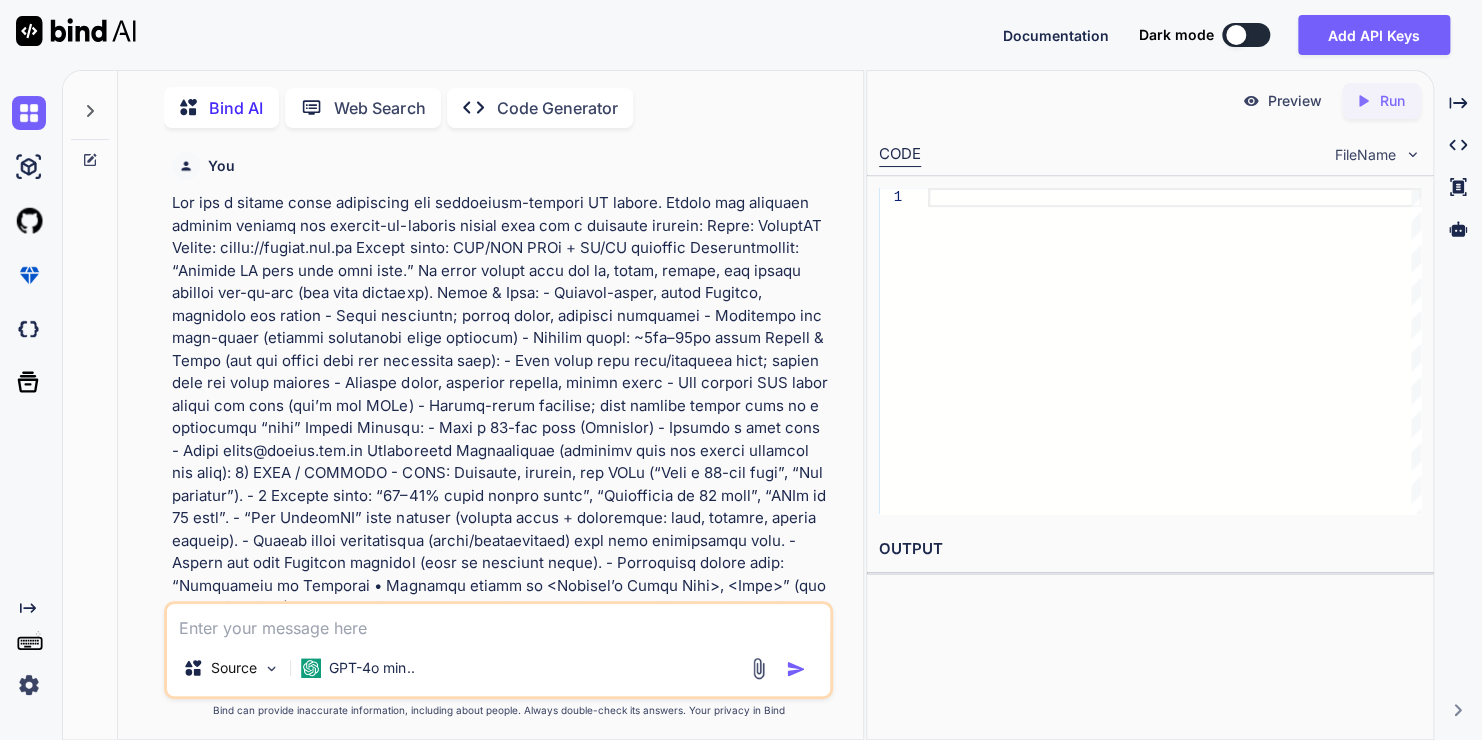 scroll, scrollTop: 7, scrollLeft: 0, axis: vertical 